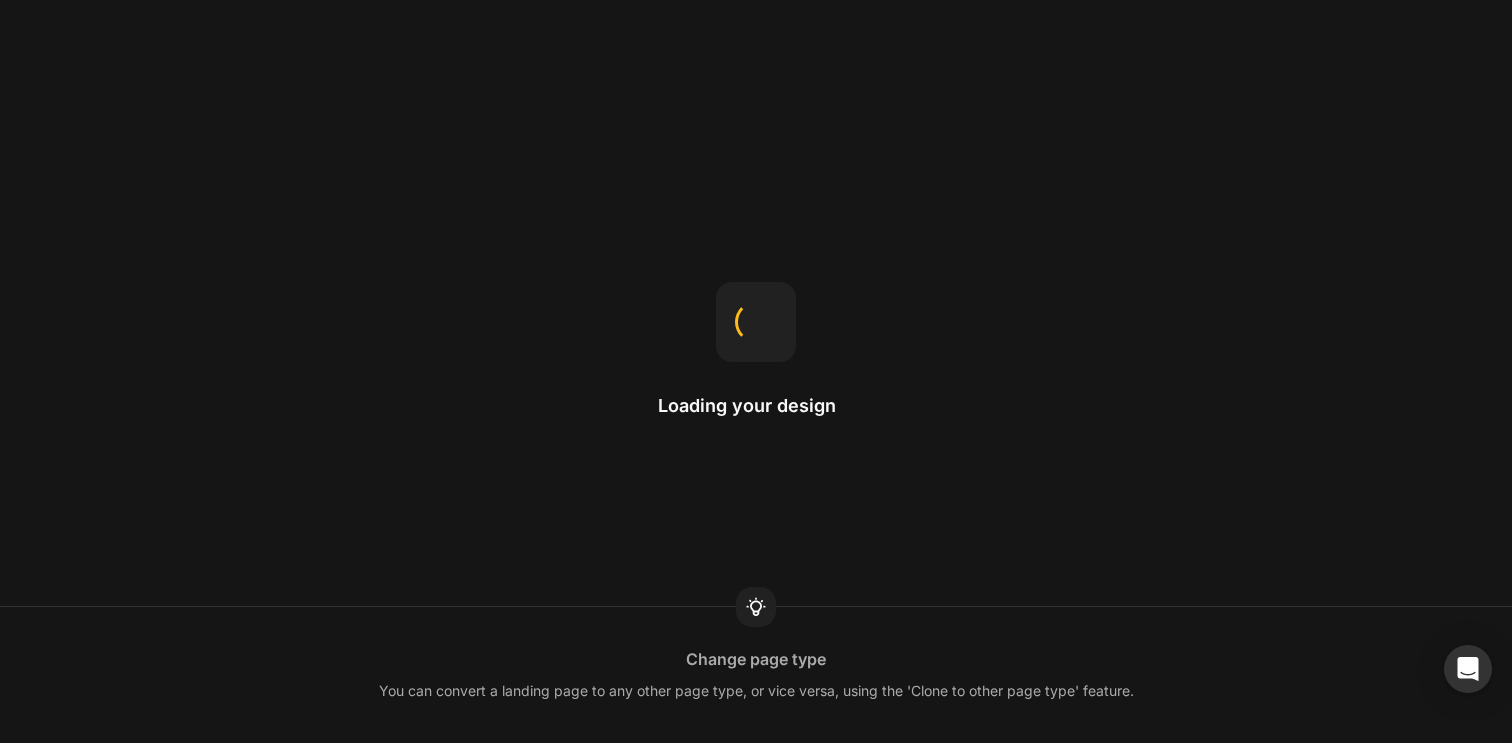 scroll, scrollTop: 0, scrollLeft: 0, axis: both 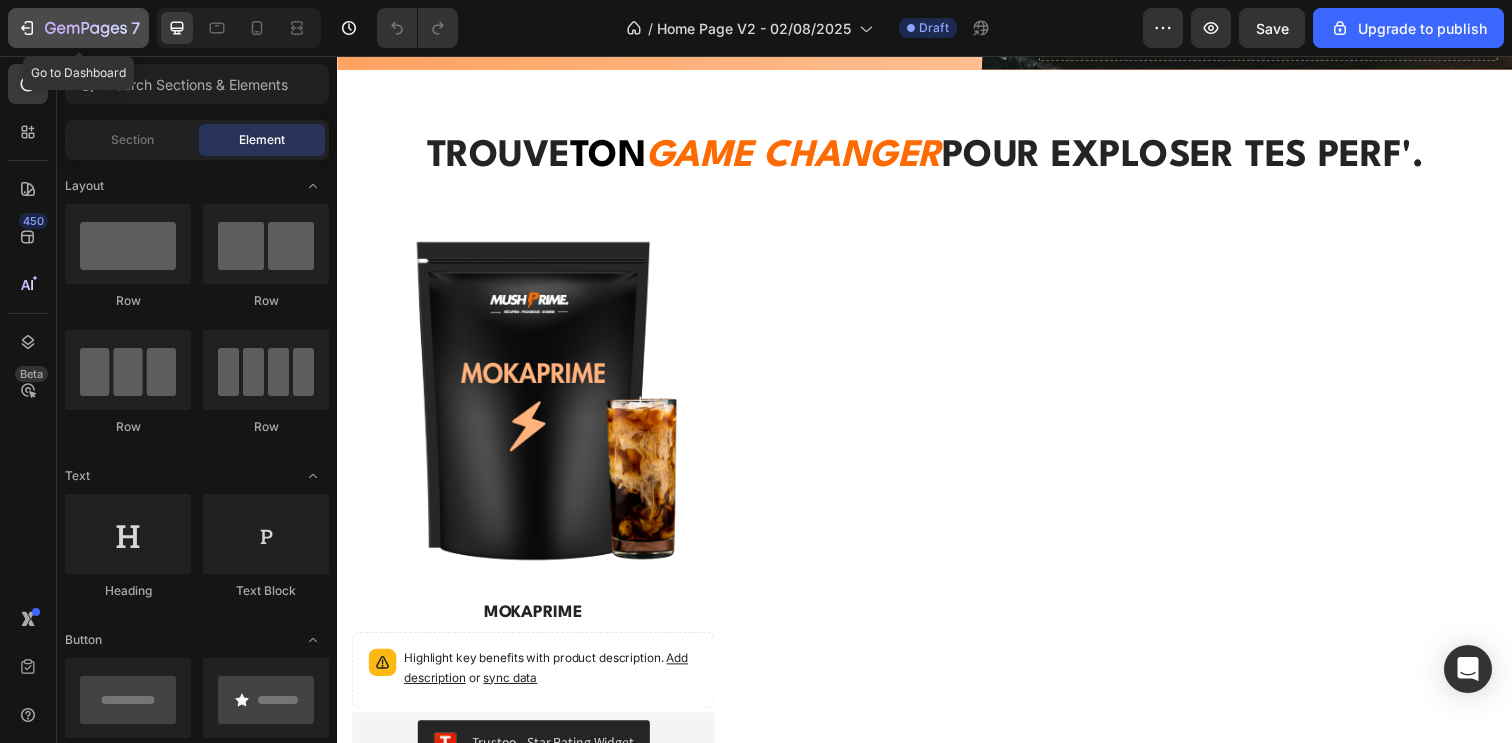 click on "7" 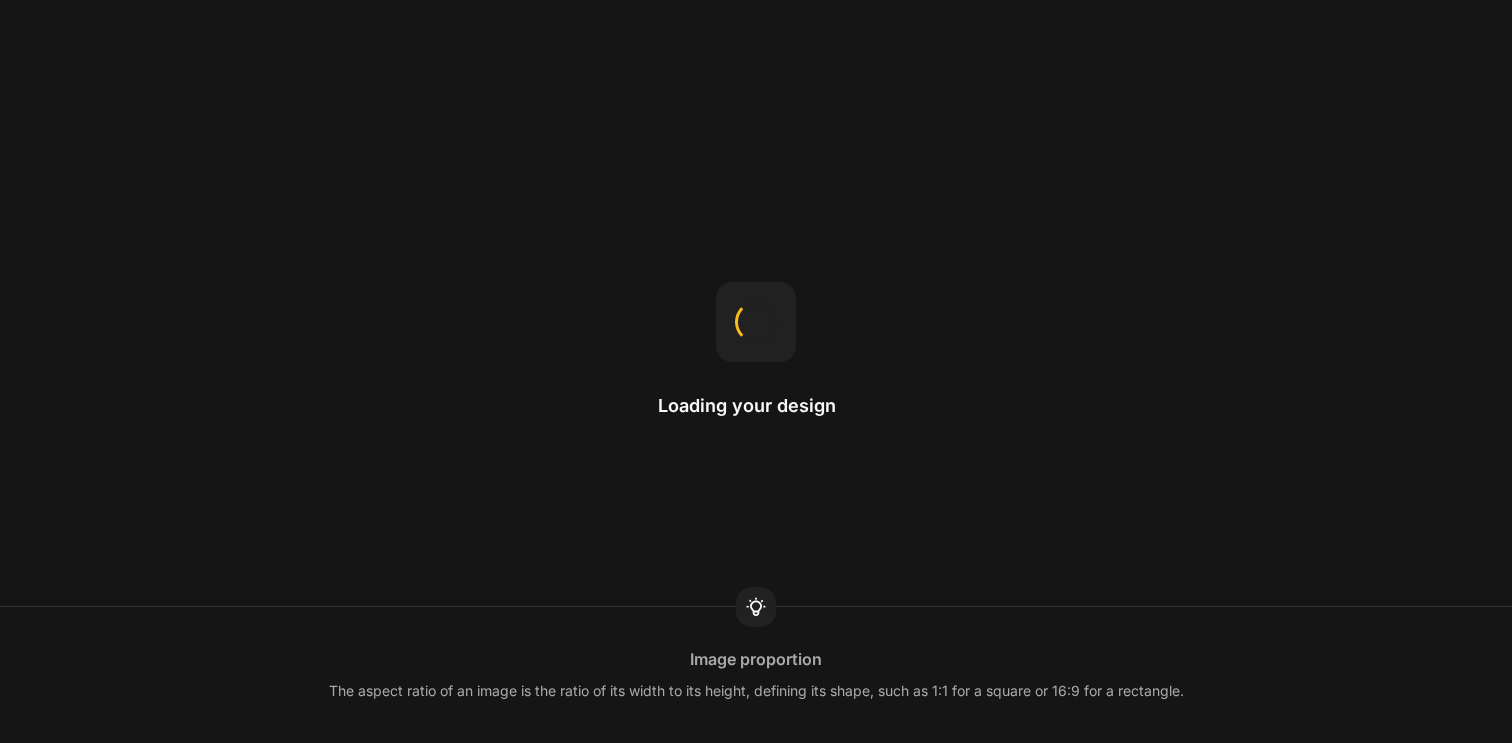 scroll, scrollTop: 0, scrollLeft: 0, axis: both 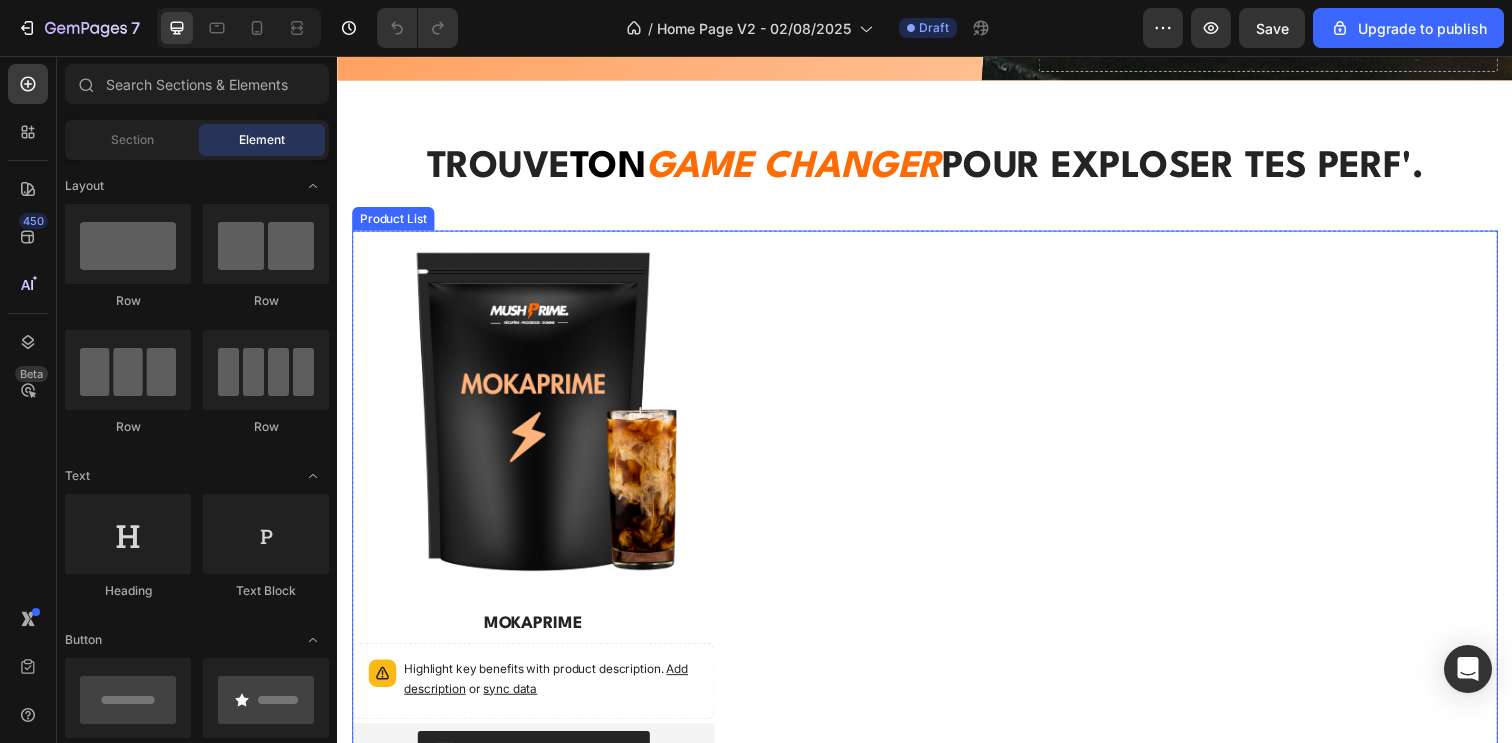 click on "(P) Images Row MOKAPRIME (P) Title Highlight key benefits with product description.       Add description   or   sync data Product Description Trustoo - Star Rating Widget Trustoo 34,90 € (P) Price (P) Price No compare price (P) Price Row
ajouter au panier (P) Cart Button Row Product List" at bounding box center (937, 564) 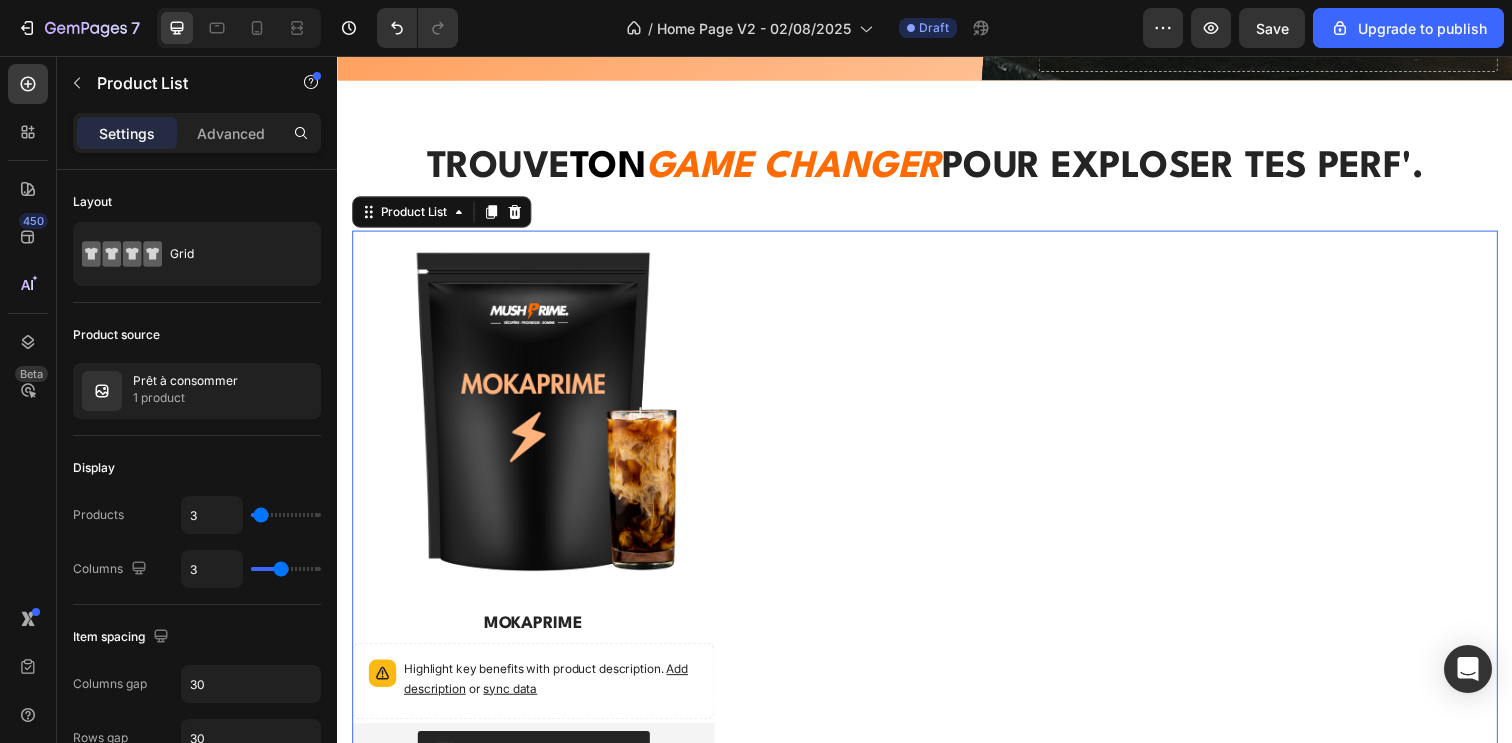 click at bounding box center (0, 0) 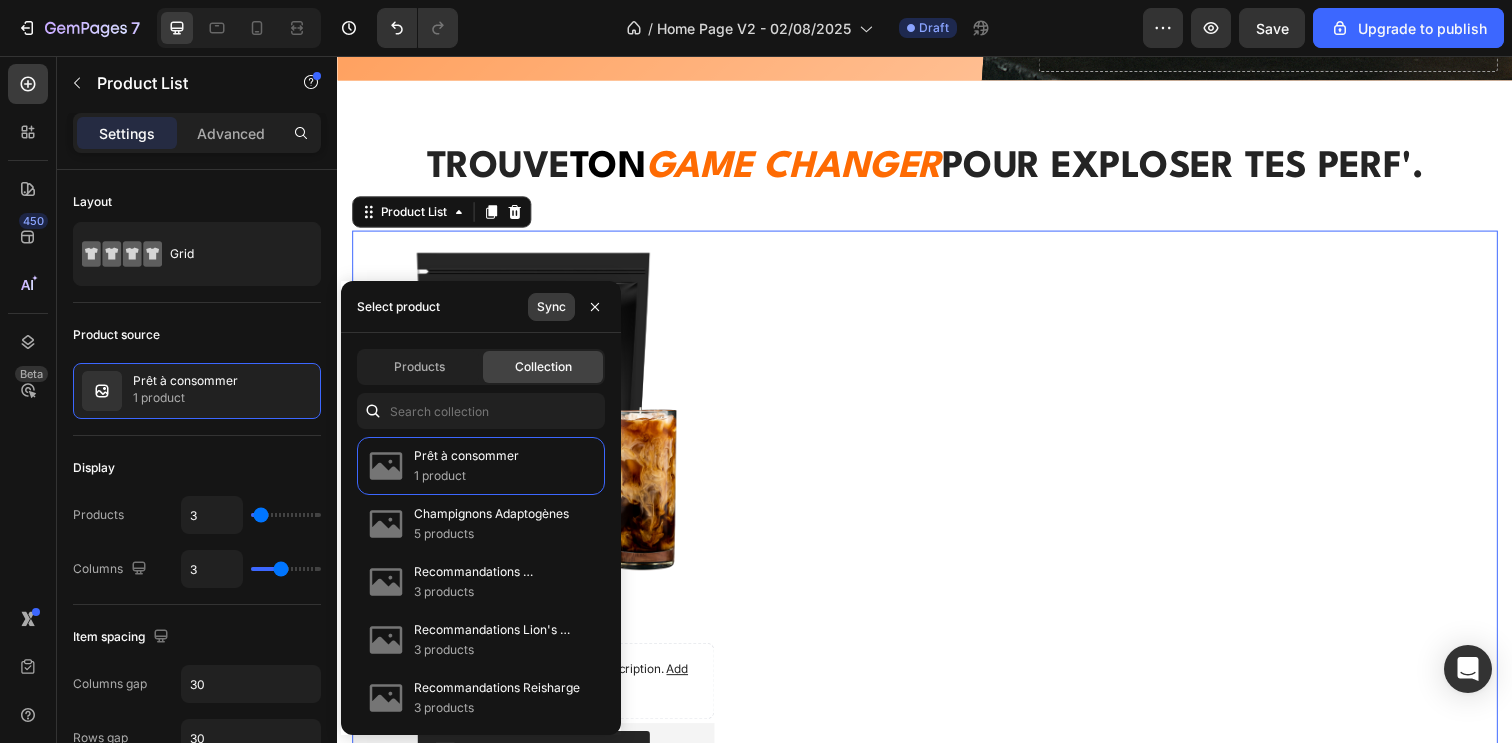 click on "Sync" at bounding box center [551, 307] 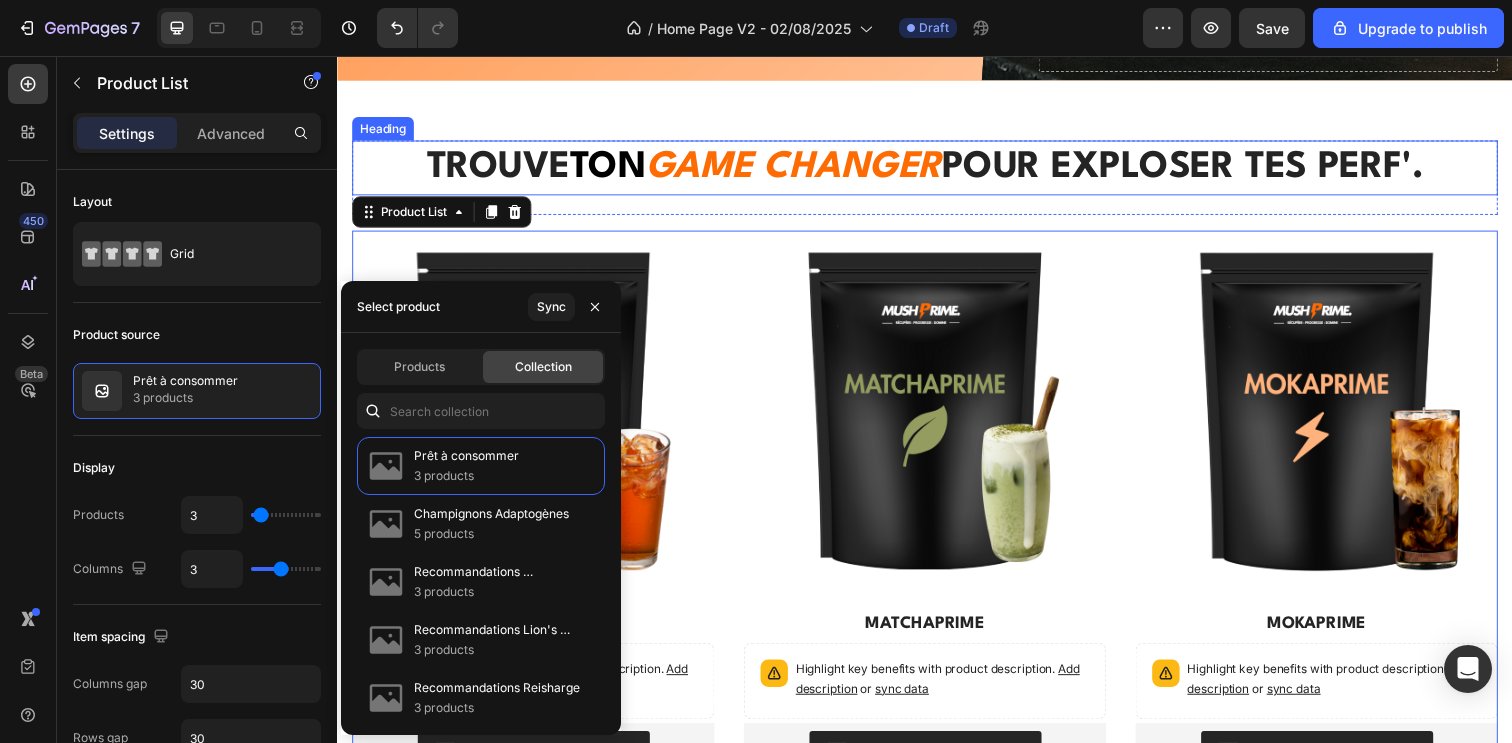 click on "Trouve  ton  GAME CHANGER  pour exploser tes perf'. Heading Row (P) Images Row TEAPRIME (P) Title Highlight key benefits with product description.       Add description   or   sync data Product Description Trustoo - Star Rating Widget Trustoo 34,90 € (P) Price (P) Price No compare price (P) Price Row
Out Of Stock (P) Cart Button Row Product List (P) Images Row MATCHAPRIME (P) Title Highlight key benefits with product description.       Add description   or   sync data Product Description Trustoo - Star Rating Widget Trustoo 34,90 € (P) Price (P) Price No compare price (P) Price Row
Out Of Stock (P) Cart Button Row Product List (P) Images Row MOKAPRIME (P) Title Highlight key benefits with product description.       Add description   or   sync data Product Description Trustoo - Star Rating Widget Trustoo 34,90 € (P) Price (P) Price No compare price (P) Price Row
ajouter au panier (P) Cart Button Row Product List Product List   0 Row Section 3" at bounding box center (937, 518) 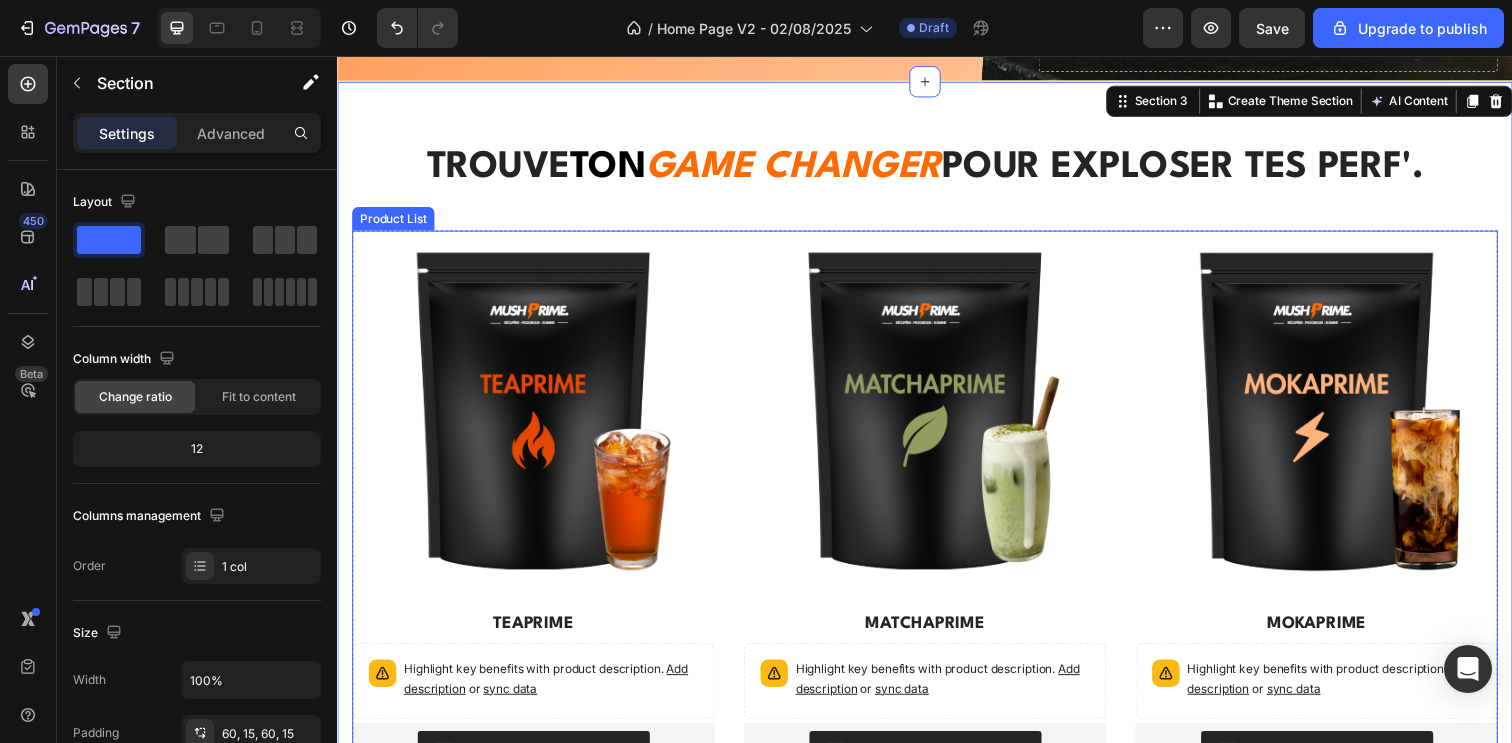click on "(P) Images Row TEAPRIME (P) Title Highlight key benefits with product description.       Add description   or   sync data Product Description Trustoo - Star Rating Widget Trustoo 34,90 € (P) Price (P) Price No compare price (P) Price Row
Out Of Stock (P) Cart Button Row Product List (P) Images Row MATCHAPRIME (P) Title Highlight key benefits with product description.       Add description   or   sync data Product Description Trustoo - Star Rating Widget Trustoo 34,90 € (P) Price (P) Price No compare price (P) Price Row
Out Of Stock (P) Cart Button Row Product List (P) Images Row MOKAPRIME (P) Title Highlight key benefits with product description.       Add description   or   sync data Product Description Trustoo - Star Rating Widget Trustoo 34,90 € (P) Price (P) Price No compare price (P) Price Row
ajouter au panier (P) Cart Button Row Product List" at bounding box center [937, 564] 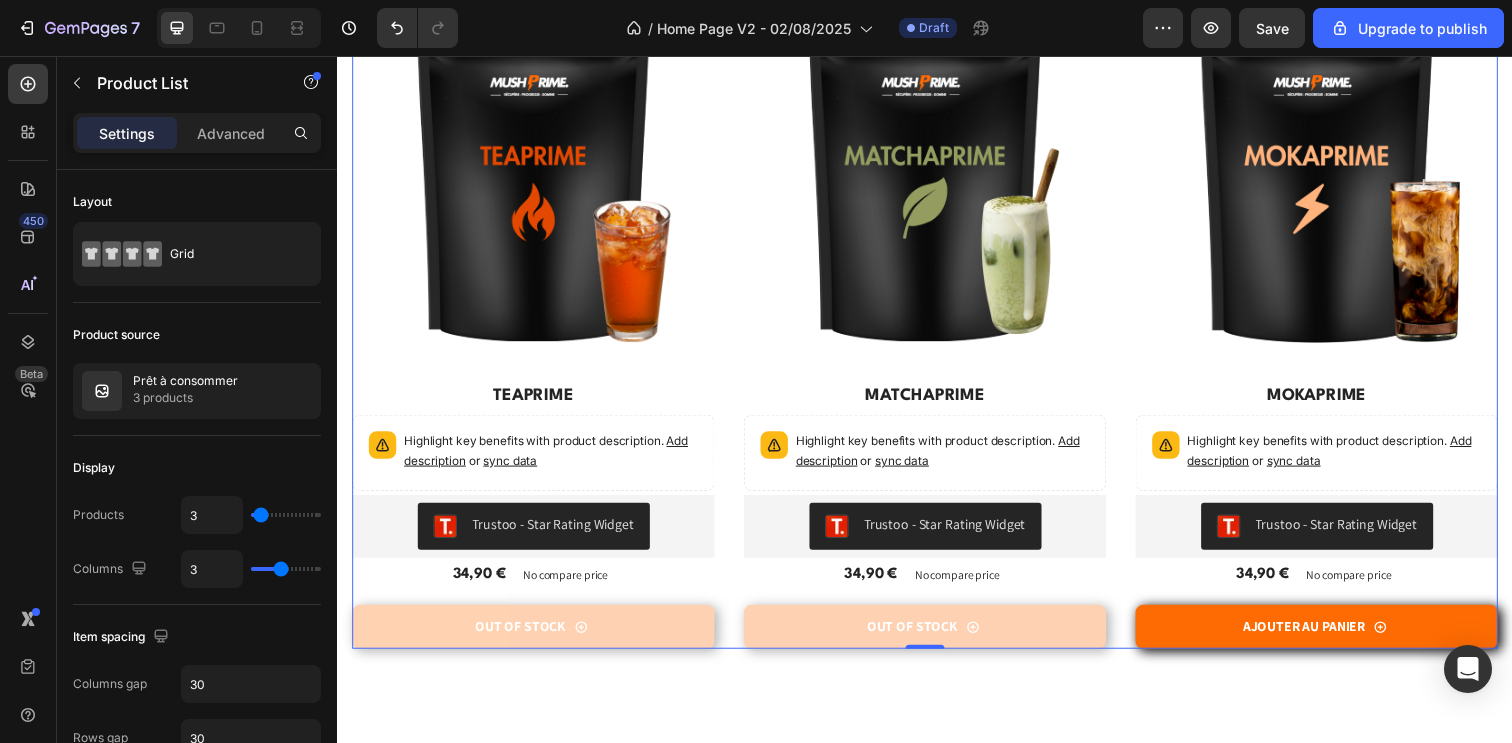 scroll, scrollTop: 1024, scrollLeft: 0, axis: vertical 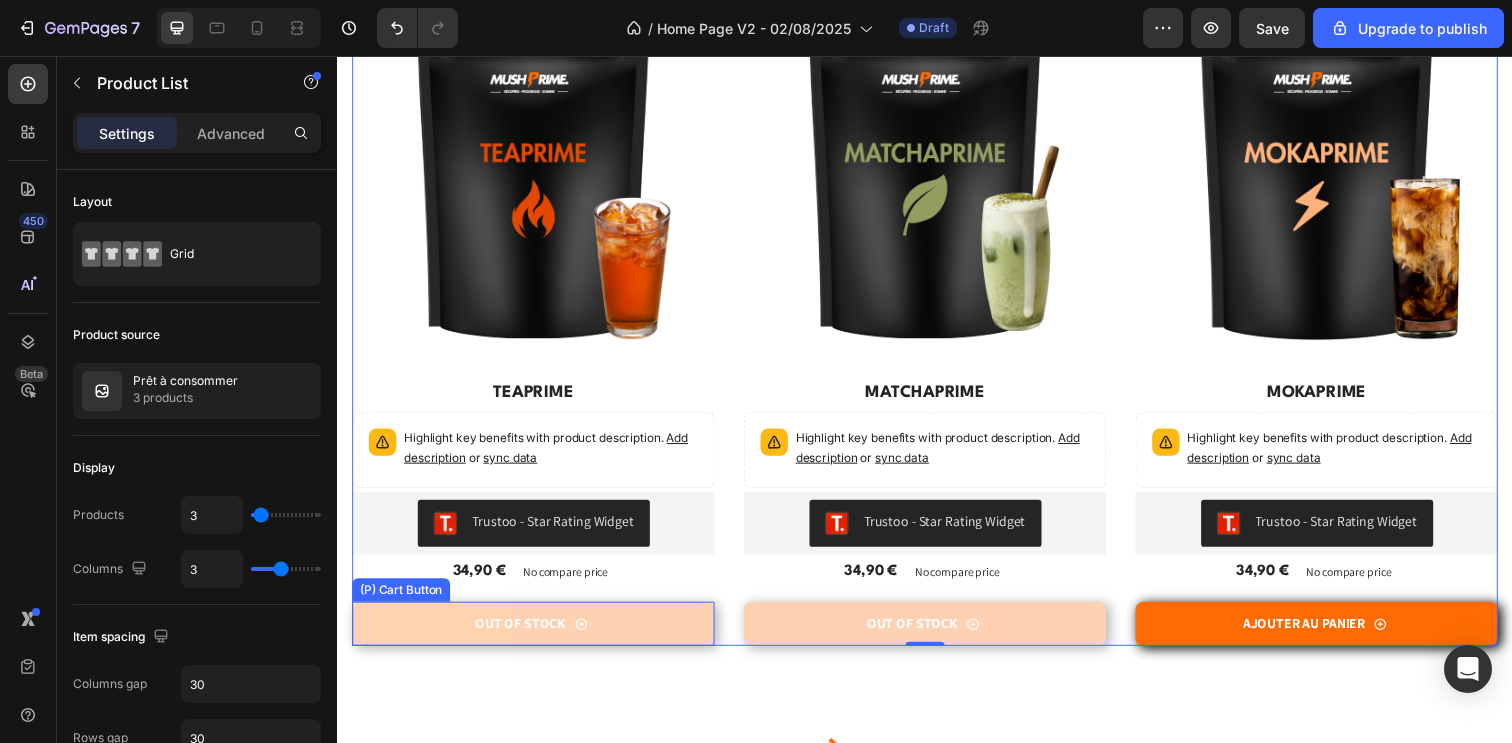 click on "Out Of Stock" at bounding box center (537, 635) 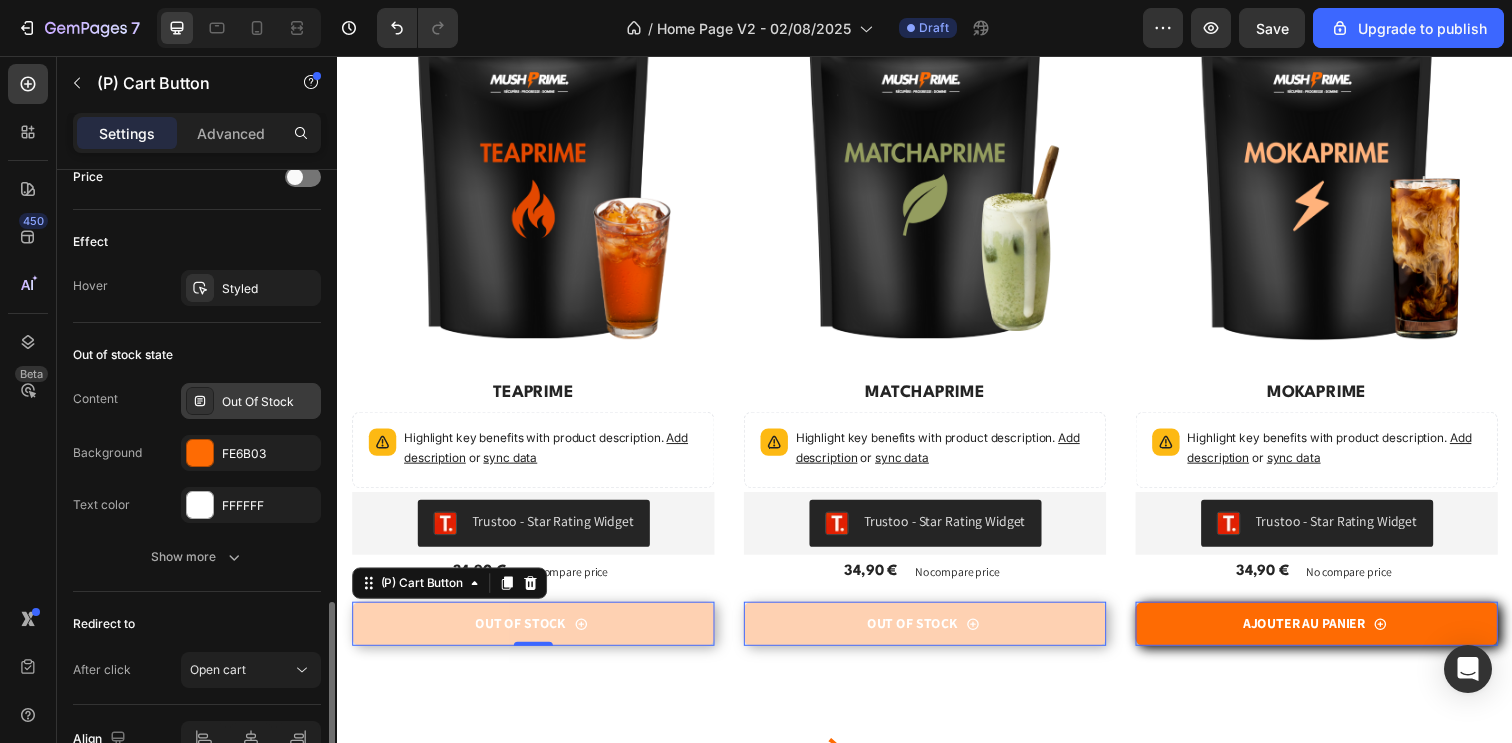 scroll, scrollTop: 1565, scrollLeft: 0, axis: vertical 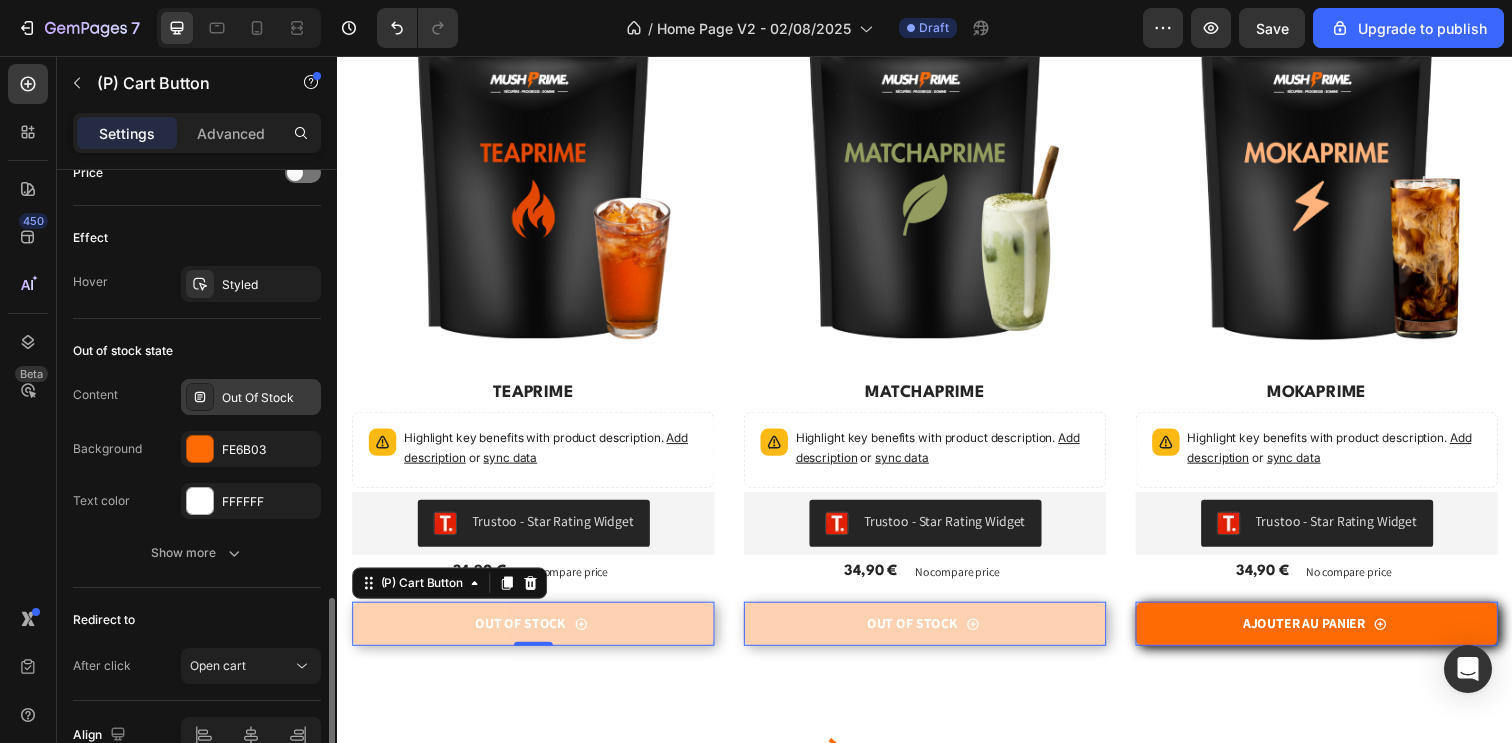 click on "Out Of Stock" at bounding box center [269, 398] 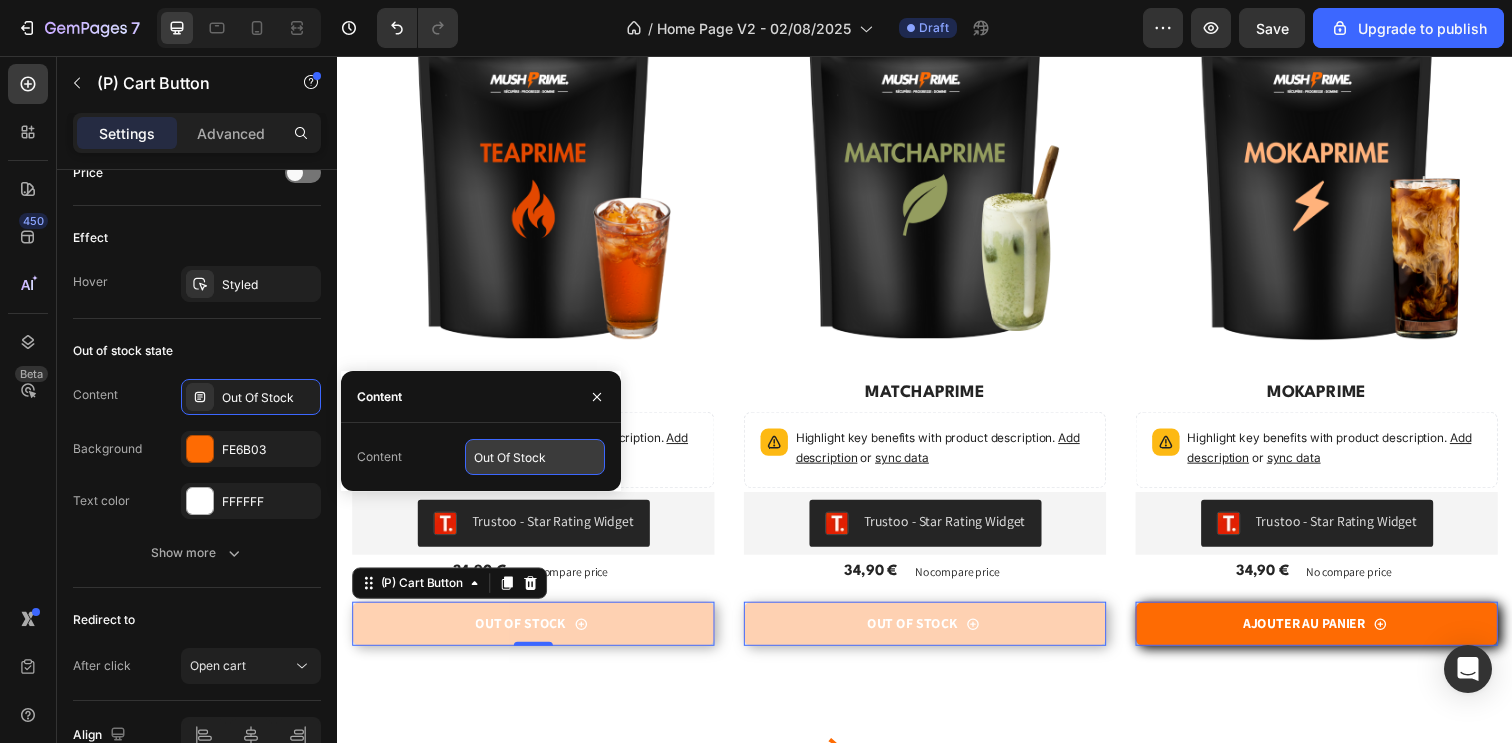 click on "Out Of Stock" at bounding box center (535, 457) 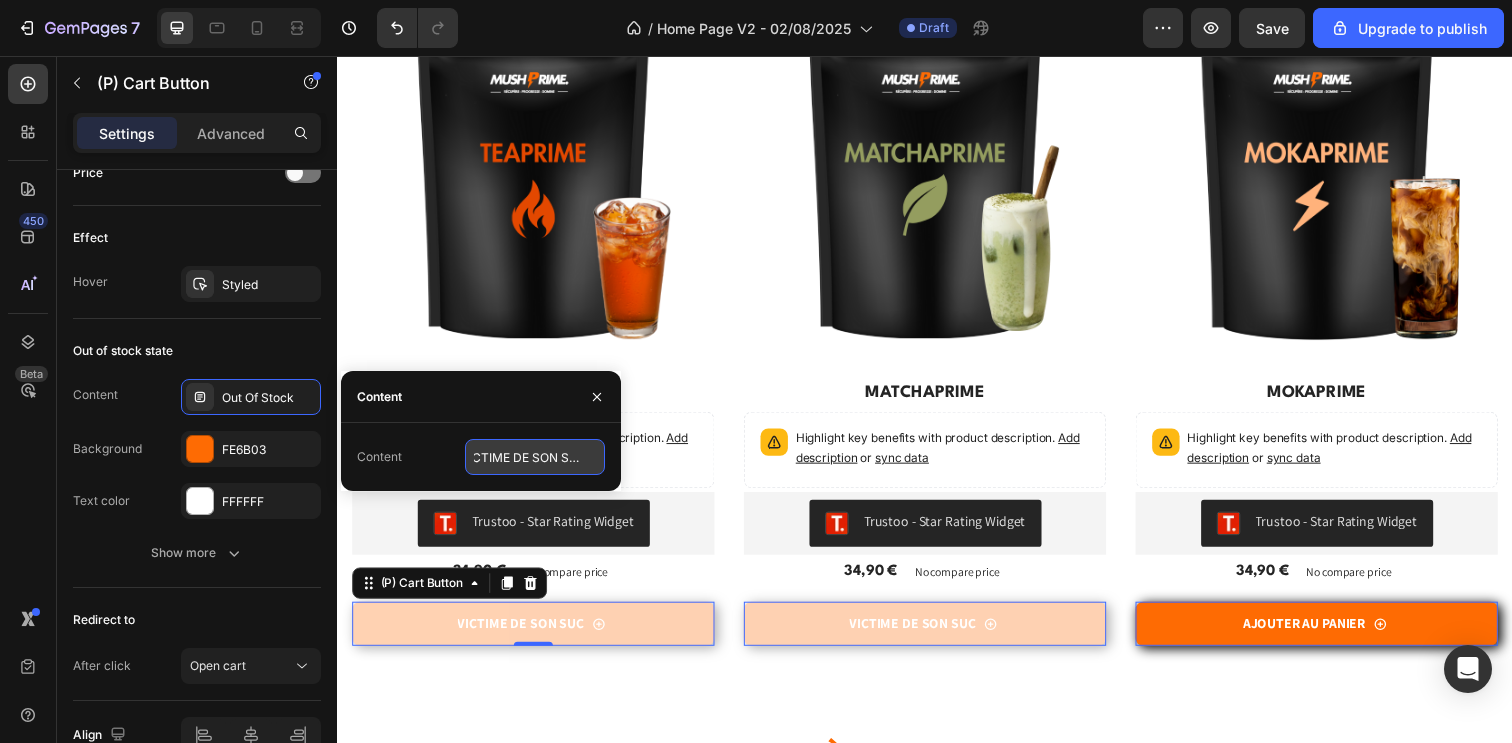 scroll, scrollTop: 0, scrollLeft: 28, axis: horizontal 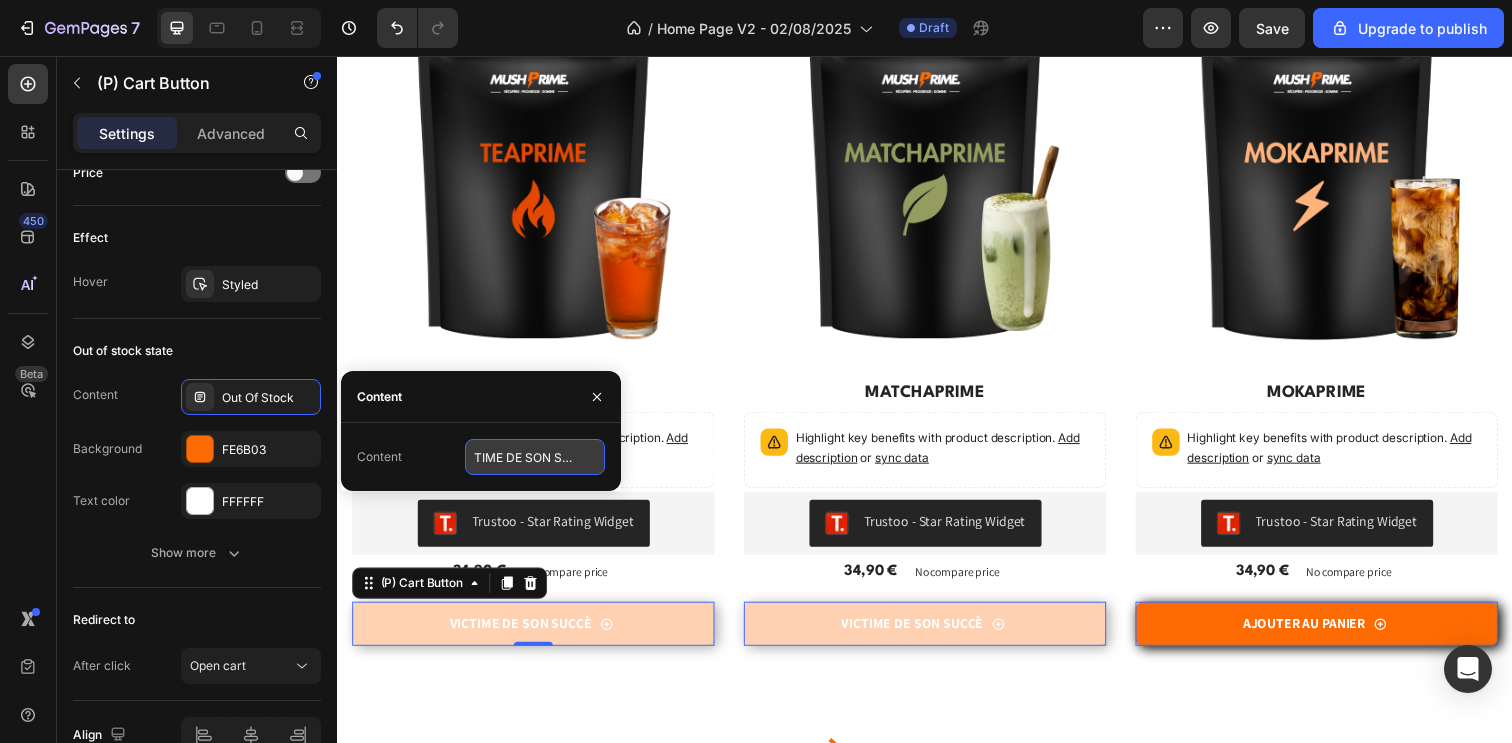 type on "VICTIME DE SON SUCCÈS" 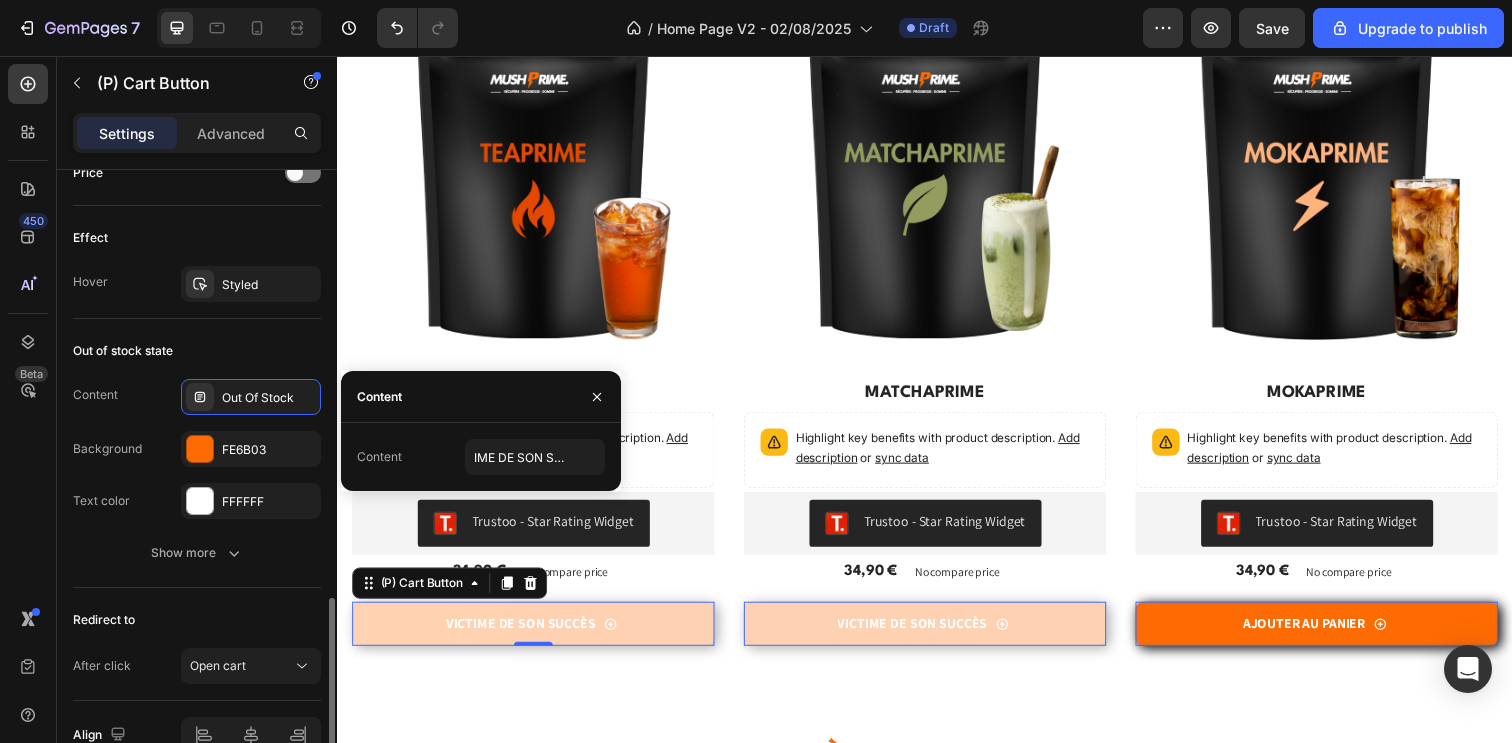 click on "Content Out Of Stock Background FE6B03 Text color FFFFFF" at bounding box center (197, 449) 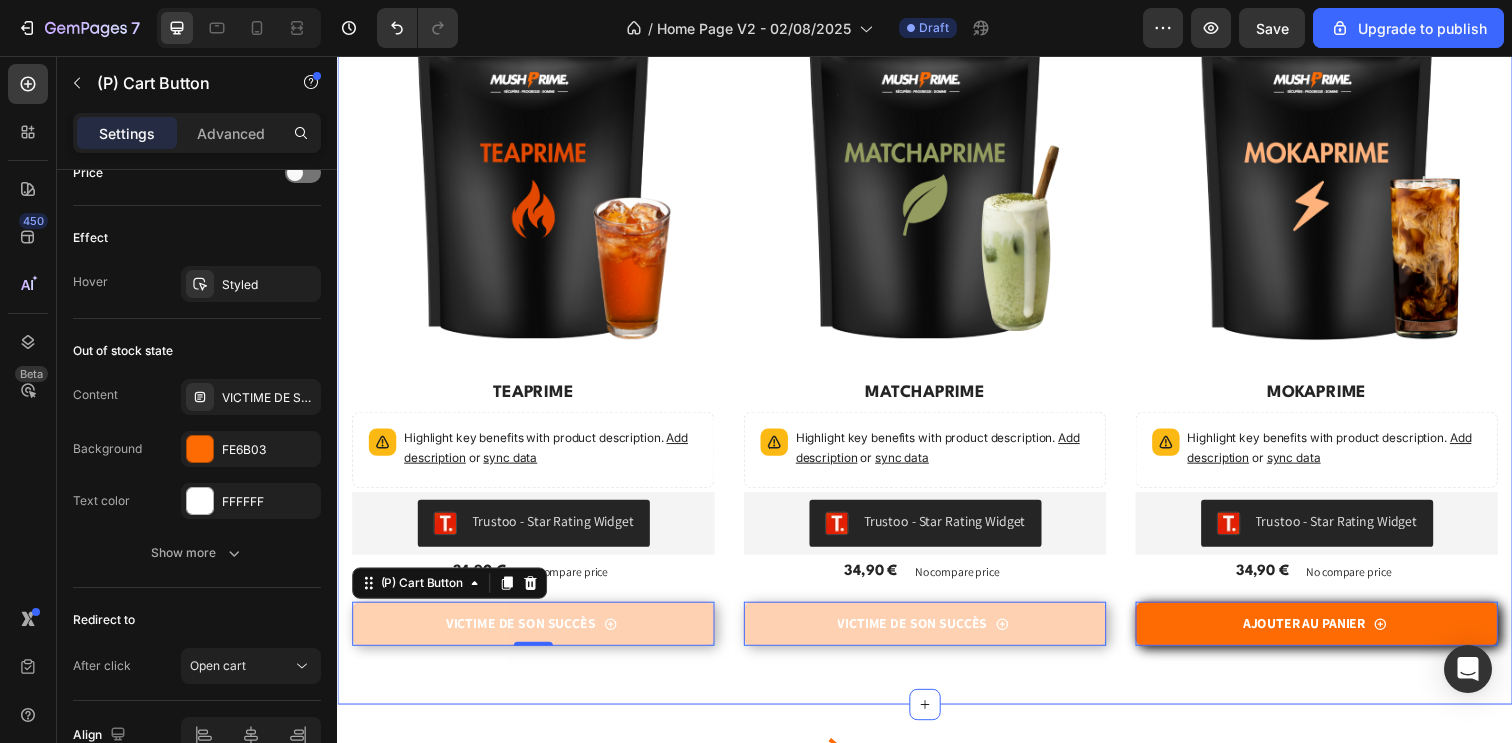 click on "Trouve  ton  GAME CHANGER  pour exploser tes perf'. Heading Row (P) Images Row TEAPRIME (P) Title Highlight key benefits with product description.       Add description   or   sync data Product Description Trustoo - Star Rating Widget Trustoo 34,90 € (P) Price (P) Price No compare price (P) Price Row
VICTIME DE SON SUCCÈS (P) Cart Button   0 Row Product List (P) Images Row MATCHAPRIME (P) Title Highlight key benefits with product description.       Add description   or   sync data Product Description Trustoo - Star Rating Widget Trustoo 34,90 € (P) Price (P) Price No compare price (P) Price Row
VICTIME DE SON SUCCÈS (P) Cart Button   0 Row Product List (P) Images Row MOKAPRIME (P) Title Highlight key benefits with product description.       Add description   or   sync data Product Description Trustoo - Star Rating Widget Trustoo 34,90 € (P) Price (P) Price No compare price (P) Price Row
ajouter au panier (P) Cart Button   0 Row Product List Product List" at bounding box center (937, 282) 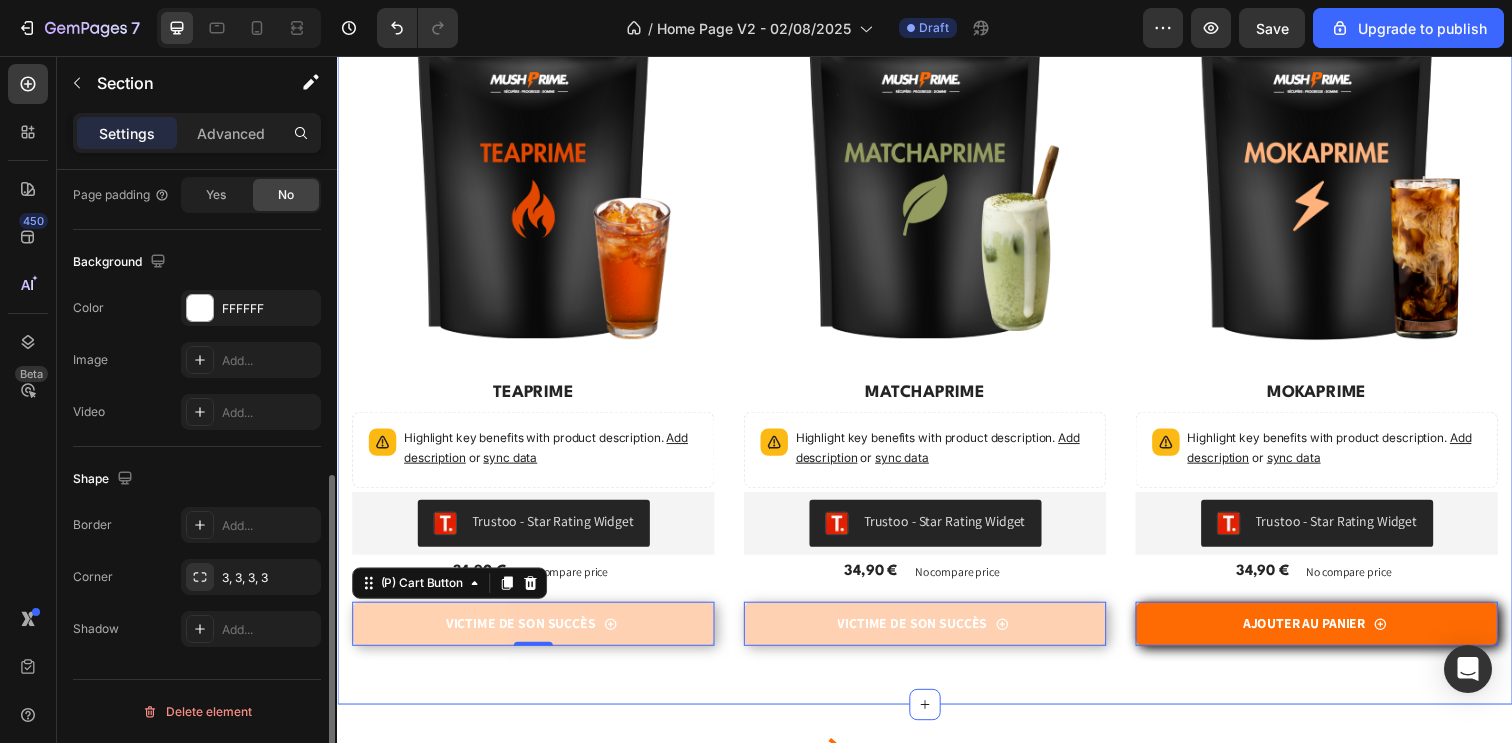 scroll, scrollTop: 0, scrollLeft: 0, axis: both 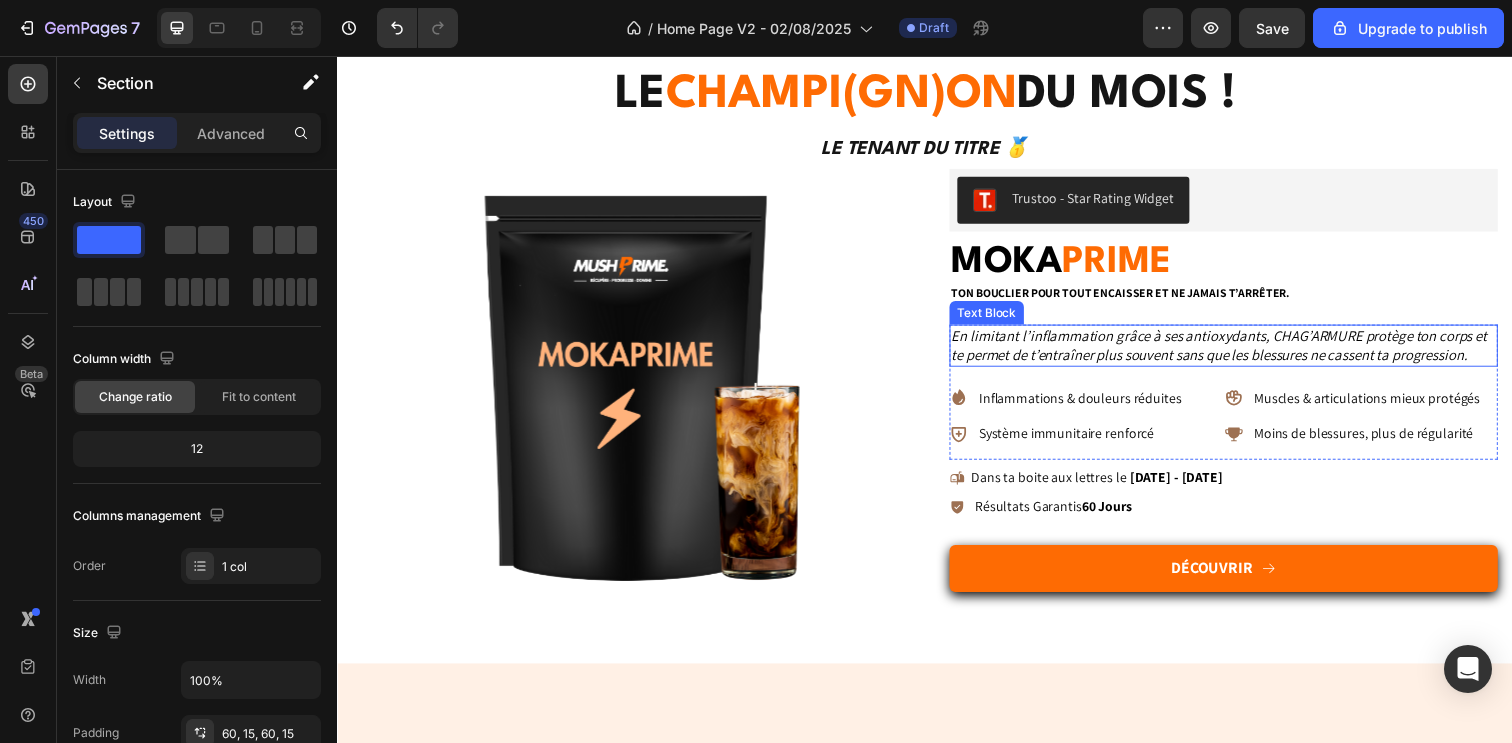 click on "En limitant l’inflammation grâce à ses antioxydants, CHAG’ARMURE protège ton corps et te permet de t’entraîner plus souvent sans que les blessures ne cassent ta progression." at bounding box center [1242, 351] 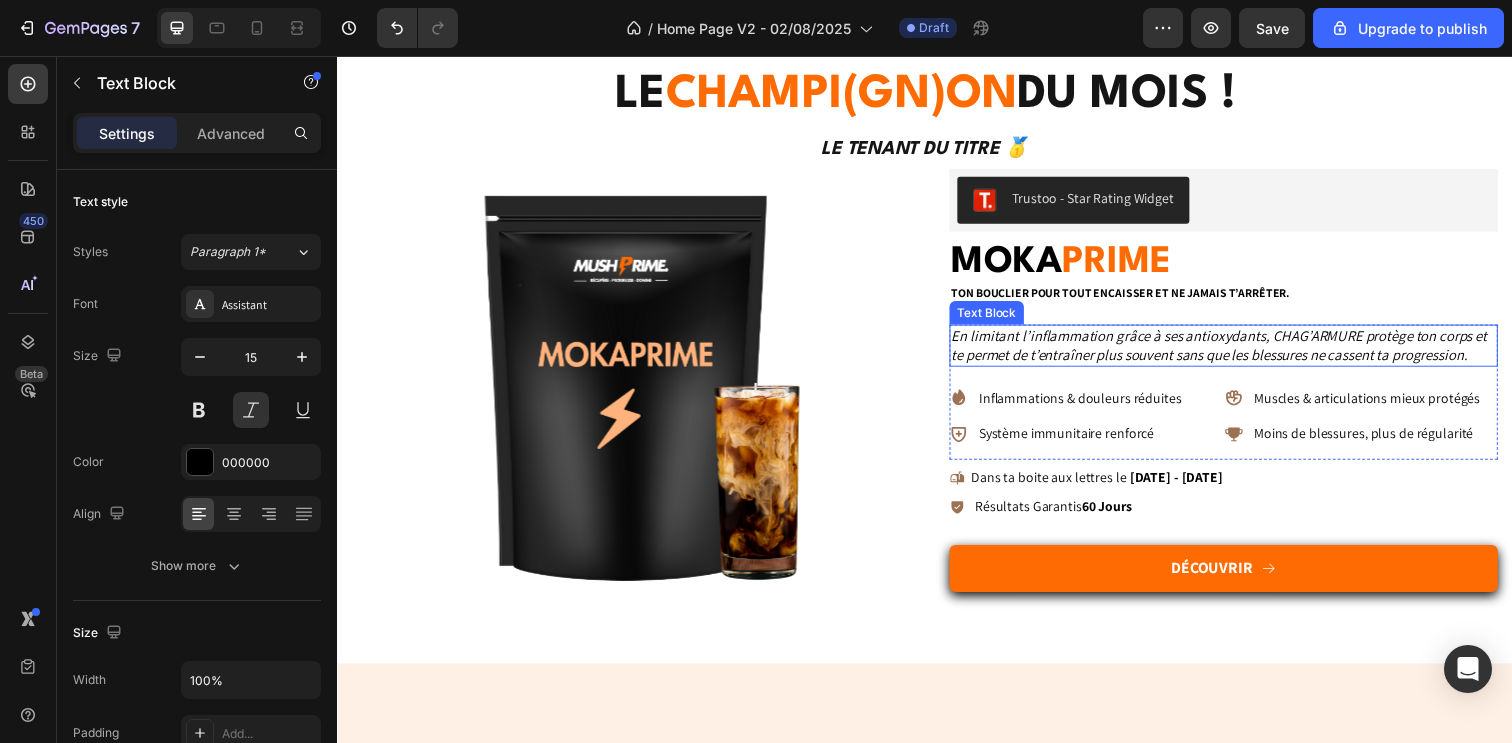click on "En limitant l’inflammation grâce à ses antioxydants, CHAG’ARMURE protège ton corps et te permet de t’entraîner plus souvent sans que les blessures ne cassent ta progression." at bounding box center (1242, 351) 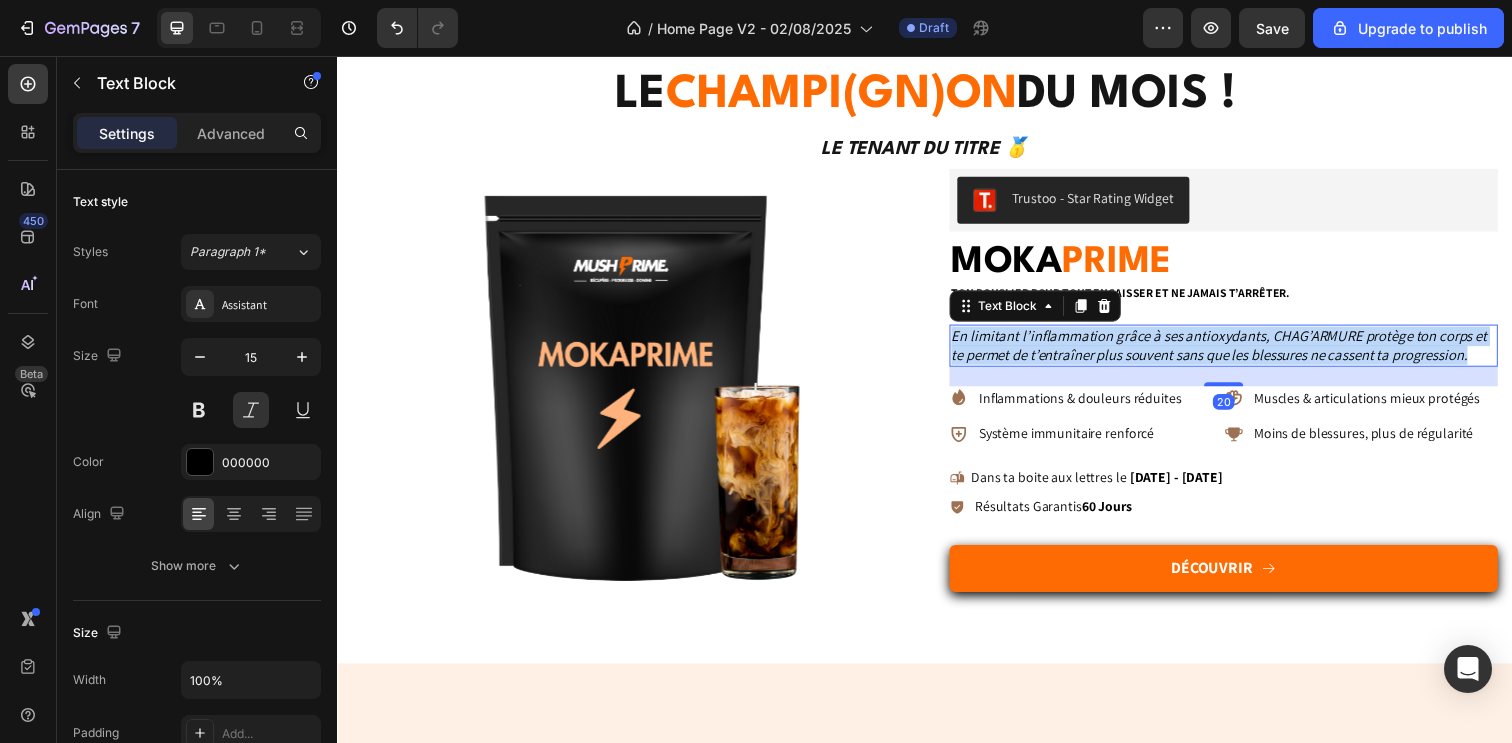 click on "En limitant l’inflammation grâce à ses antioxydants, CHAG’ARMURE protège ton corps et te permet de t’entraîner plus souvent sans que les blessures ne cassent ta progression." at bounding box center [1242, 351] 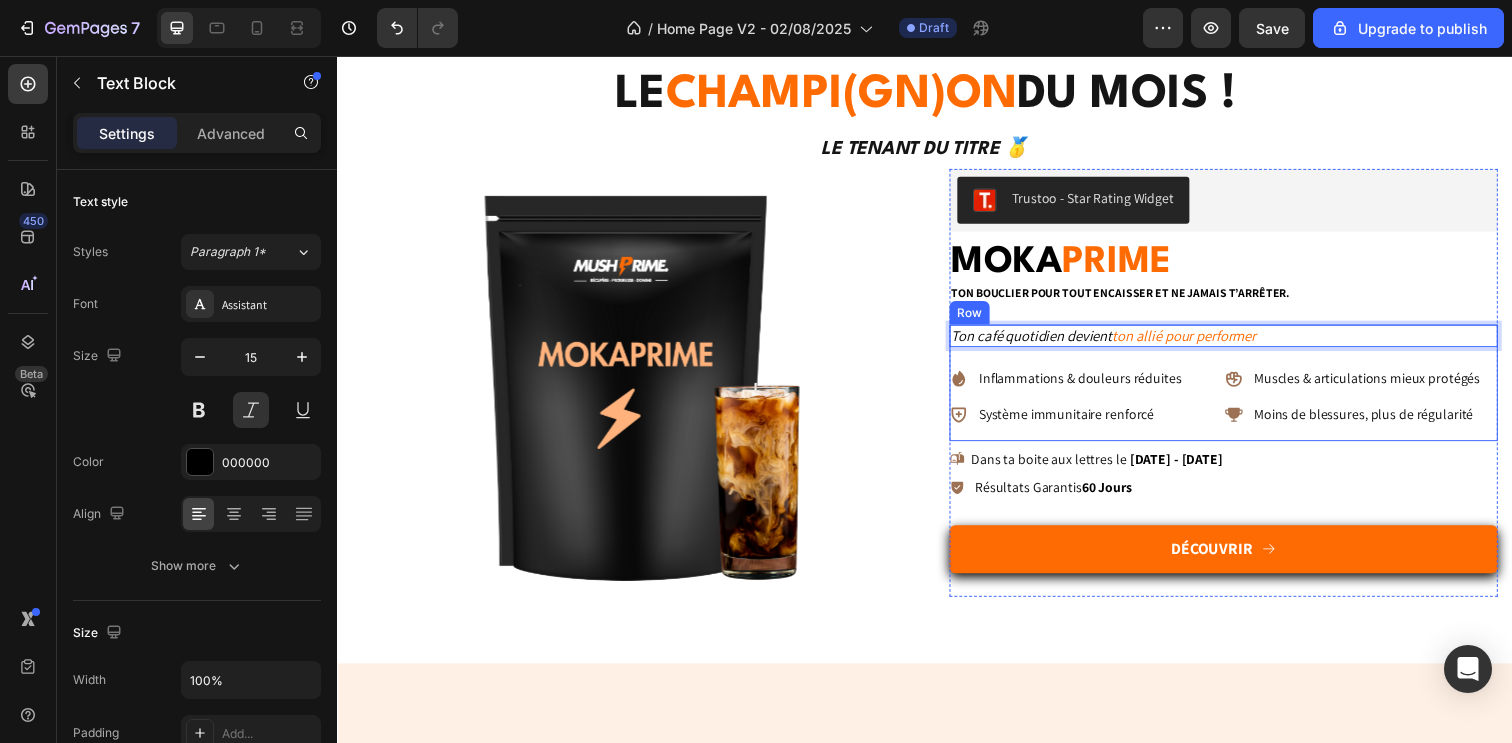 click on "Ton café quotidien devient  ton allié pour performer Text Block   20
Inflammations & douleurs réduites
Système immunitaire renforcé Item List
Muscles & articulations mieux protégés
Moins de blessures, plus de régularité Item List Row
Inflammations & douleurs réduites
Système immunitaire renforcé Item List
Muscles & articulations mieux protégés
Moins de blessures, plus de régularité Item List Row" at bounding box center (1242, 389) 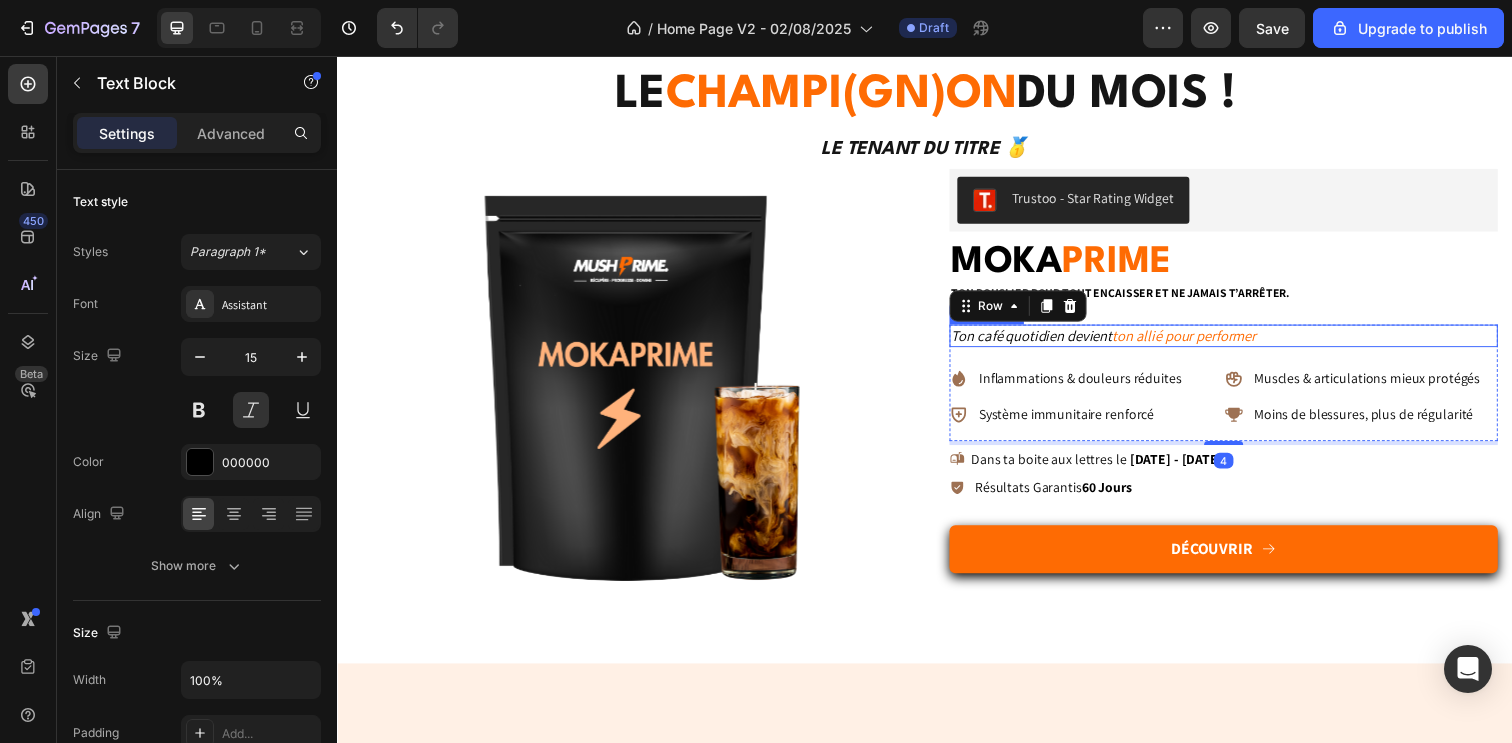 click on "Ton café quotidien devient  ton allié pour performer" at bounding box center (1242, 342) 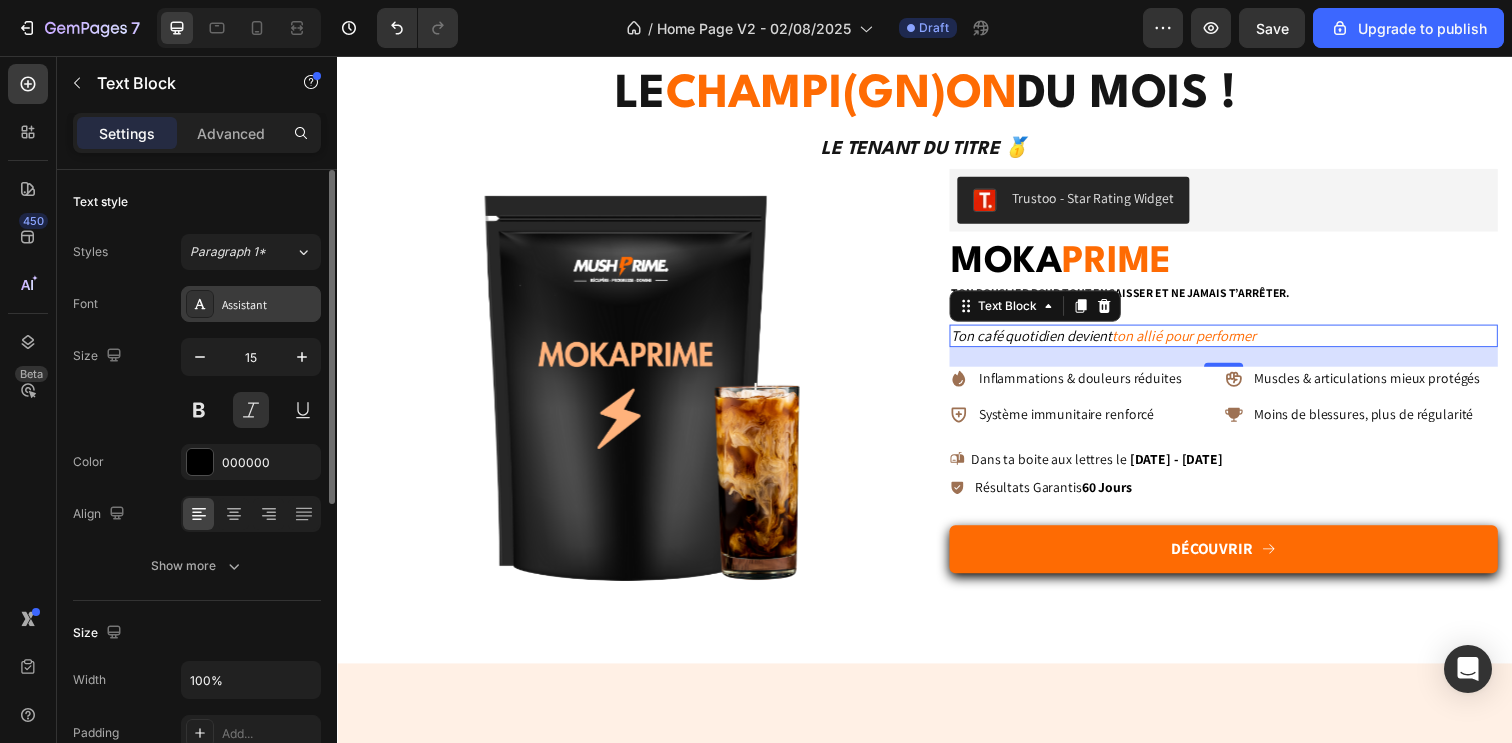 click on "Assistant" at bounding box center (269, 305) 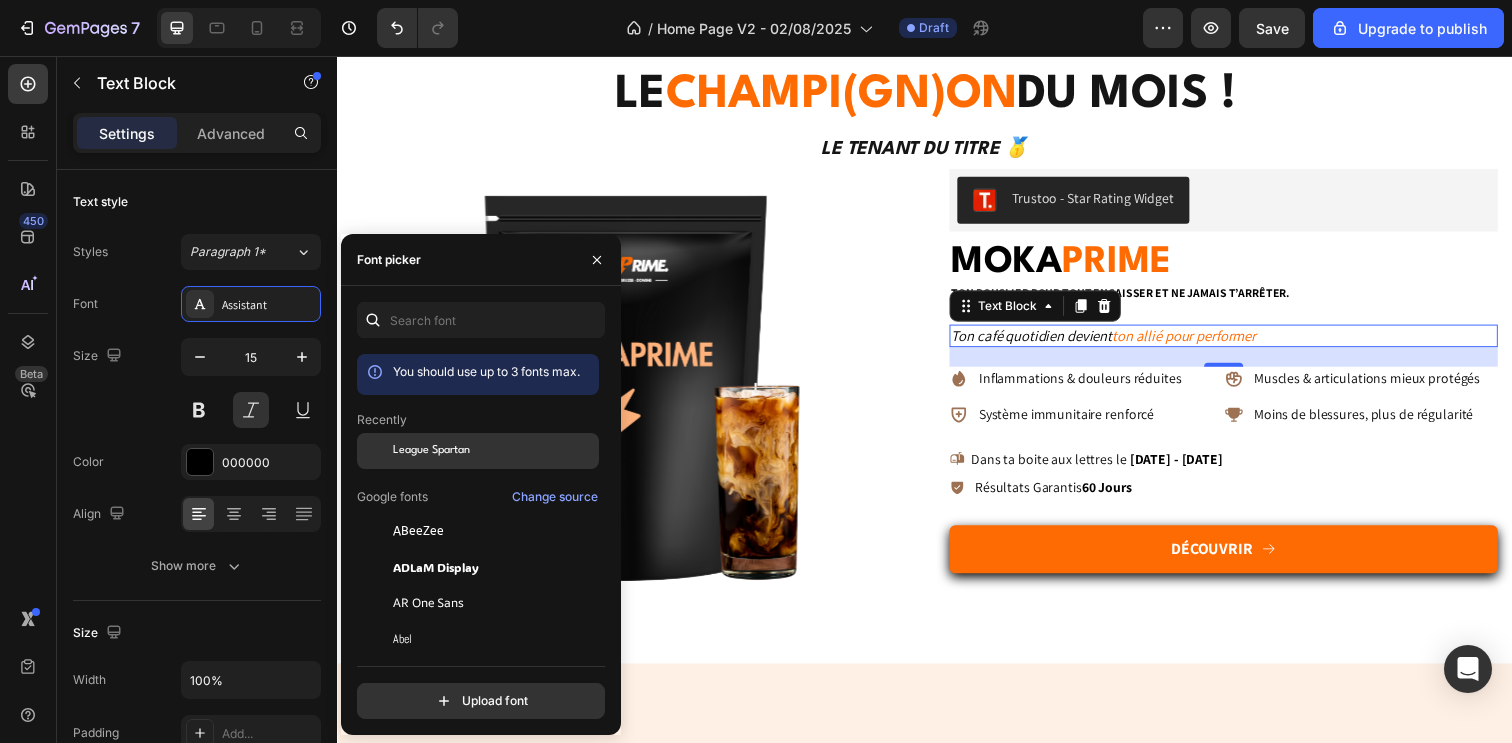 click on "League Spartan" at bounding box center [431, 451] 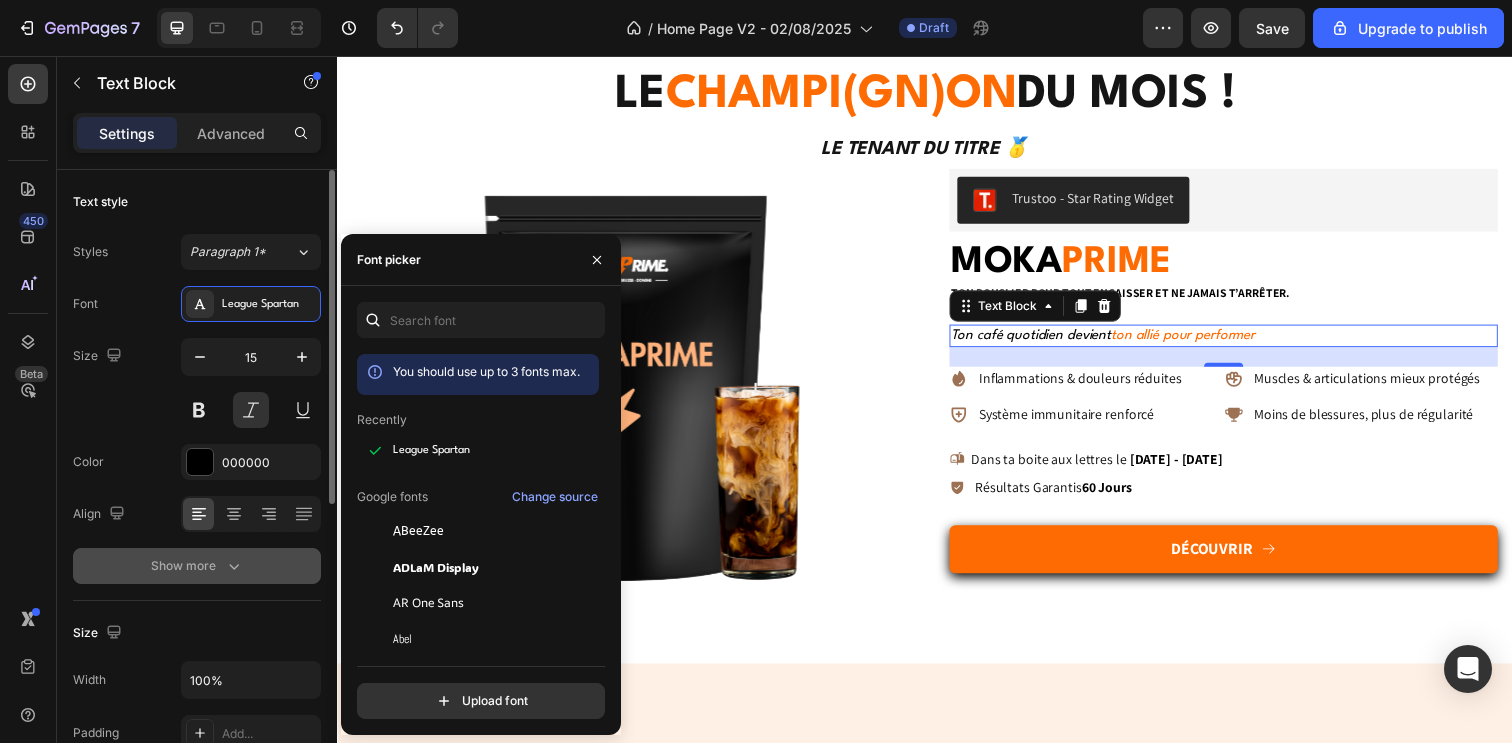 click 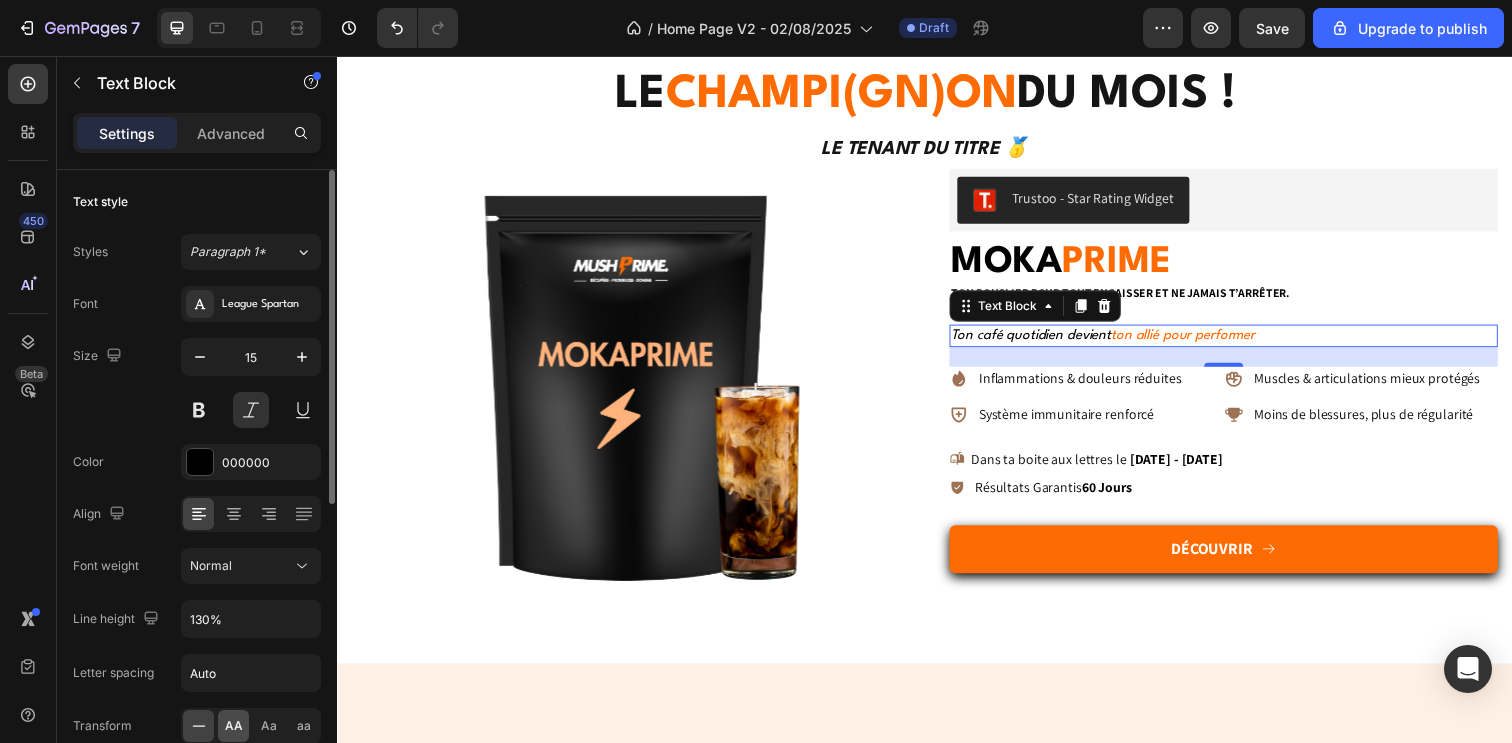 click on "AA" 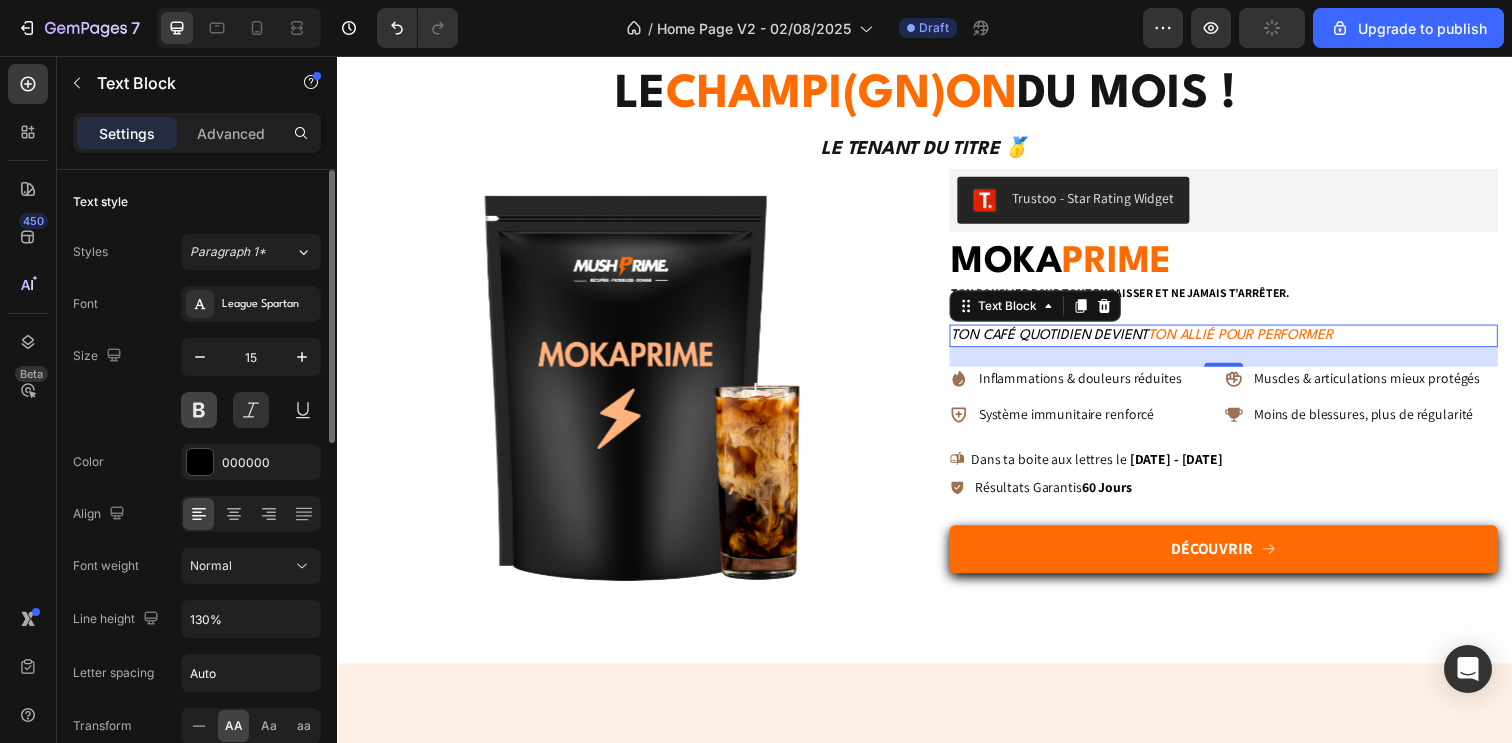 click at bounding box center (199, 410) 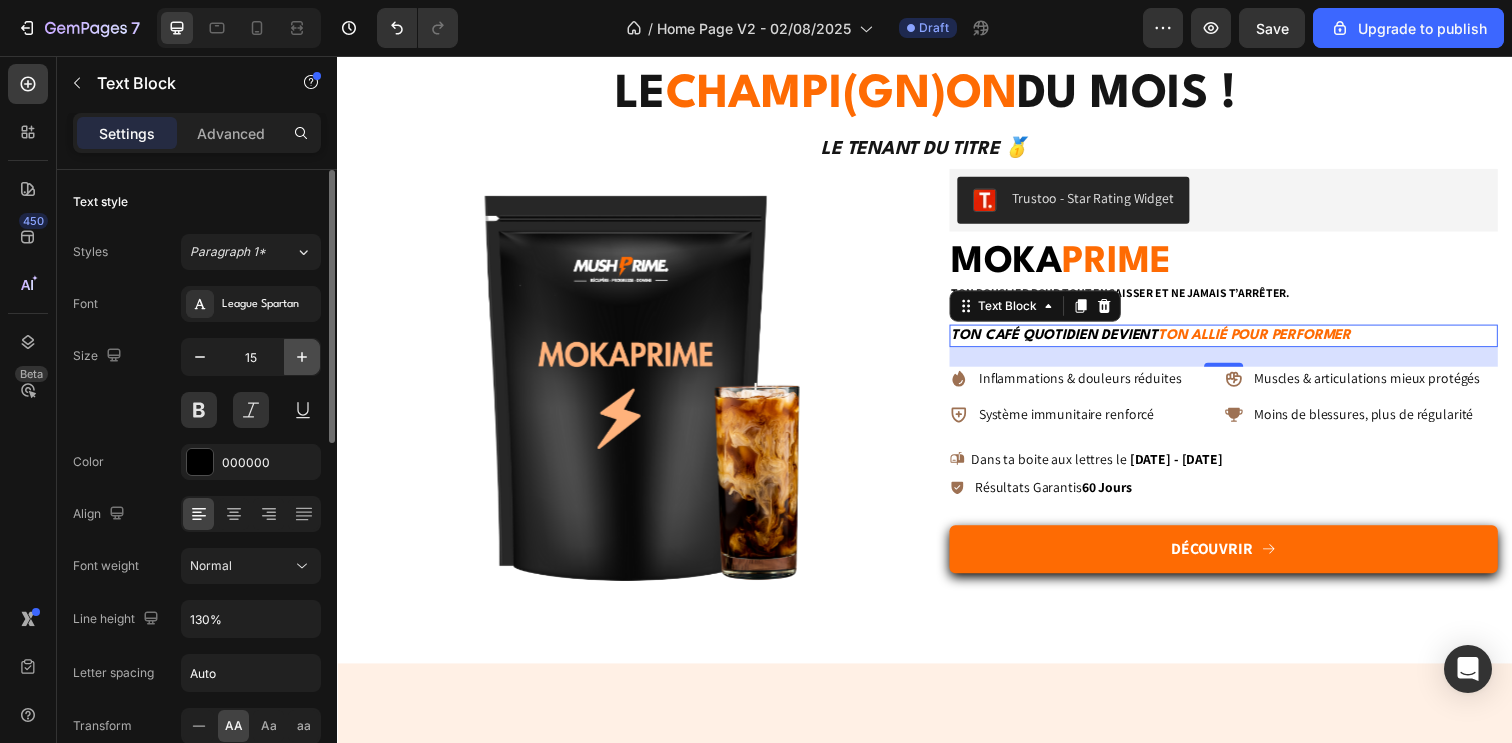 click 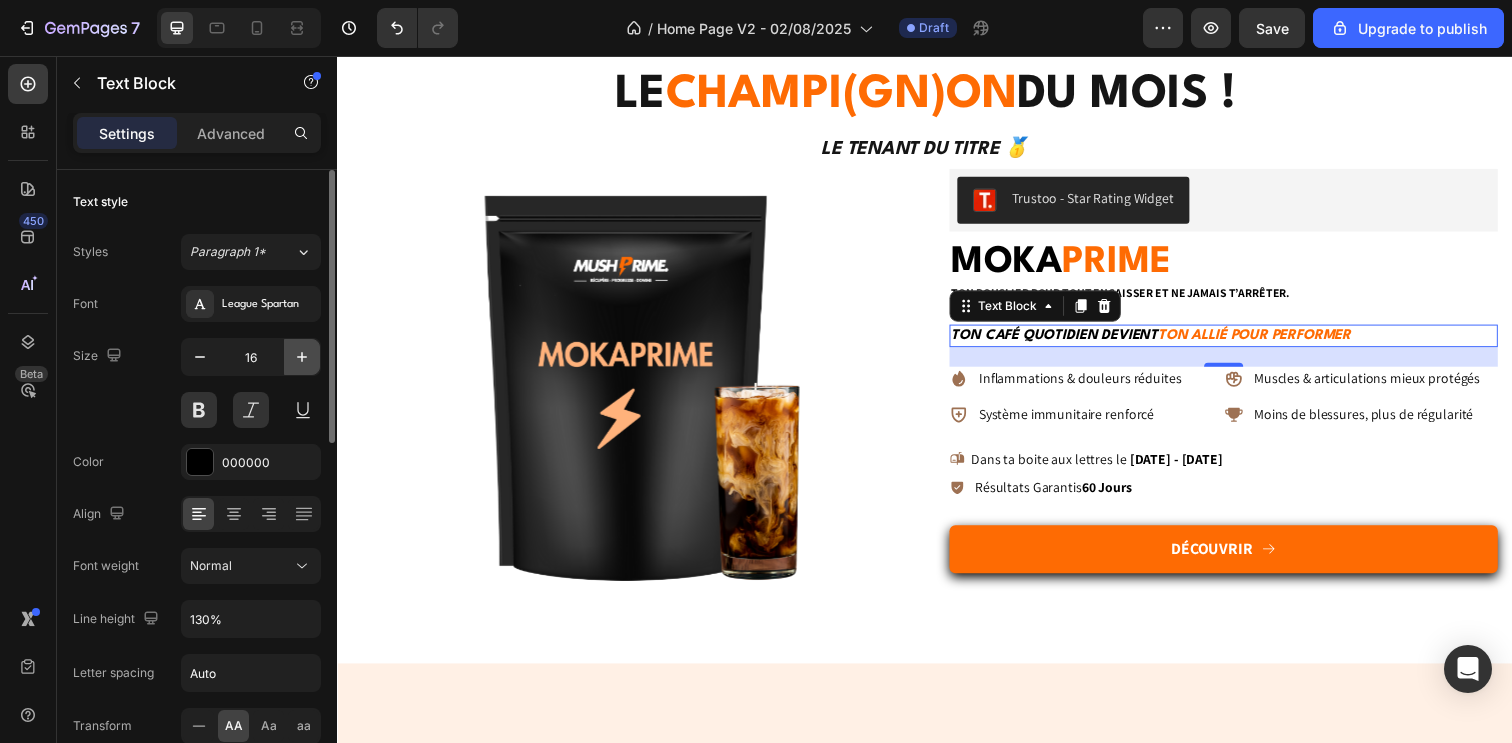 click 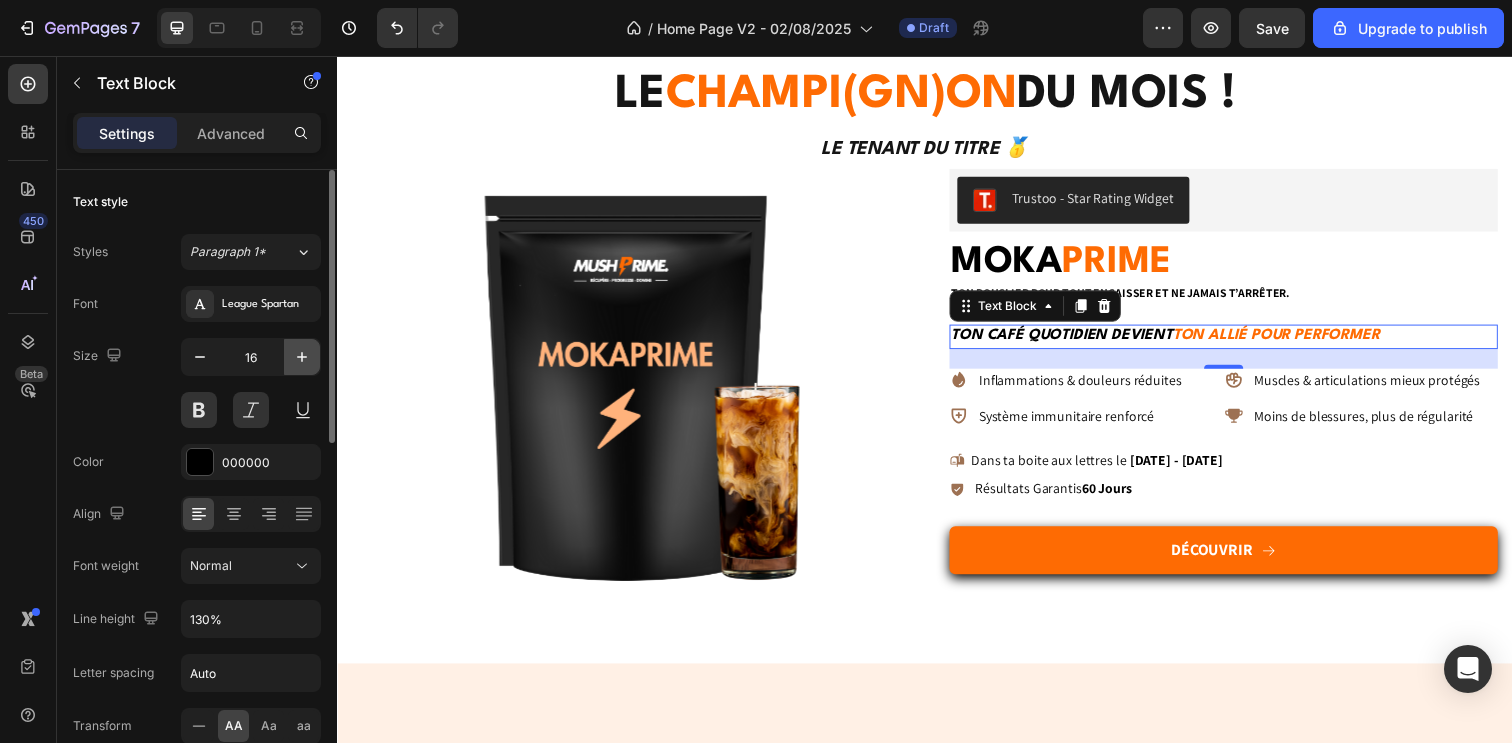 type on "17" 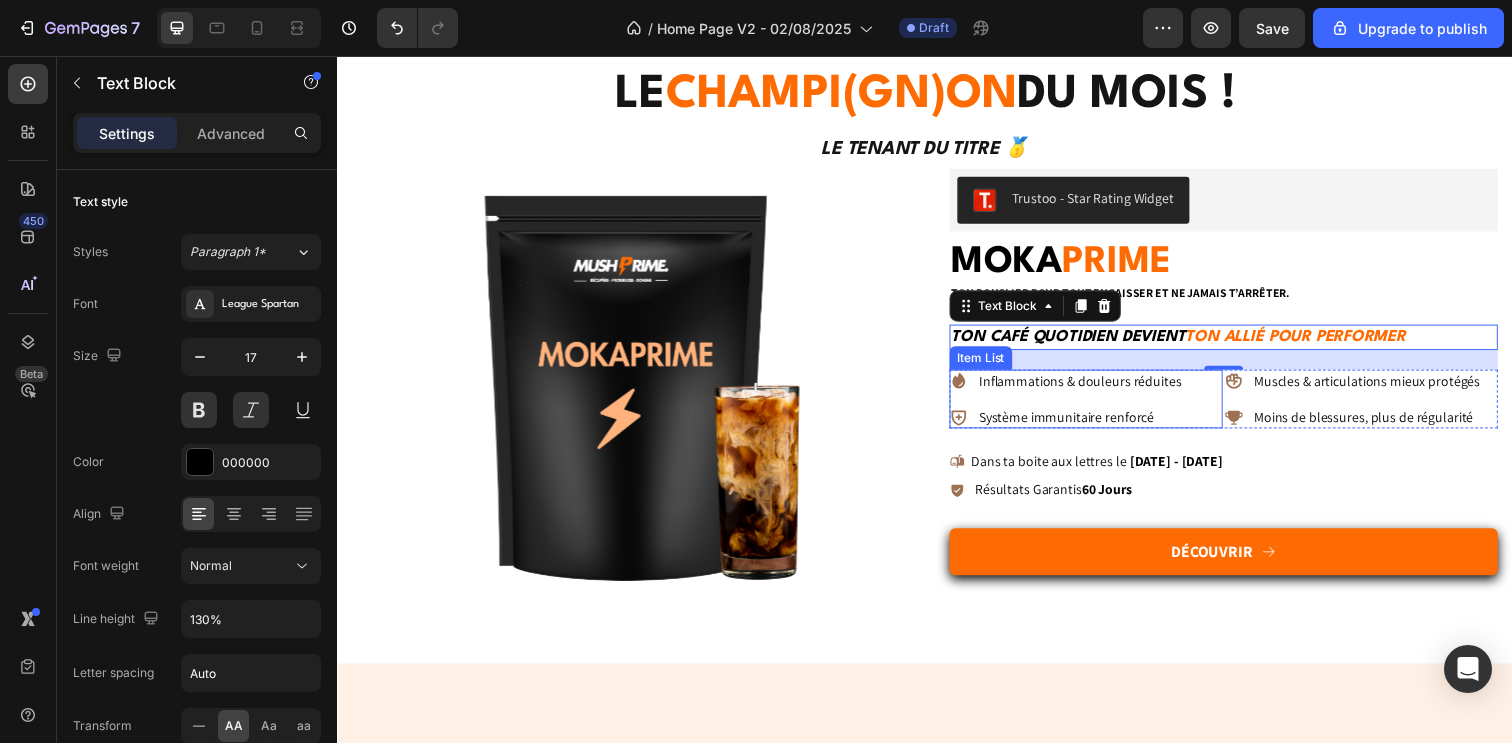click on "Inflammations & douleurs réduites" at bounding box center [1095, 388] 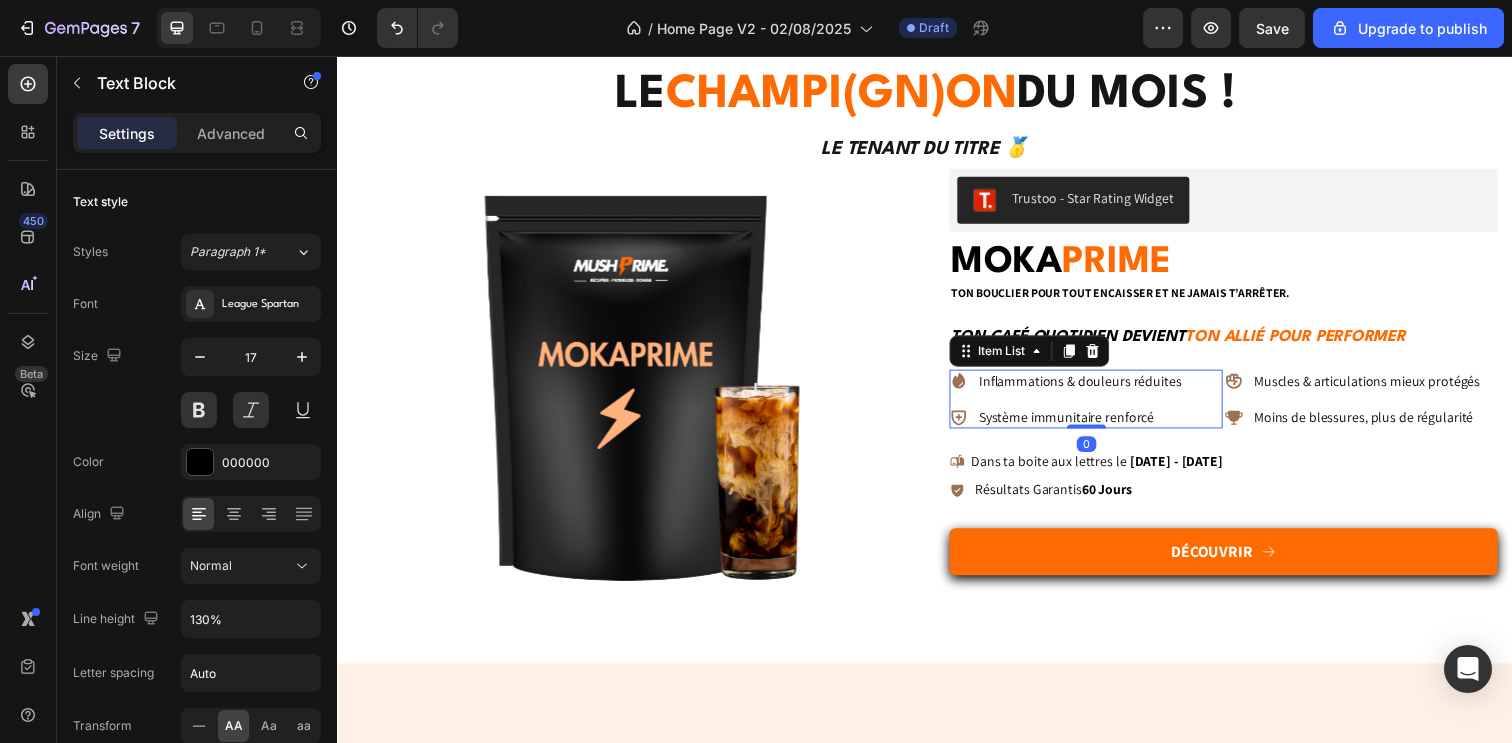 click on "Inflammations & douleurs réduites" at bounding box center (1095, 388) 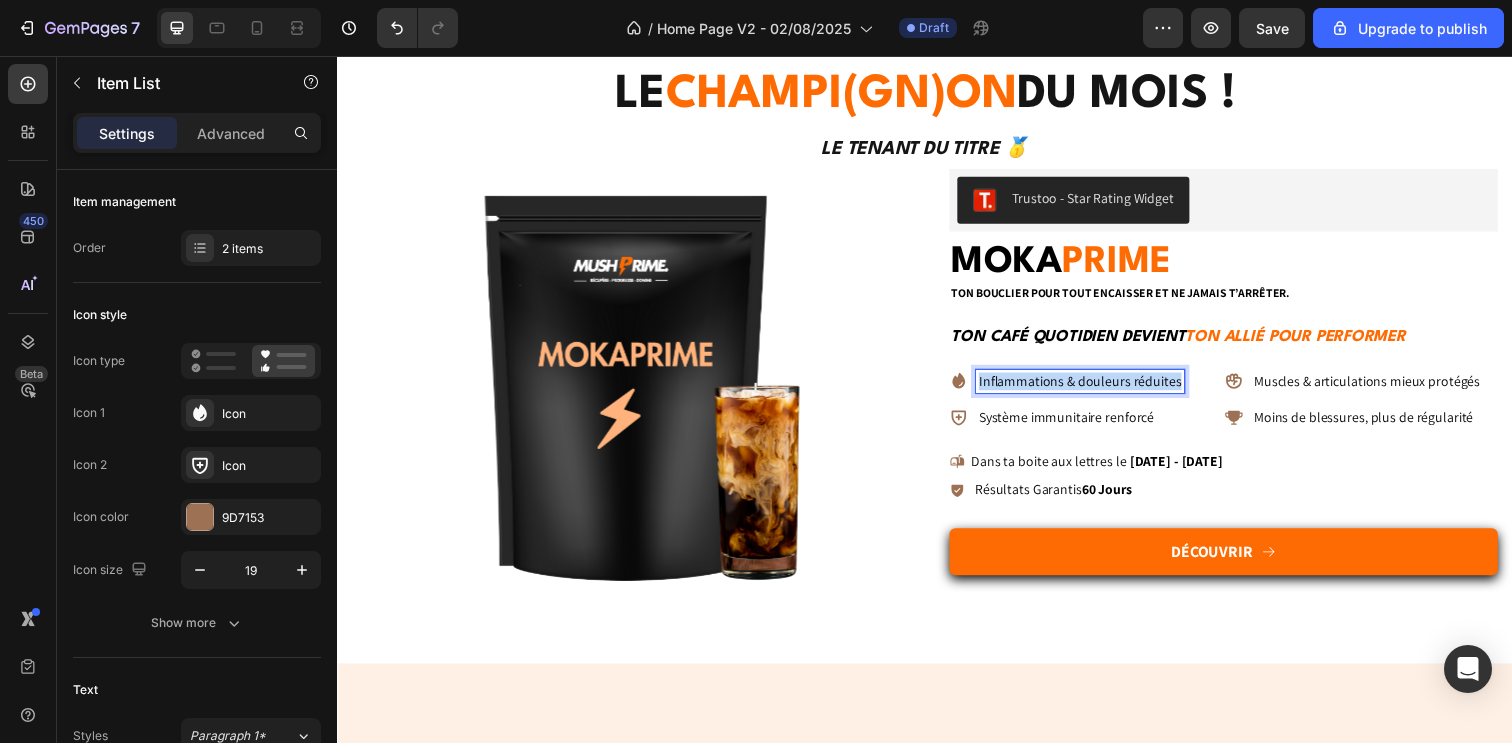 click on "Inflammations & douleurs réduites" at bounding box center (1095, 388) 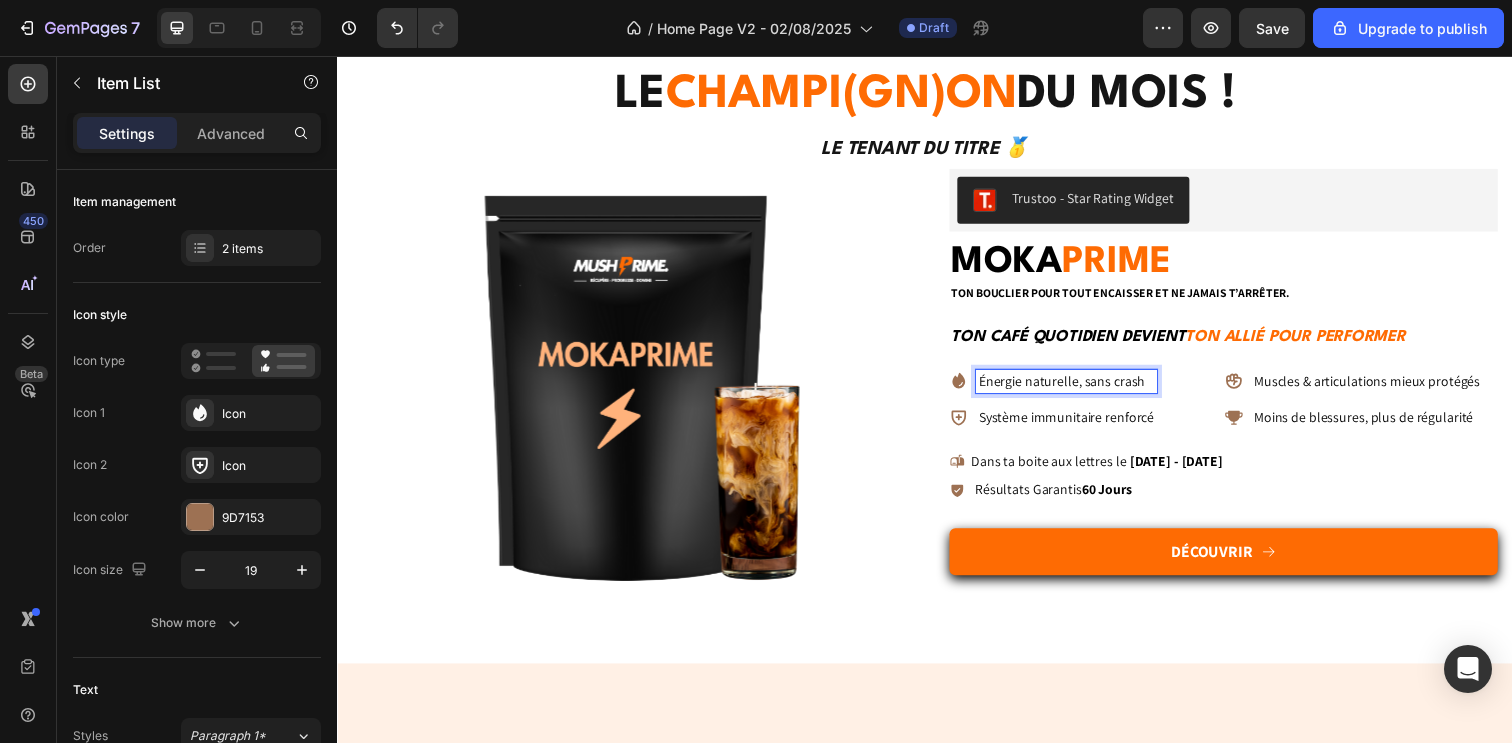 click on "Système immunitaire renforcé" at bounding box center [1081, 424] 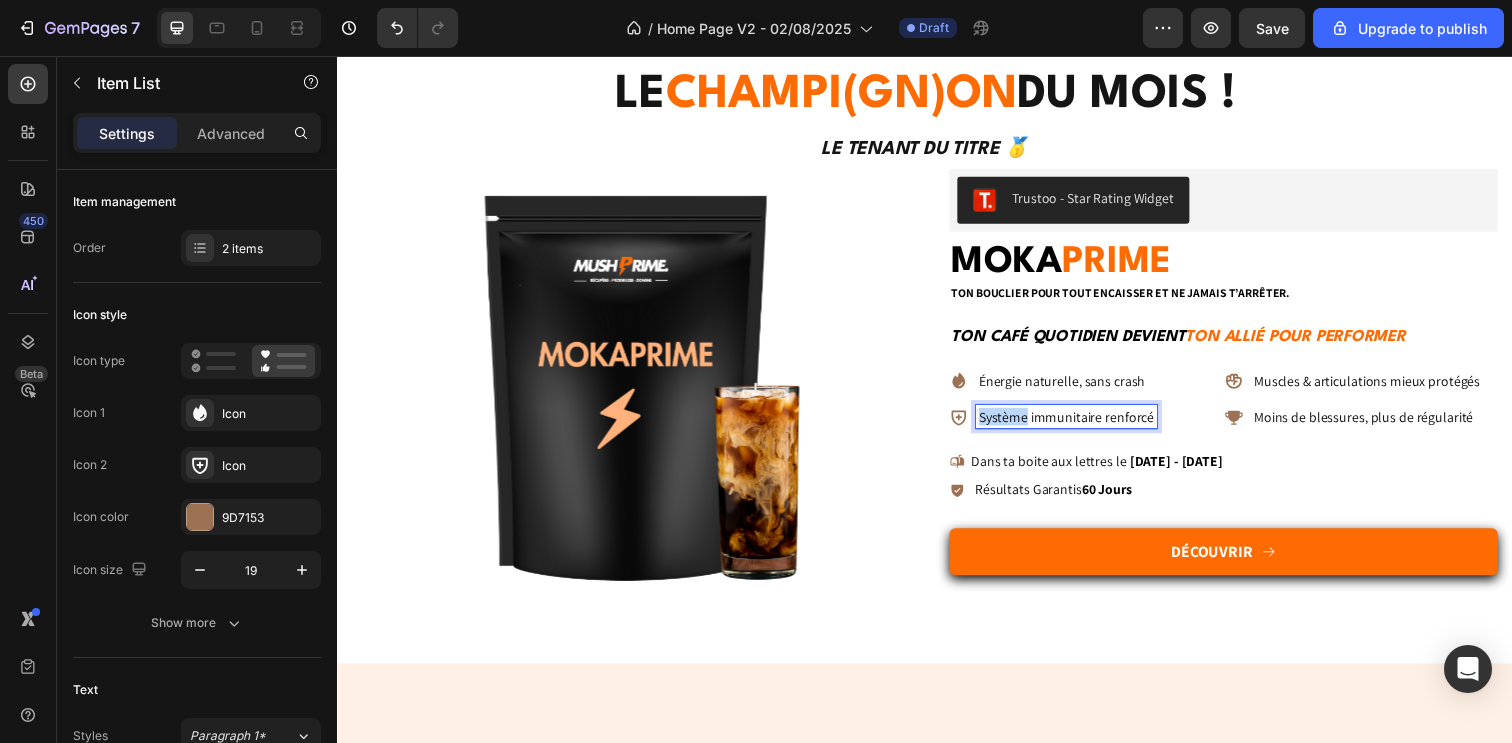 click on "Système immunitaire renforcé" at bounding box center [1081, 424] 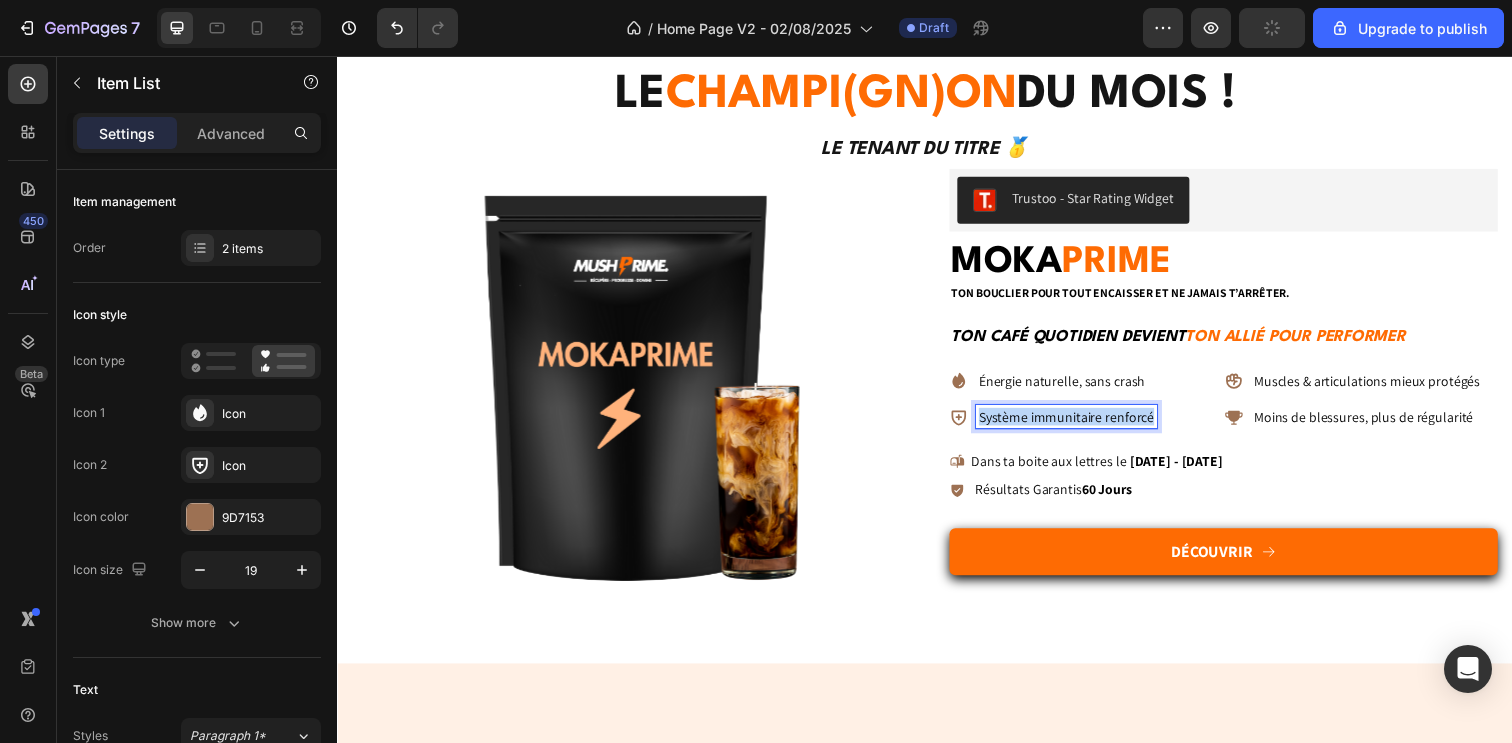 click on "Système immunitaire renforcé" at bounding box center [1081, 424] 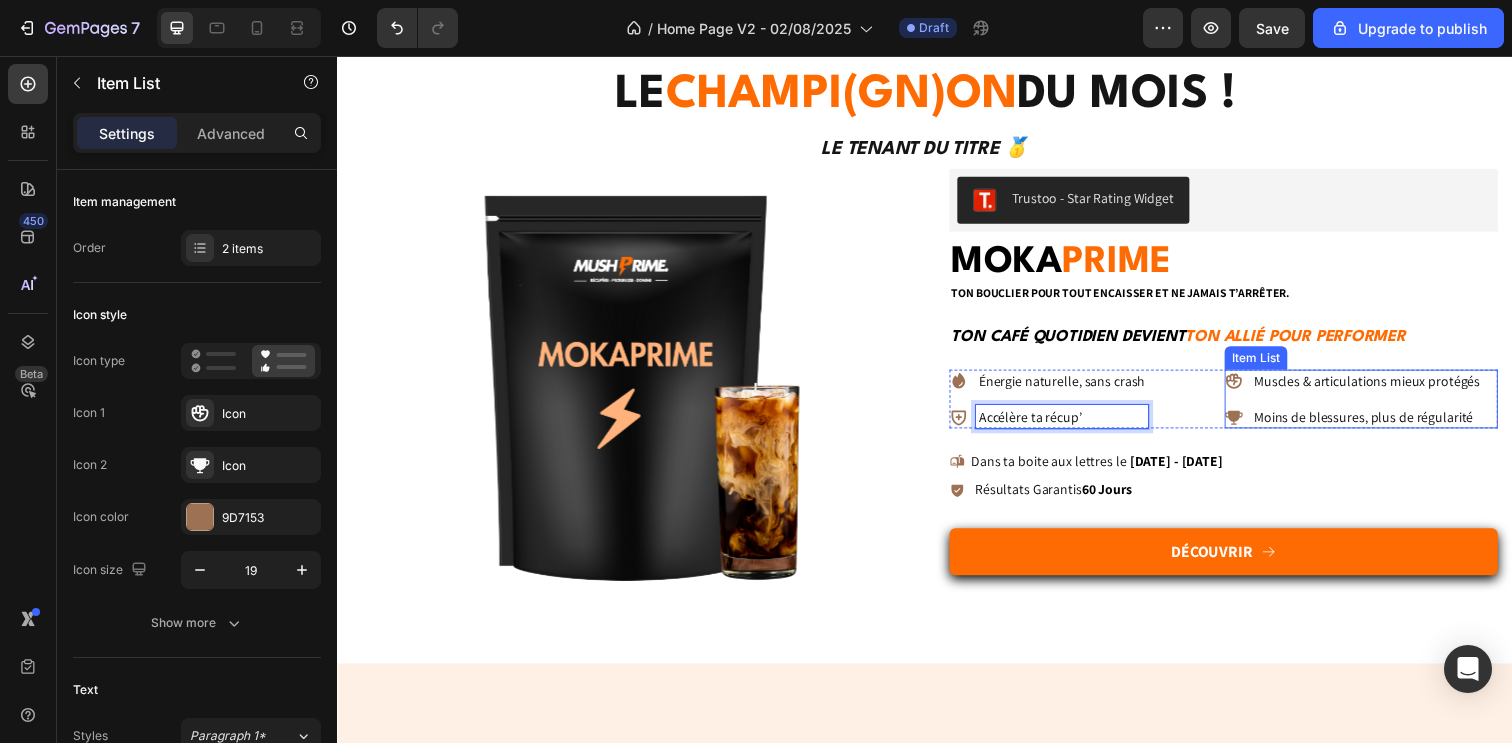 click on "Muscles & articulations mieux protégés" at bounding box center (1388, 388) 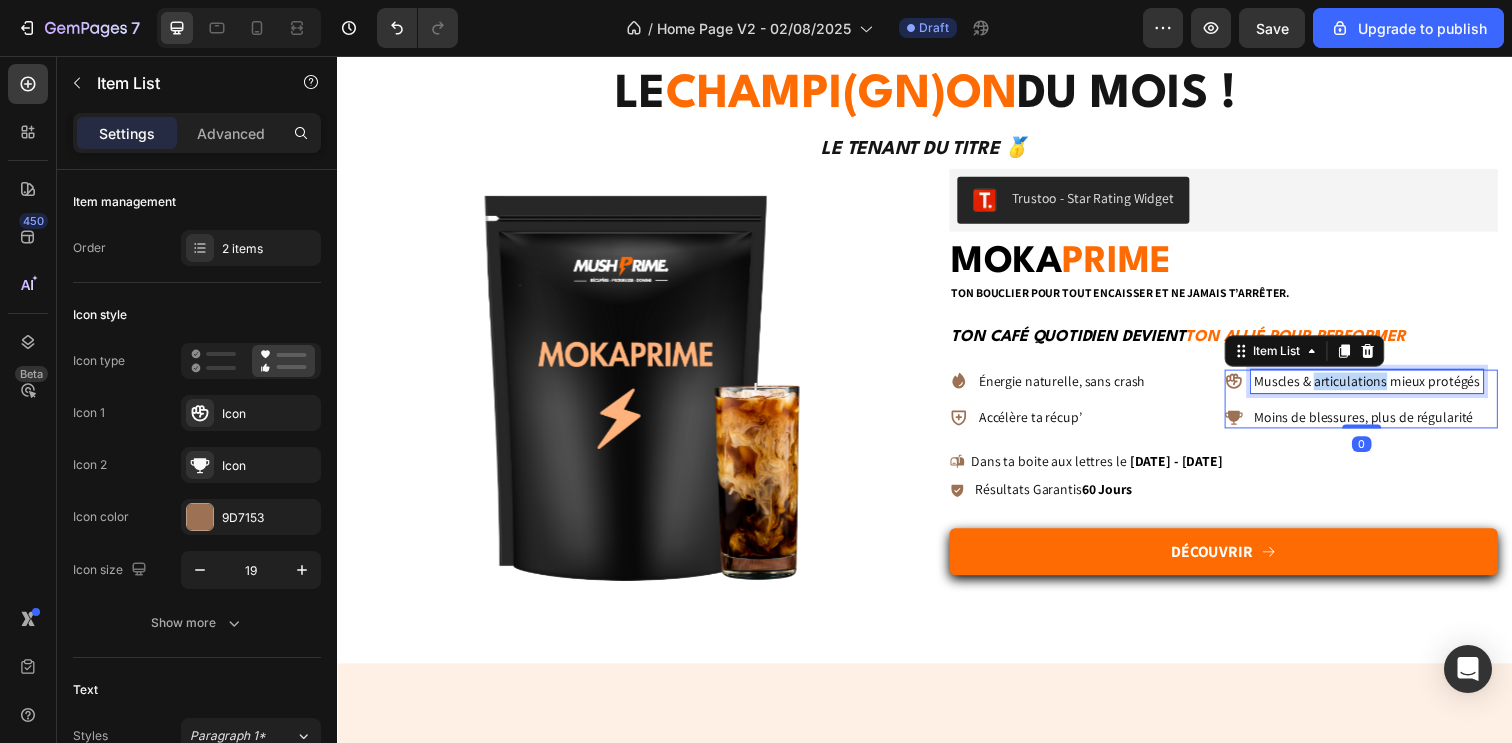 click on "Muscles & articulations mieux protégés" at bounding box center (1388, 388) 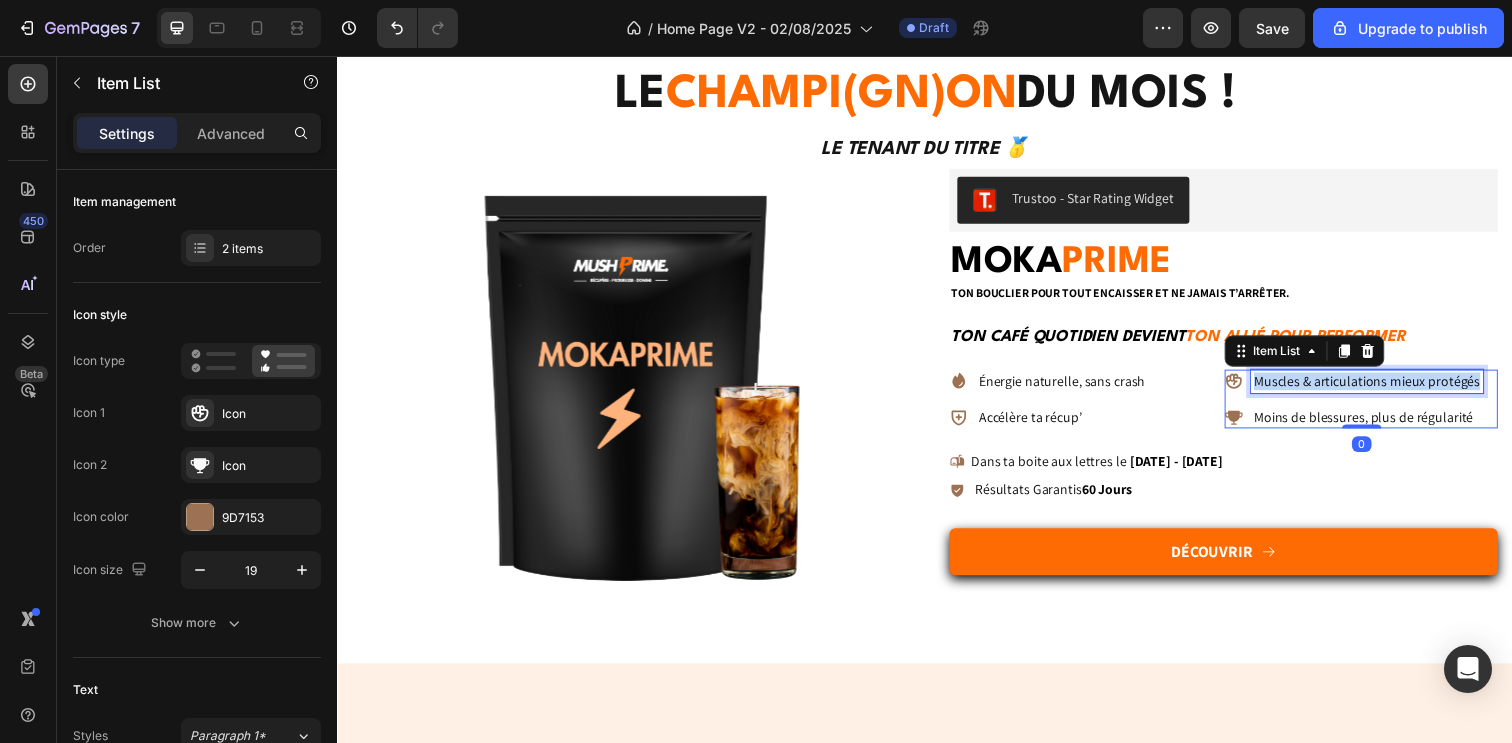 click on "Muscles & articulations mieux protégés" at bounding box center (1388, 388) 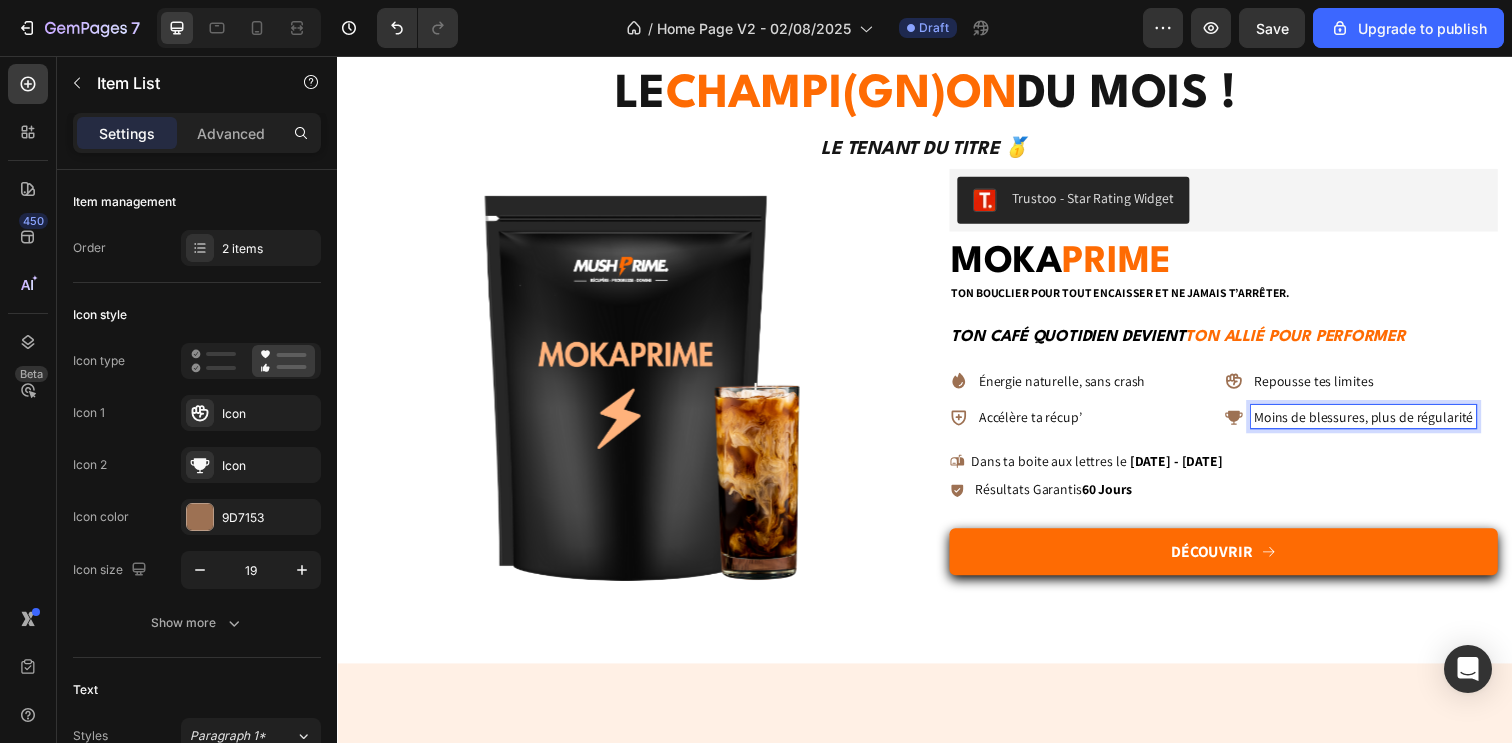 click on "Moins de blessures, plus de régularité" at bounding box center (1385, 424) 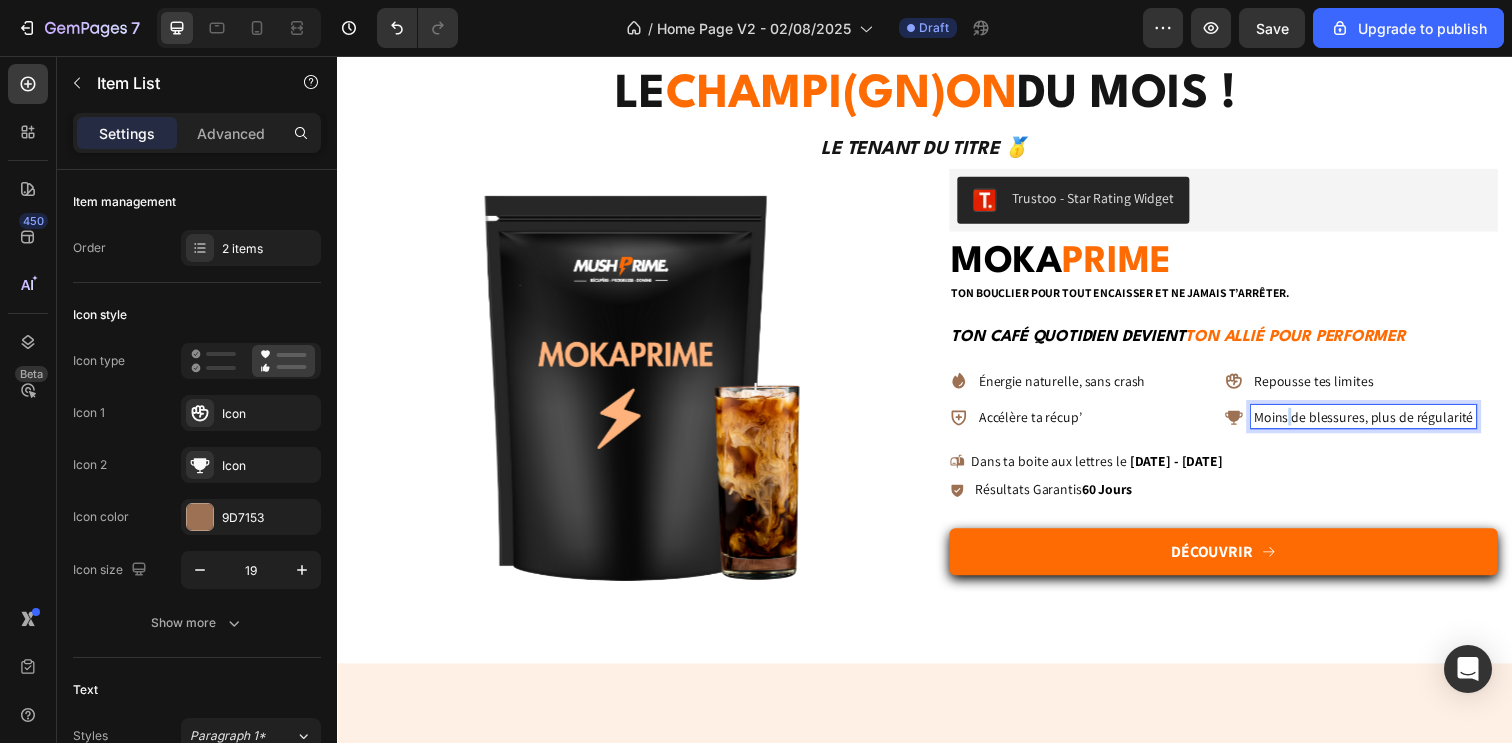 click on "Moins de blessures, plus de régularité" at bounding box center [1385, 424] 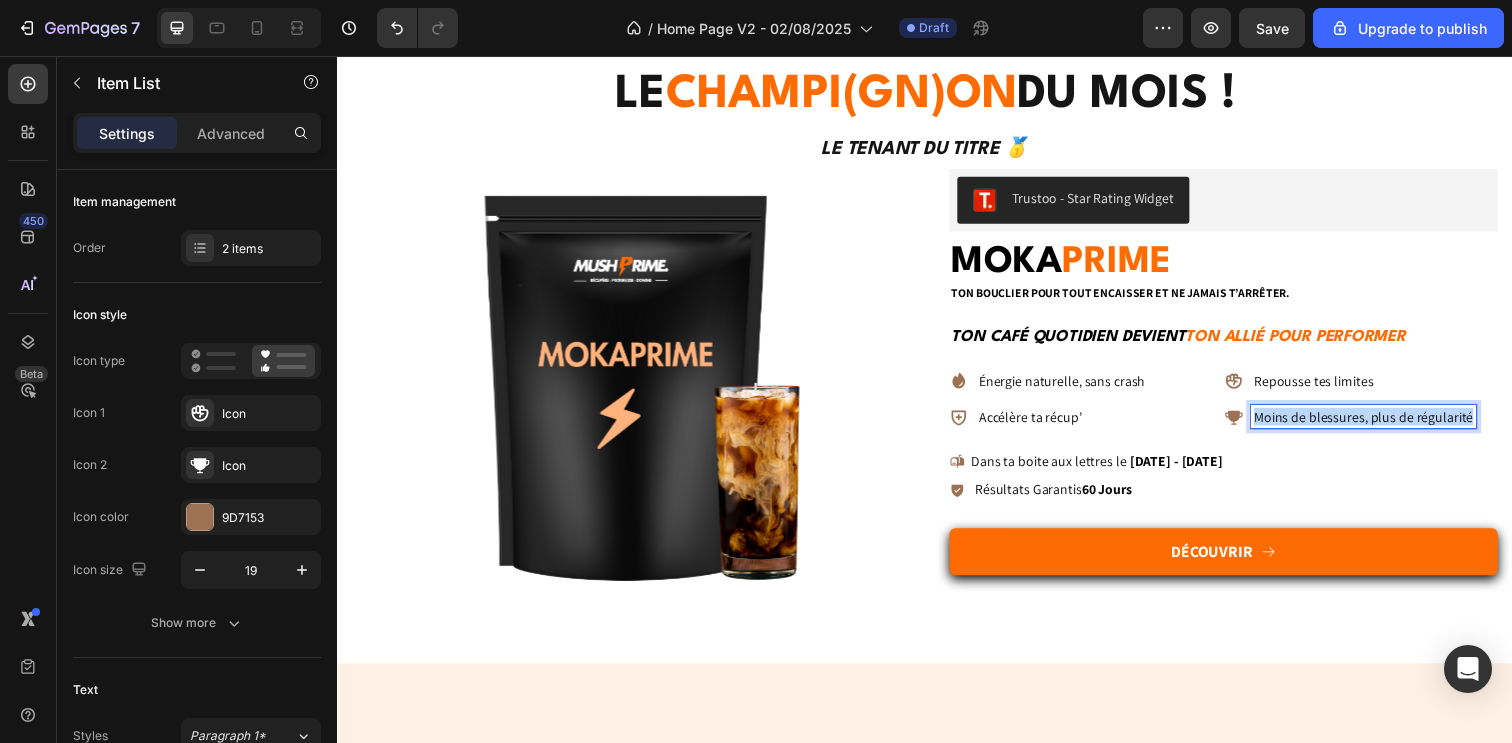 click on "Moins de blessures, plus de régularité" at bounding box center (1385, 424) 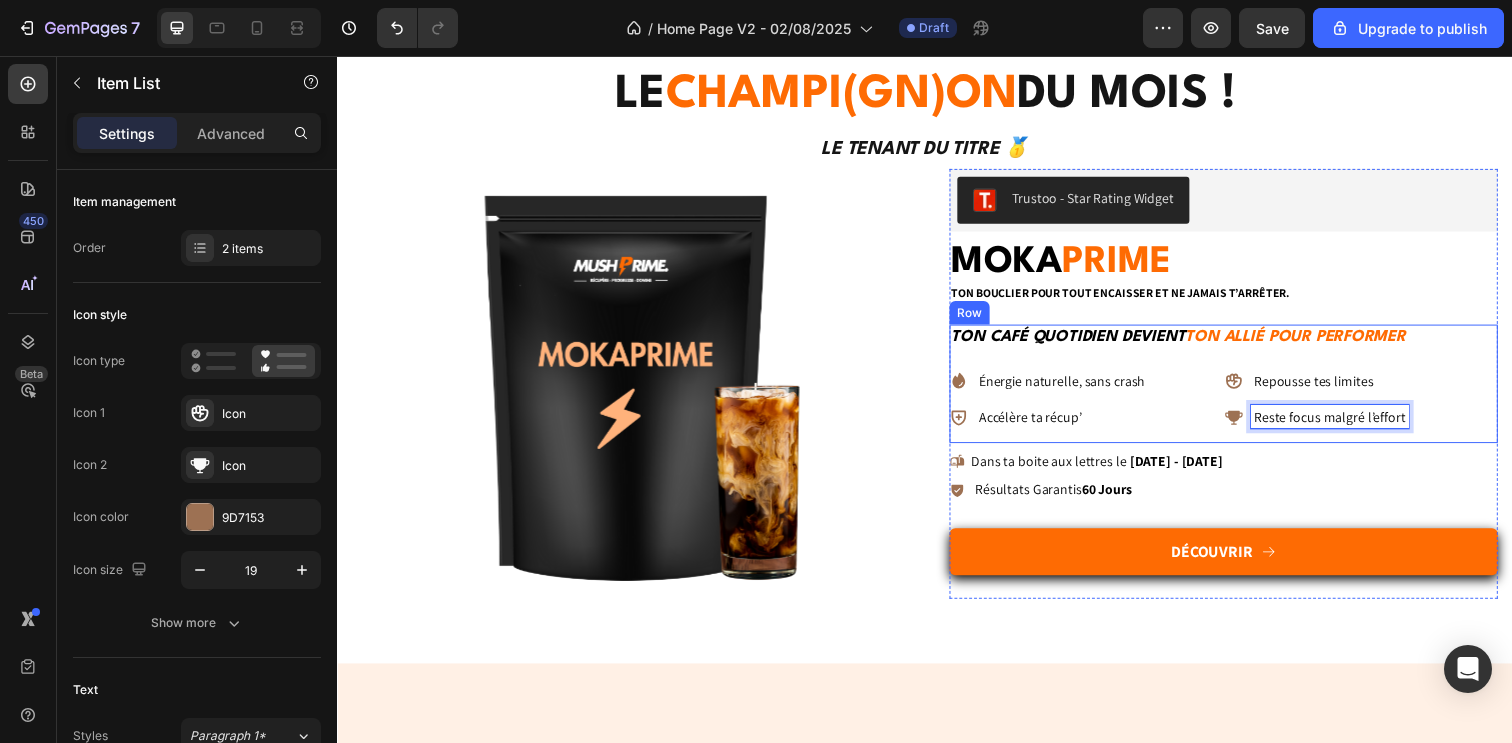 click on "Ton café quotidien devient  ton allié pour performer Text Block
Énergie naturelle, sans crash
Accélère ta récup’ Item List
Repousse tes limites
Reste focus malgré l’effort Item List   0 Row
Inflammations & douleurs réduites
Système immunitaire renforcé Item List
Muscles & articulations mieux protégés
Moins de blessures, plus de régularité Item List Row" at bounding box center [1242, 391] 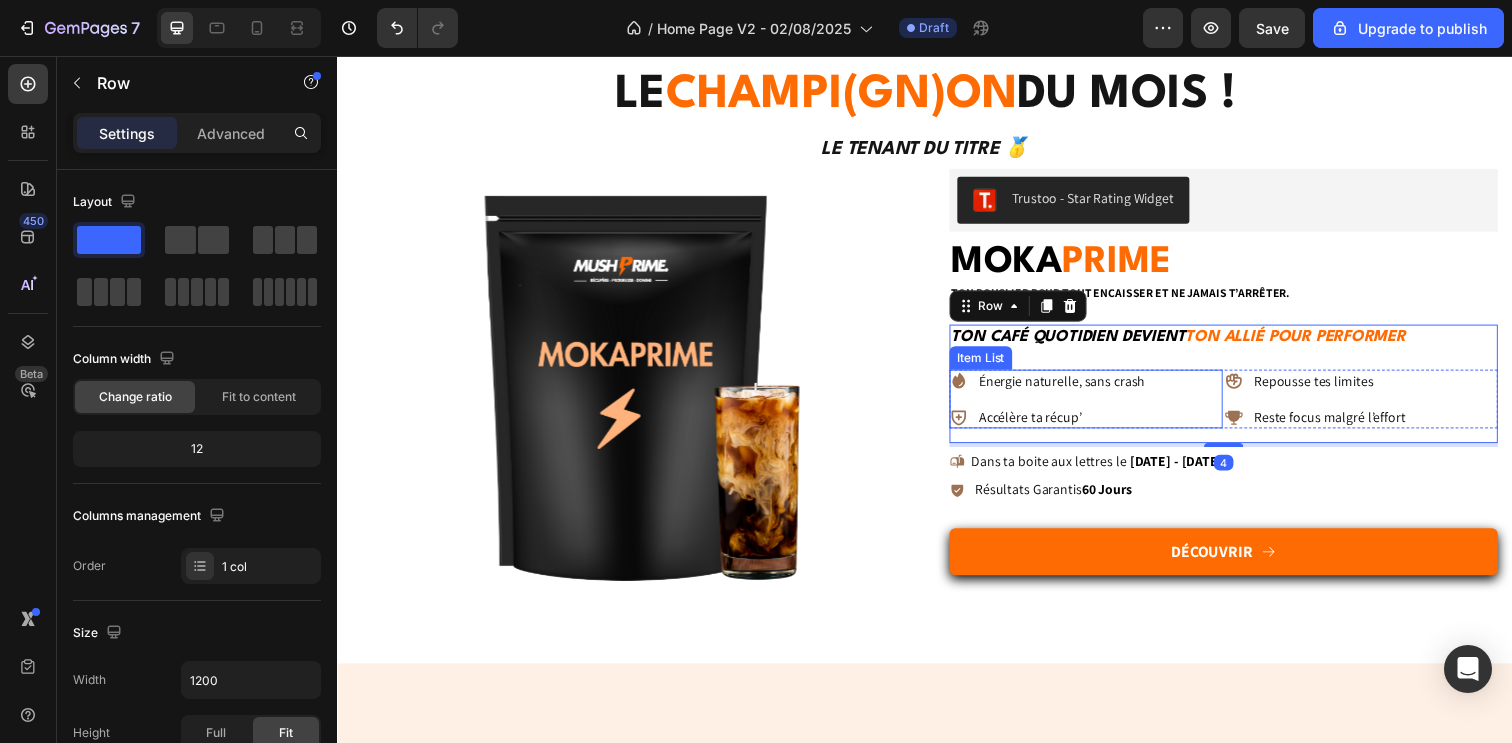 click on "Énergie naturelle, sans crash
Accélère ta récup’" at bounding box center [1063, 406] 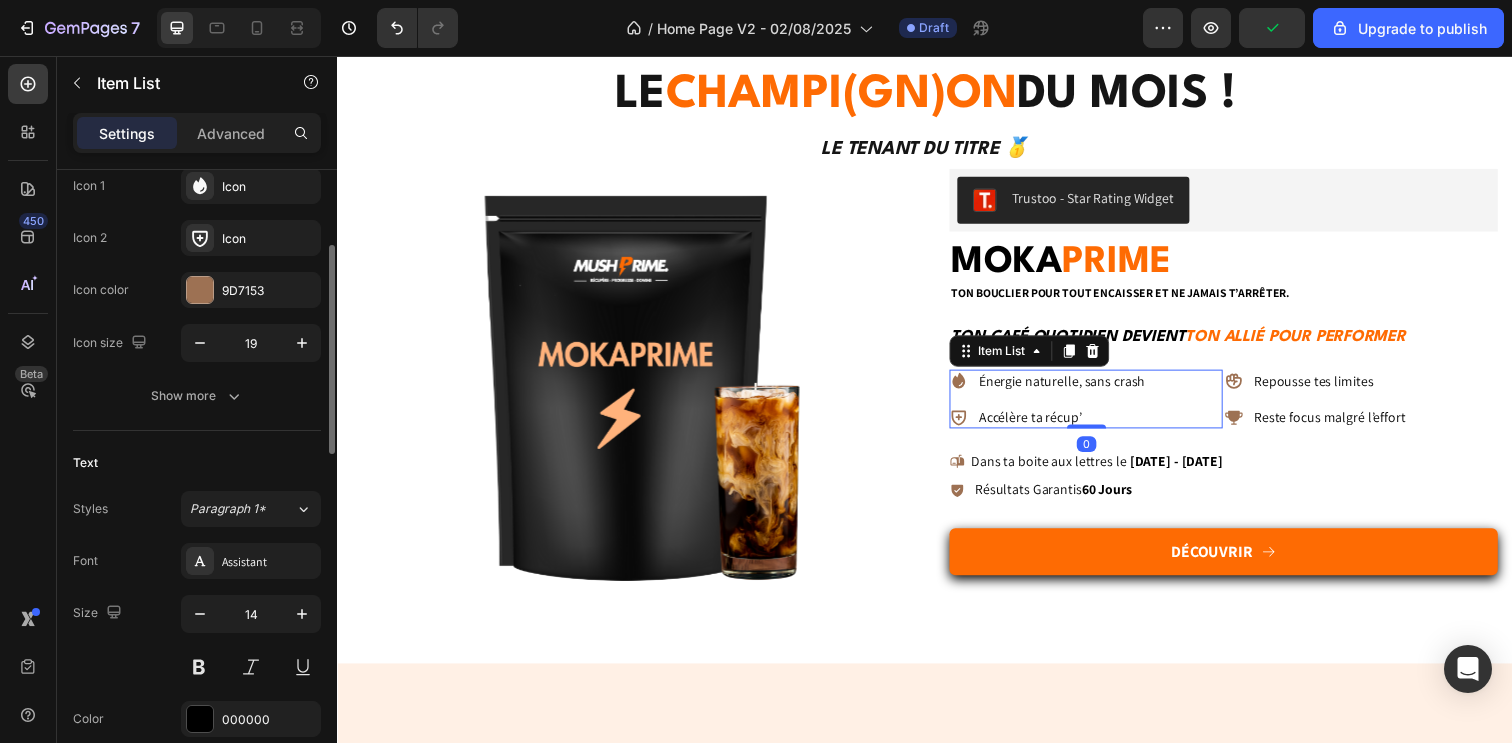 scroll, scrollTop: 53, scrollLeft: 0, axis: vertical 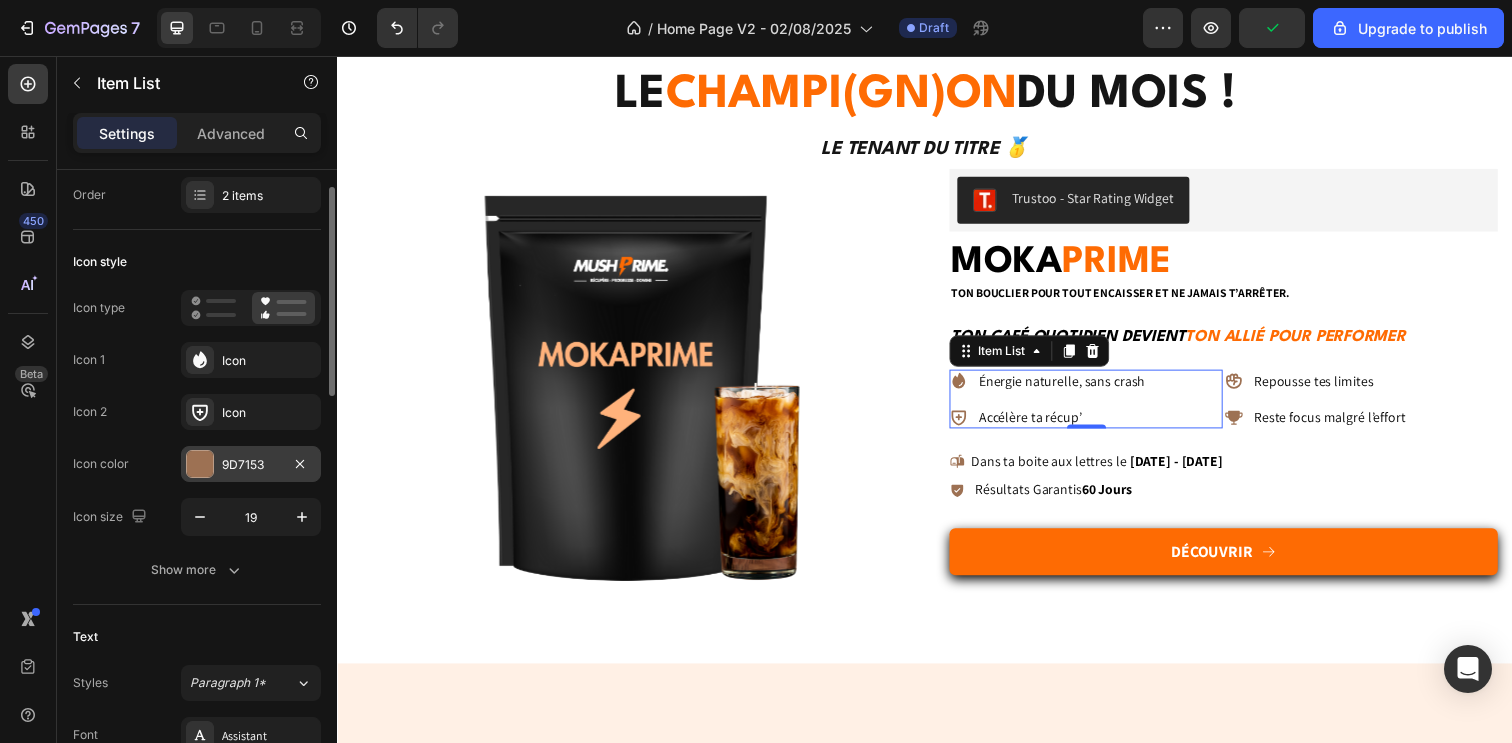 click at bounding box center [200, 464] 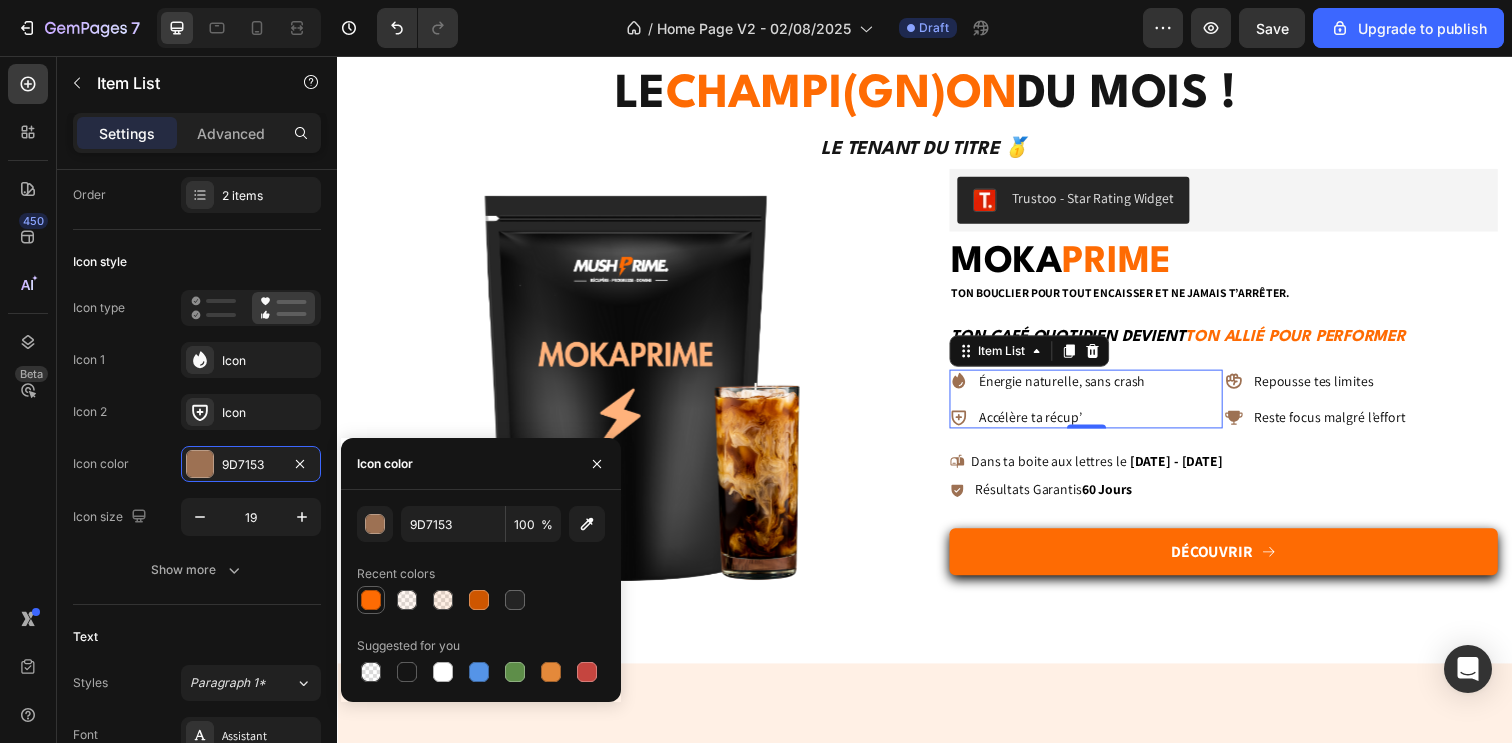click at bounding box center [371, 600] 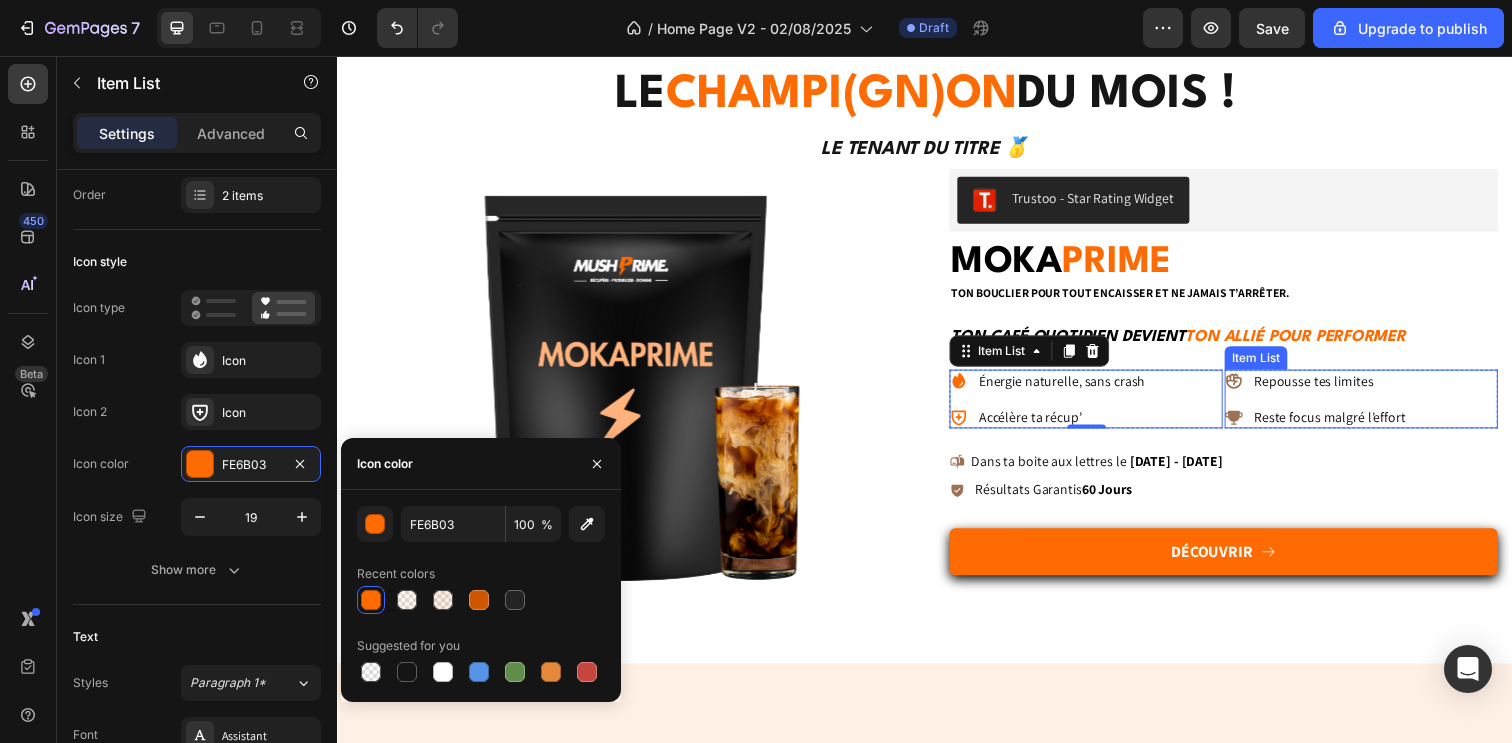 click on "Repousse tes limites
Reste focus malgré l’effort" at bounding box center (1337, 406) 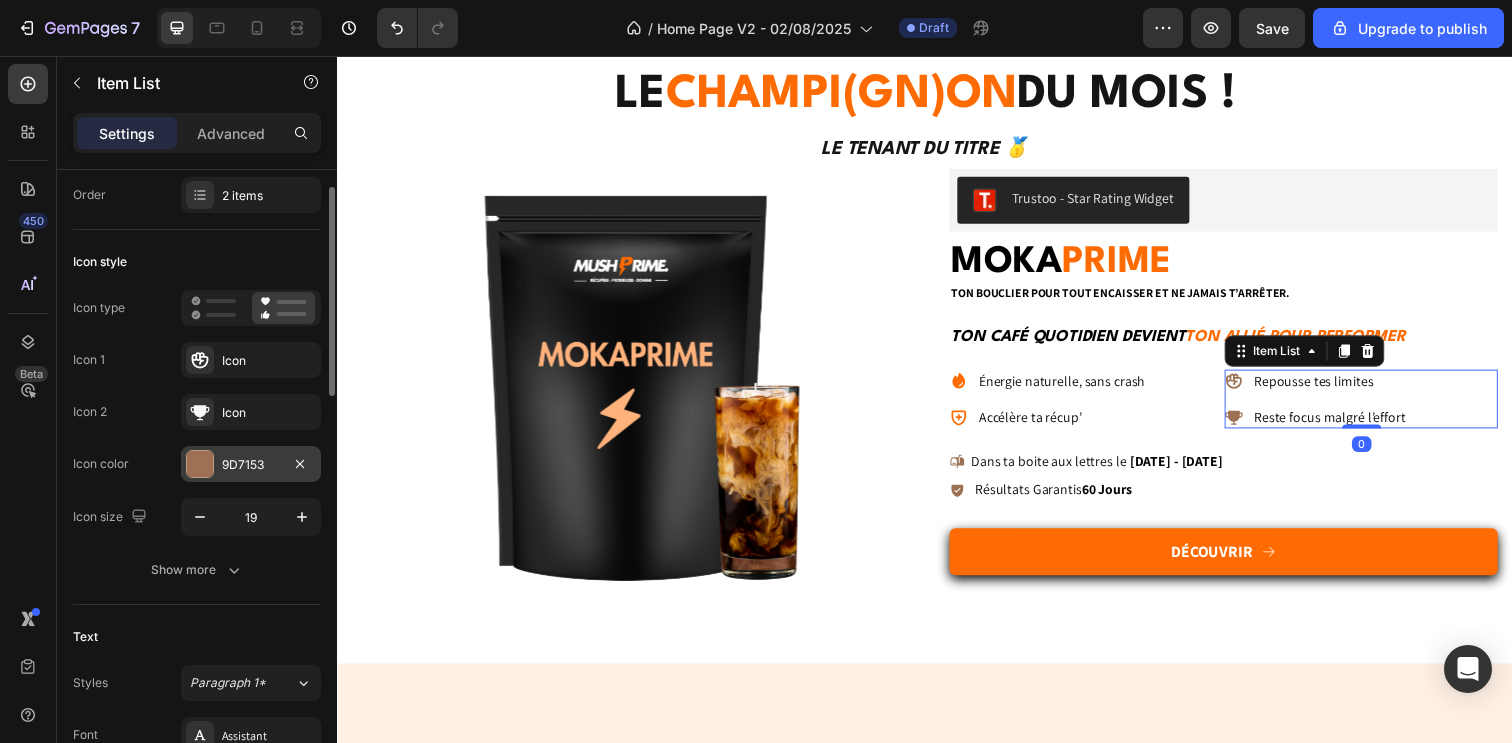 click on "9D7153" at bounding box center [251, 465] 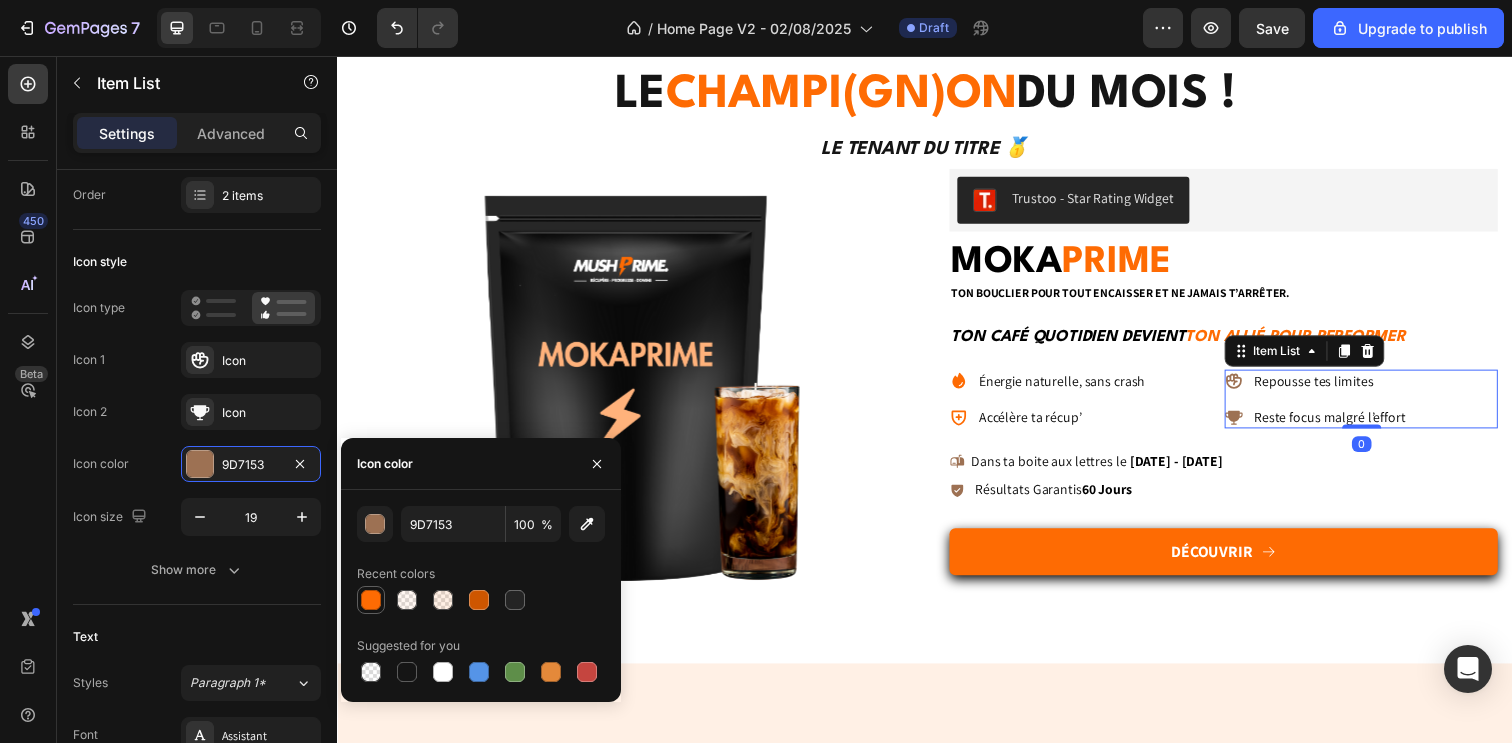 click at bounding box center (371, 600) 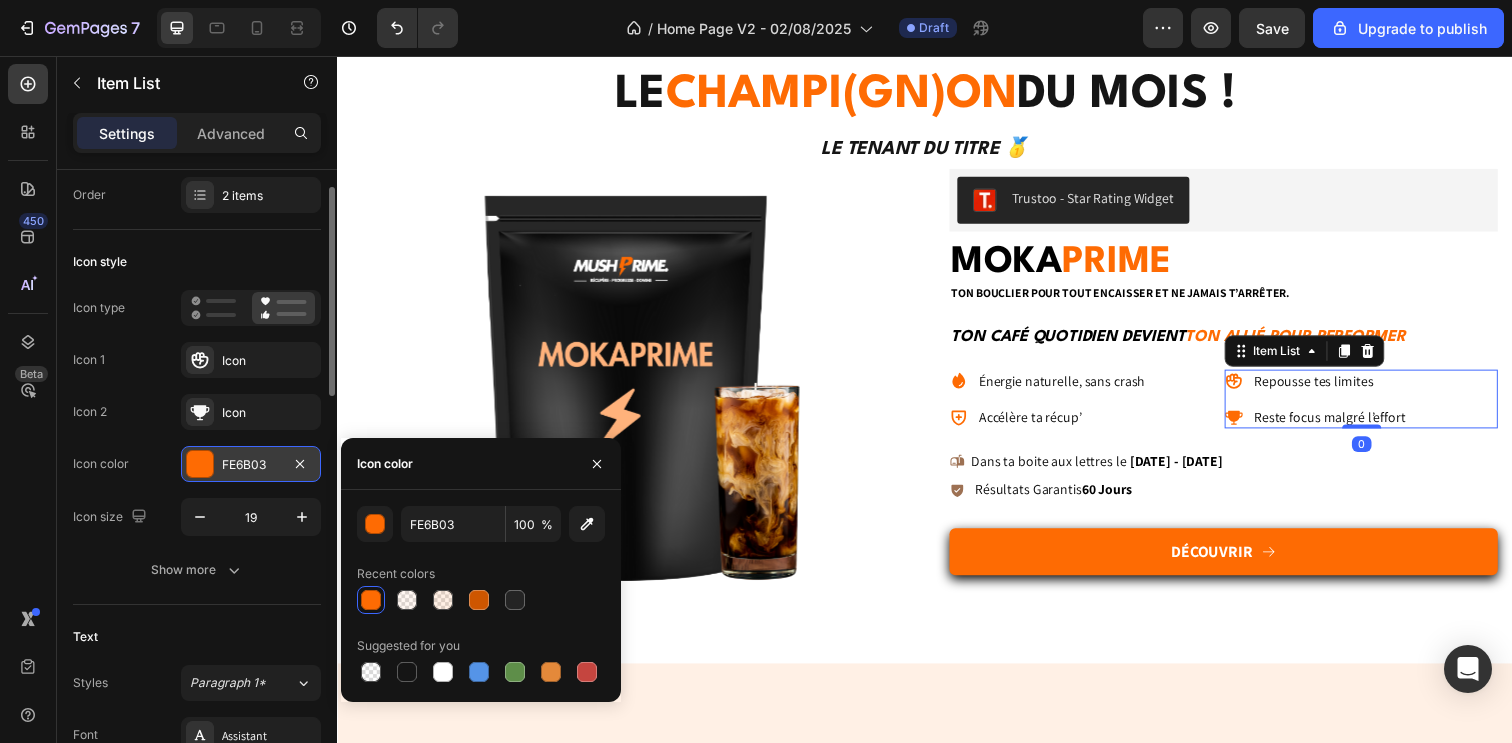 scroll, scrollTop: 0, scrollLeft: 0, axis: both 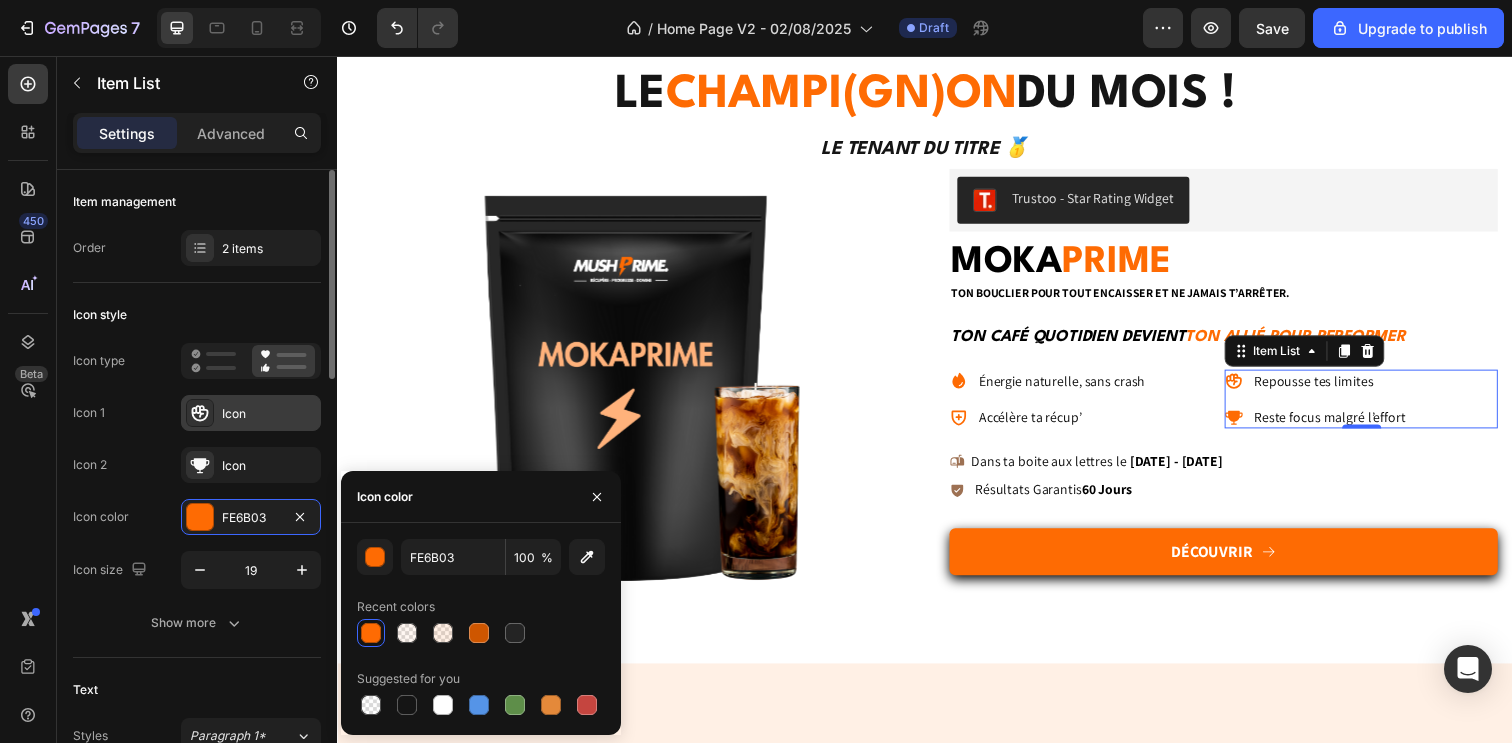 click on "Icon" at bounding box center [269, 414] 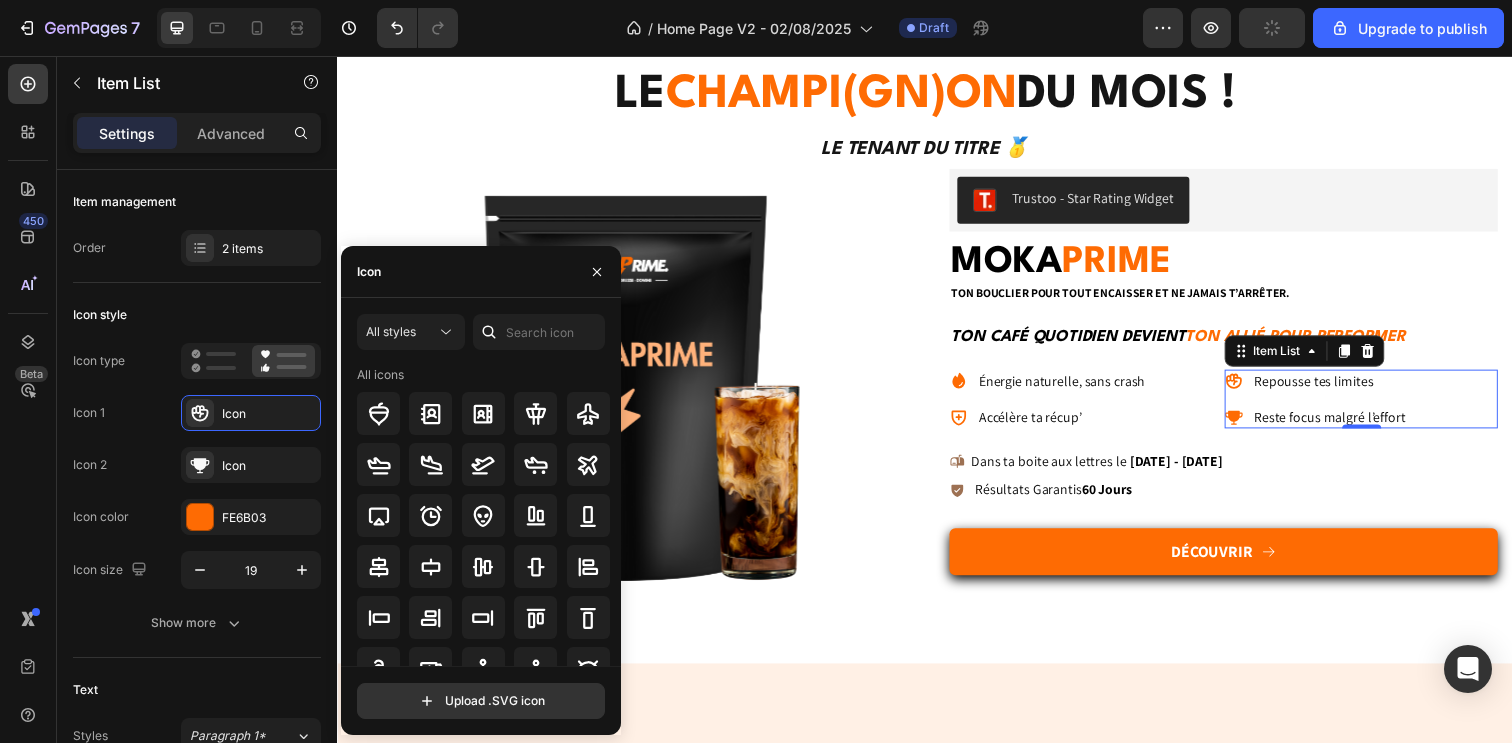 click 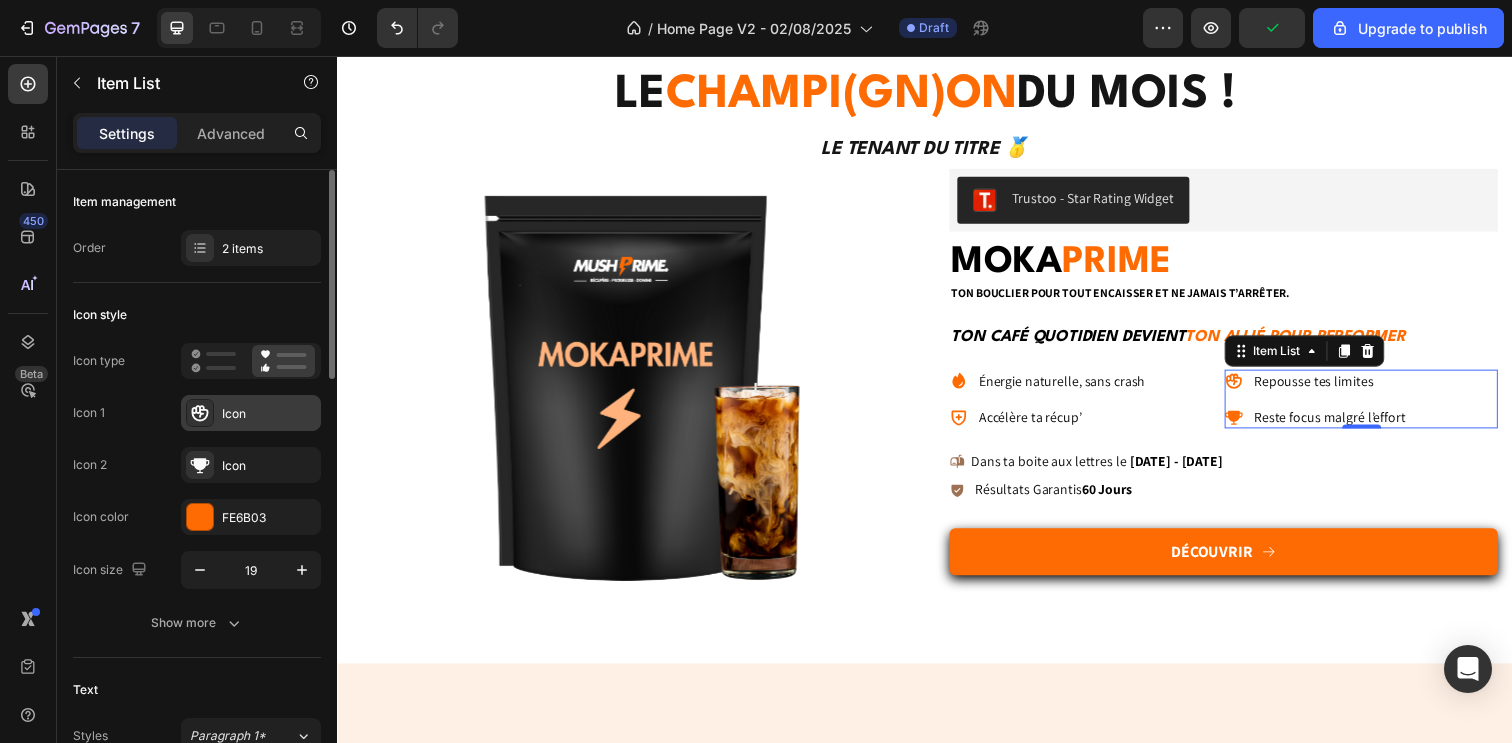 click on "Icon" at bounding box center (251, 413) 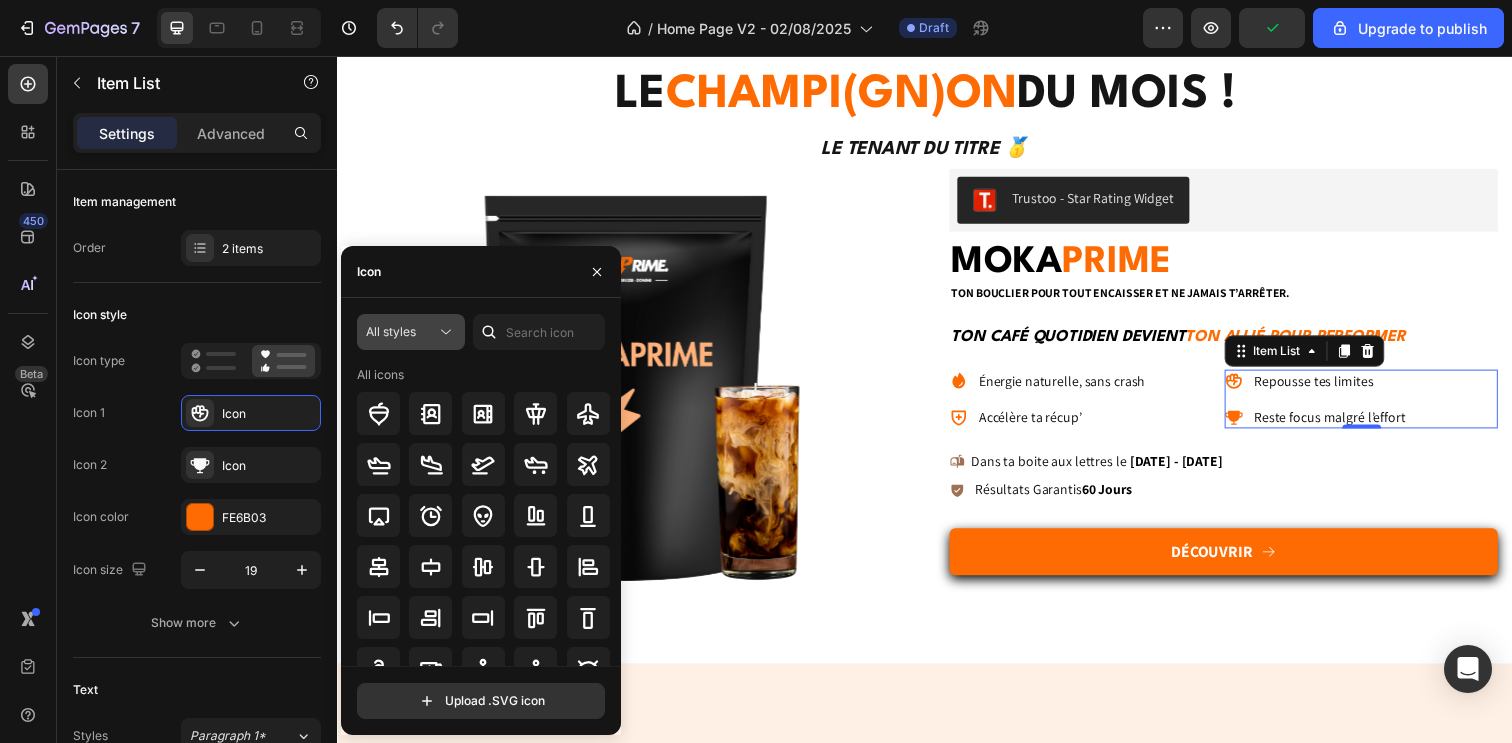 click on "All styles" 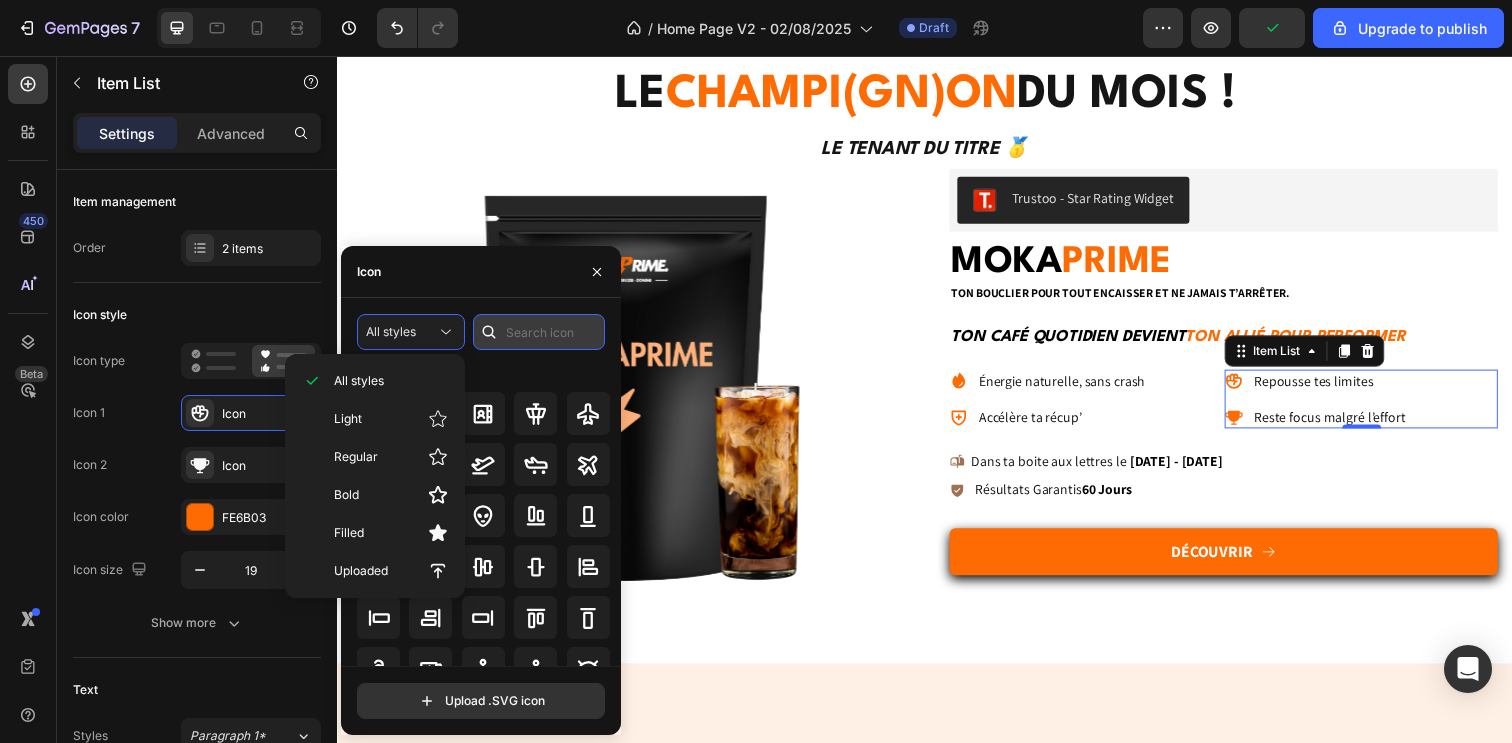 click at bounding box center [539, 332] 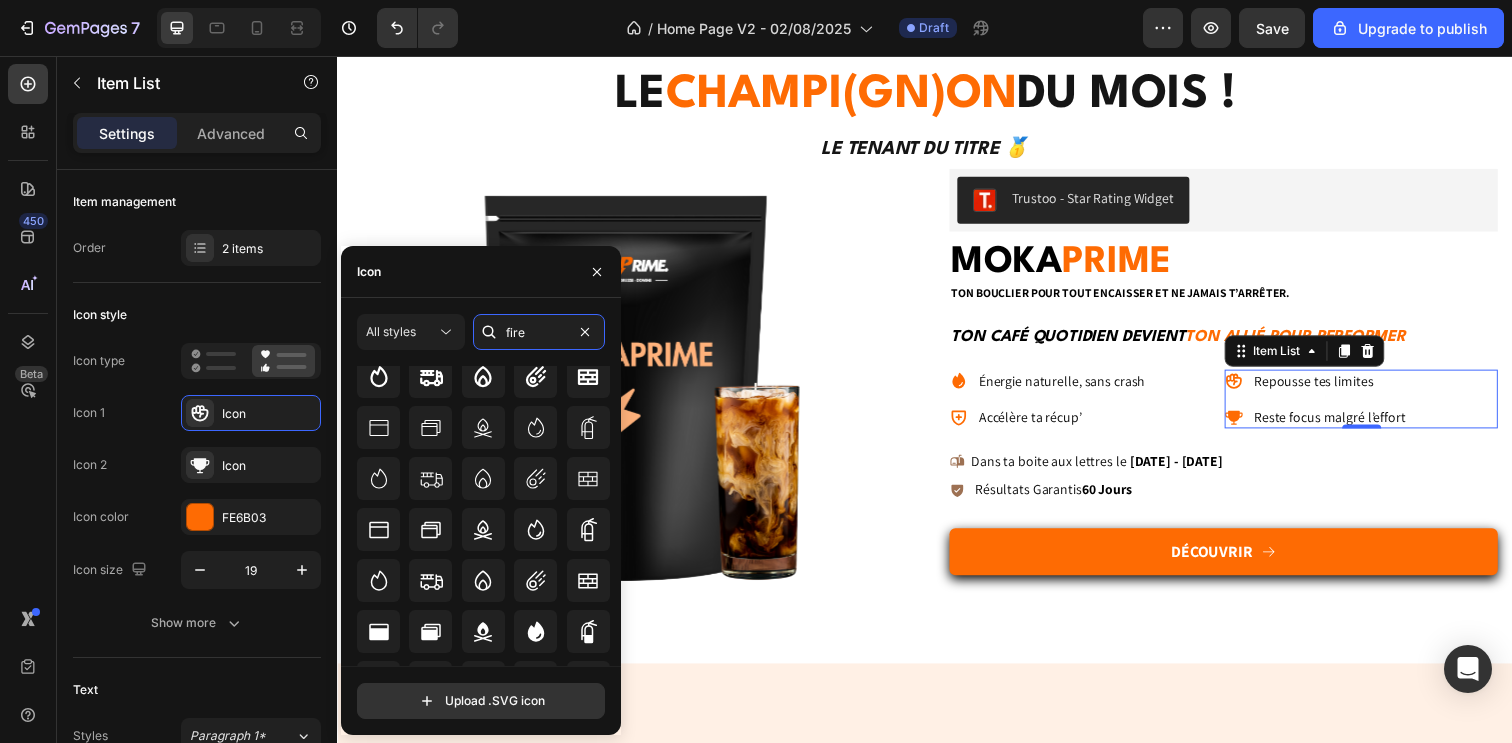 scroll, scrollTop: 89, scrollLeft: 0, axis: vertical 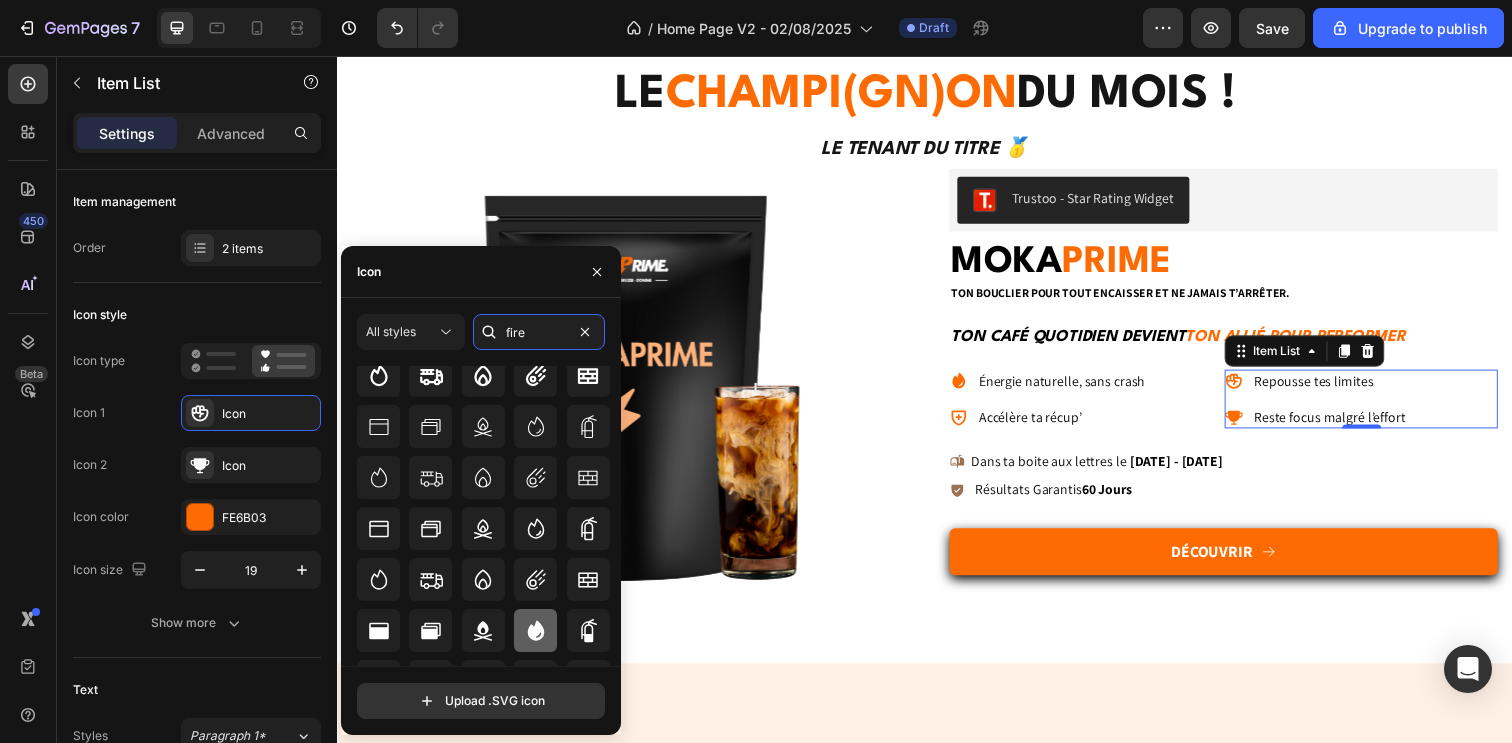 type on "fire" 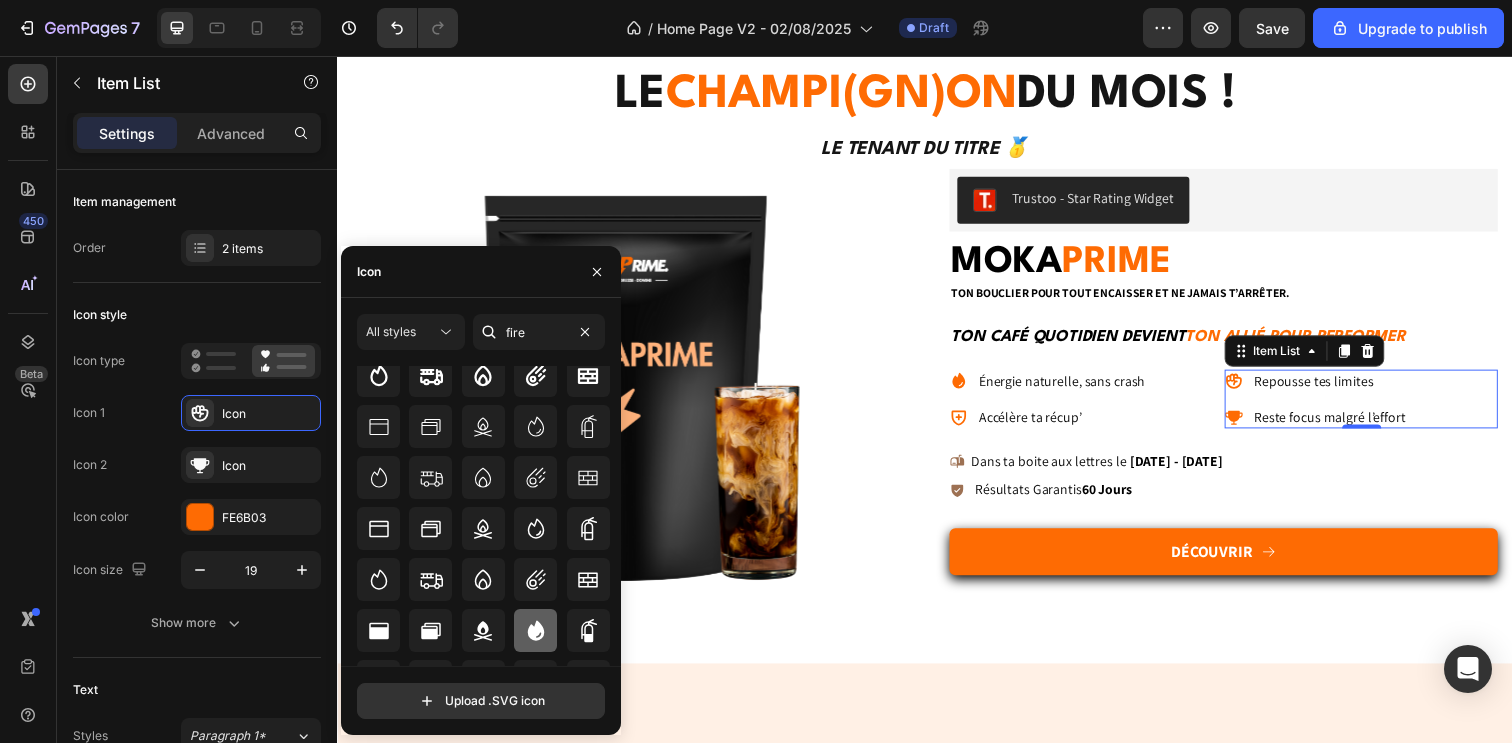 click 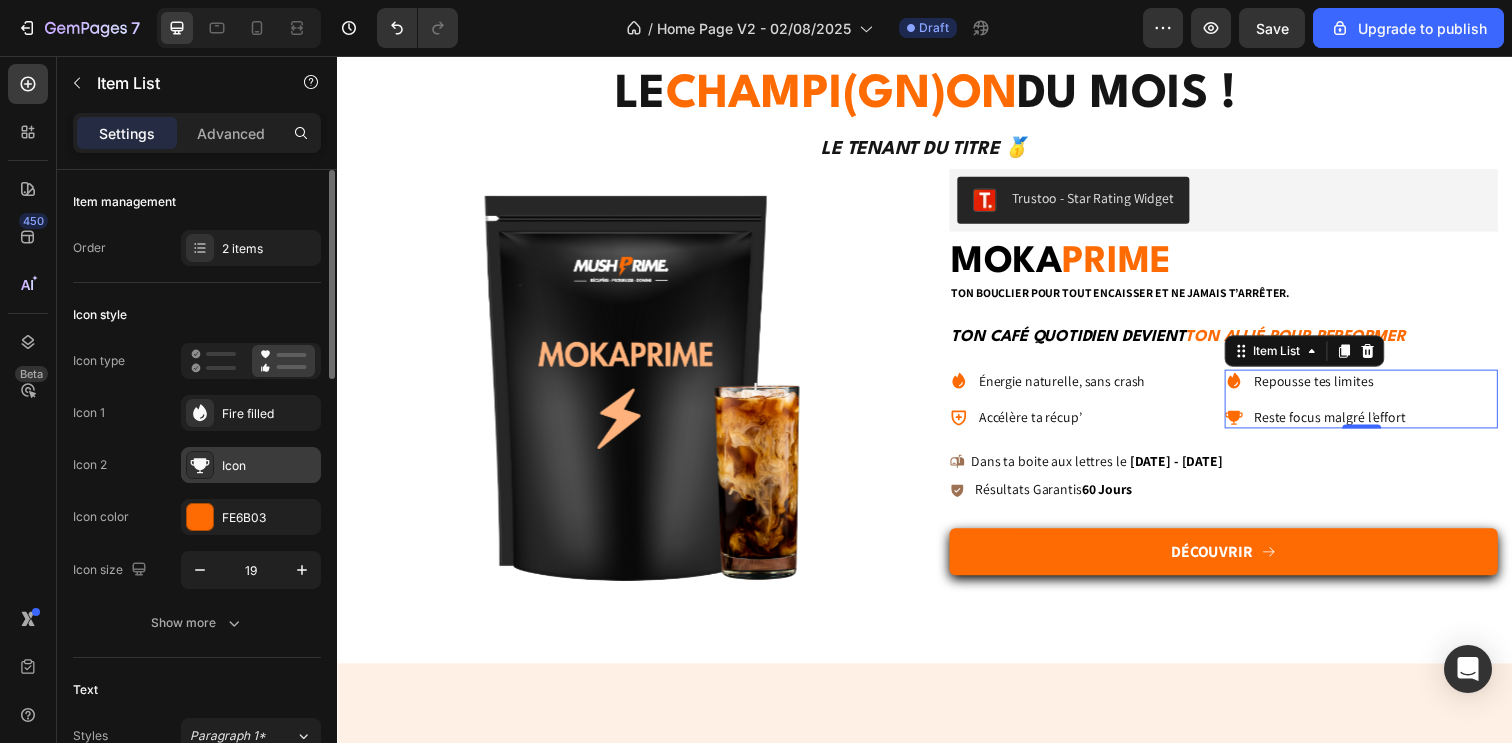 click on "Icon" at bounding box center (251, 465) 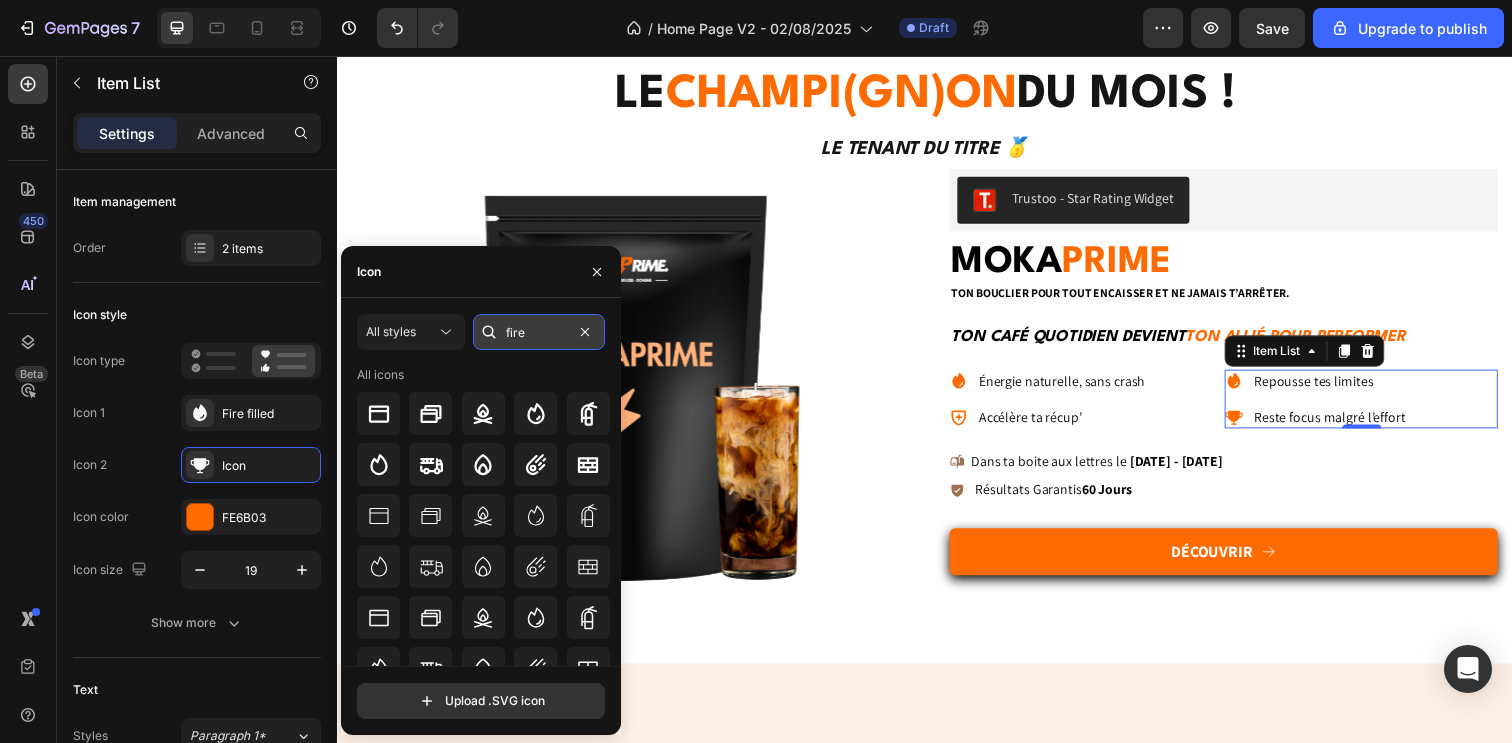 click on "fire" at bounding box center [539, 332] 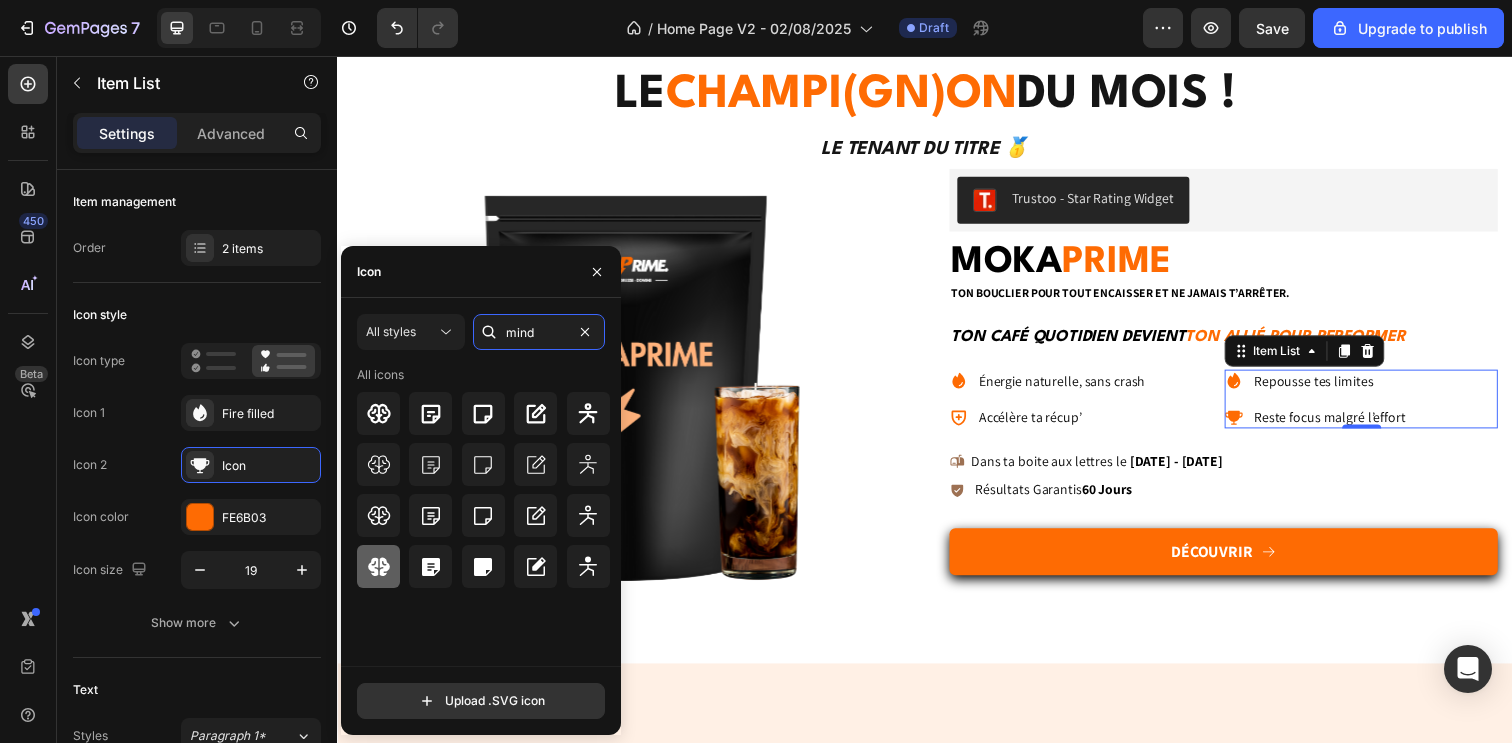 type on "mind" 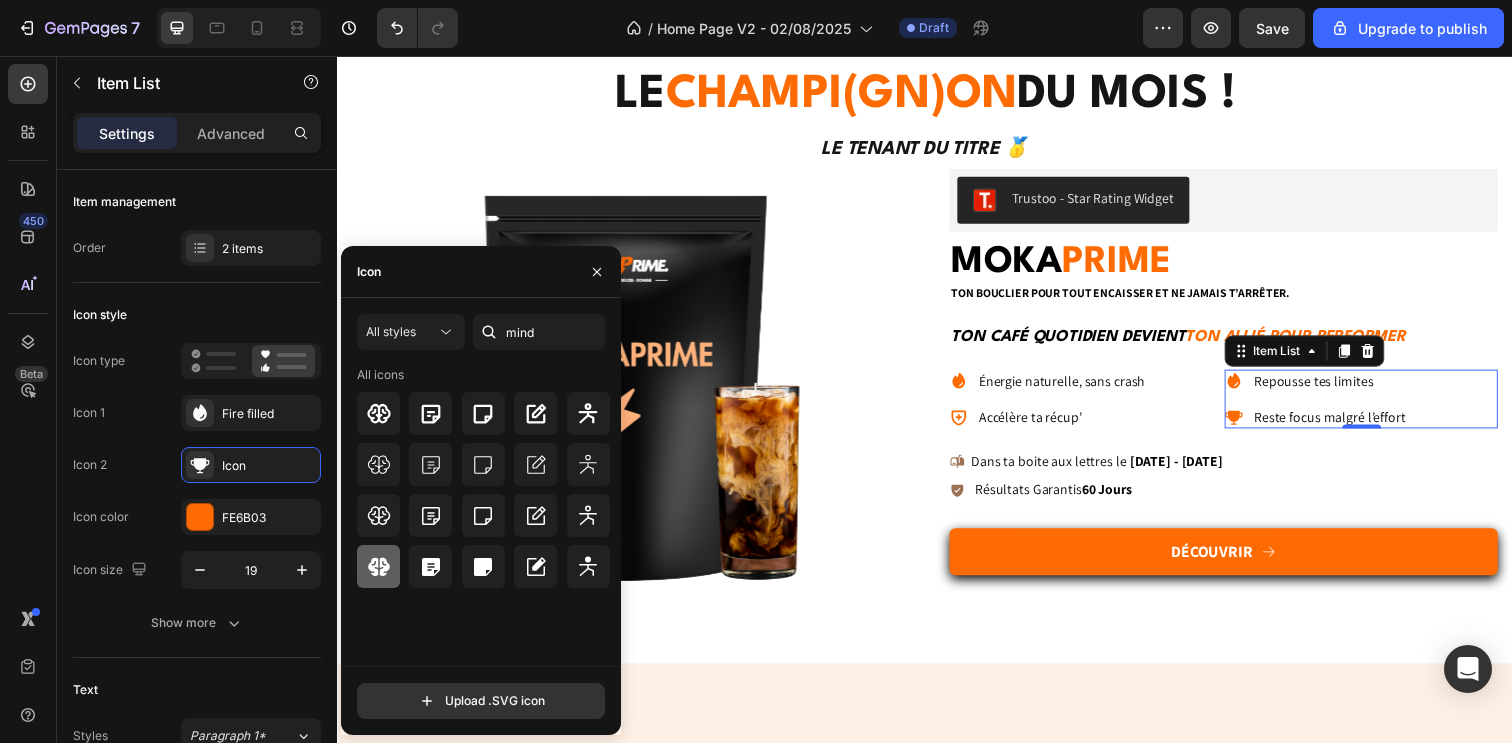 click 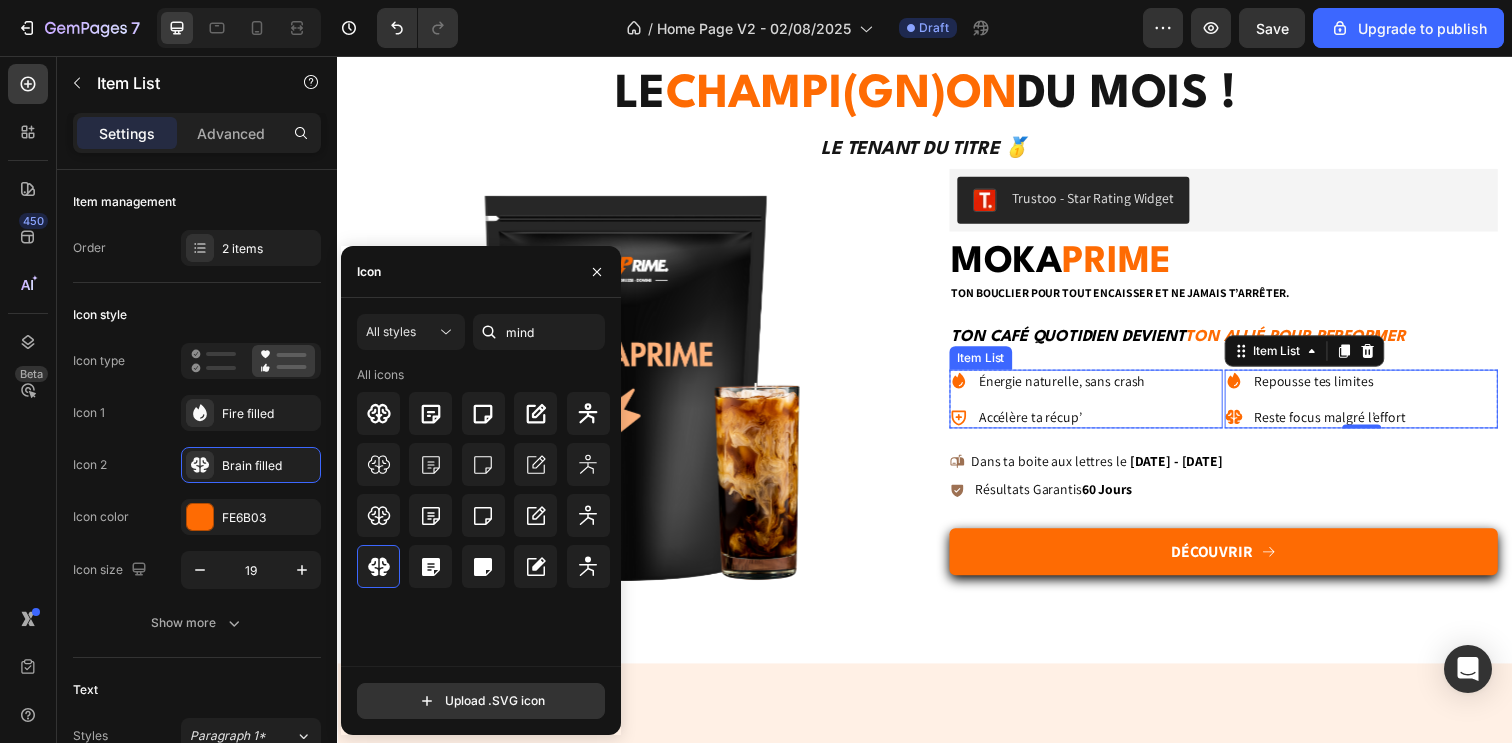 click on "Énergie naturelle, sans crash
Accélère ta récup’" at bounding box center (1063, 406) 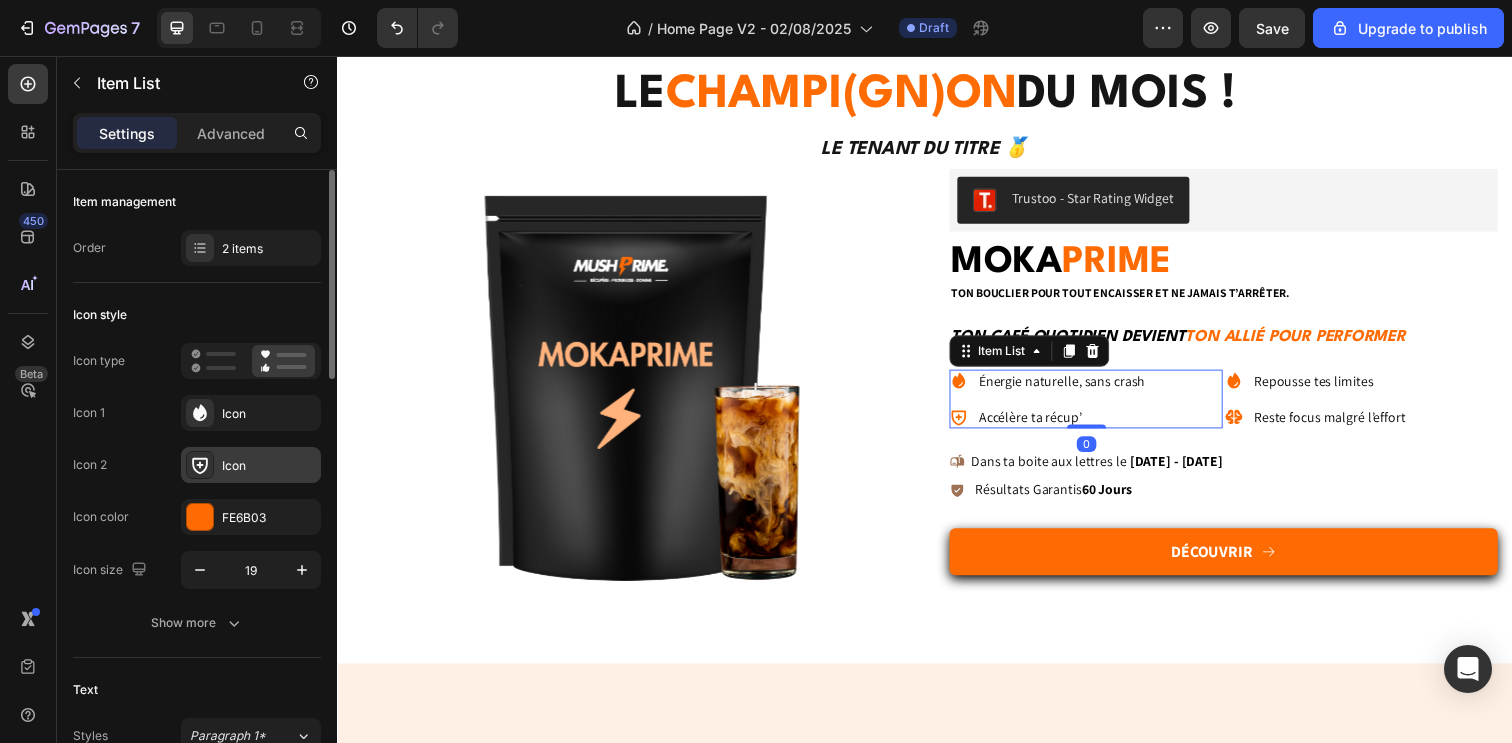 click on "Icon" at bounding box center [251, 465] 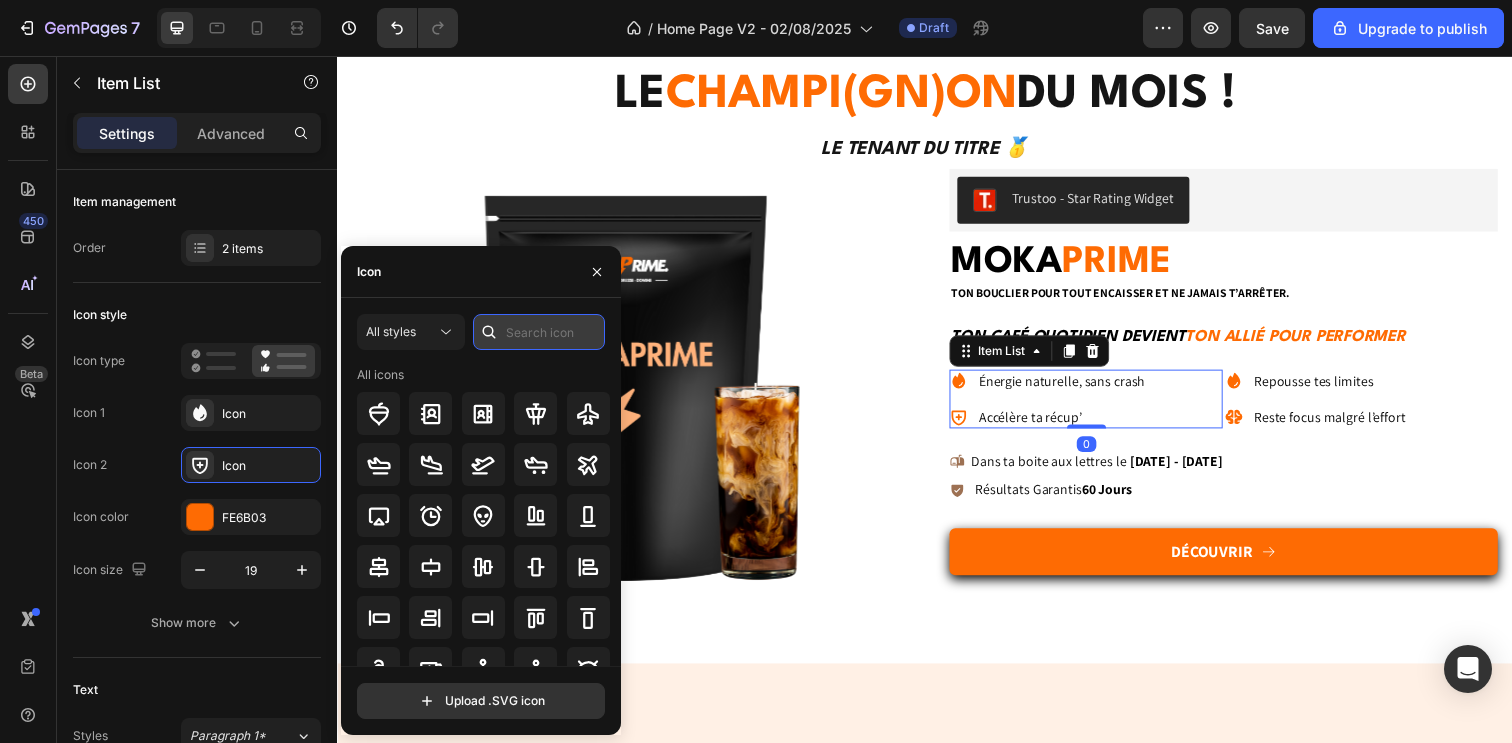 click at bounding box center [539, 332] 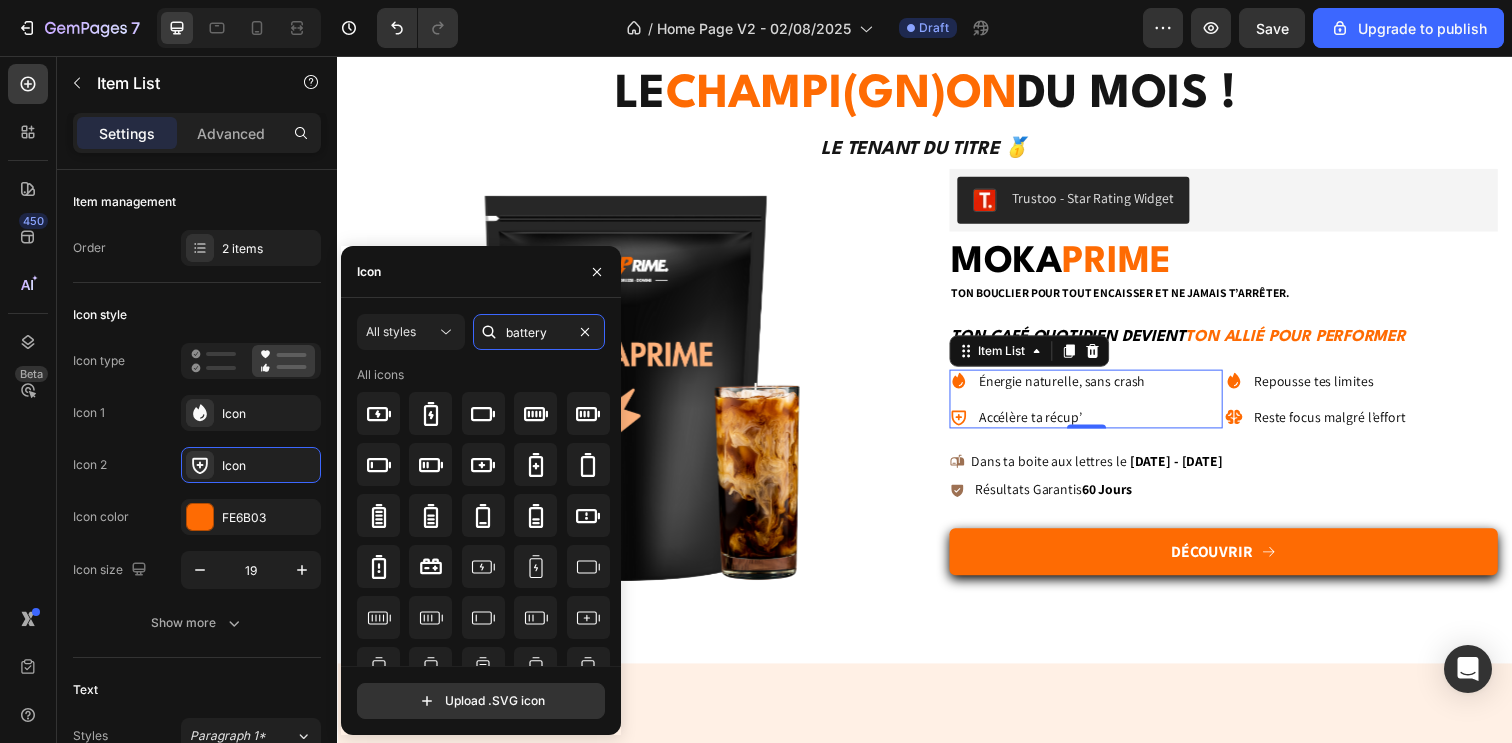 type on "battery" 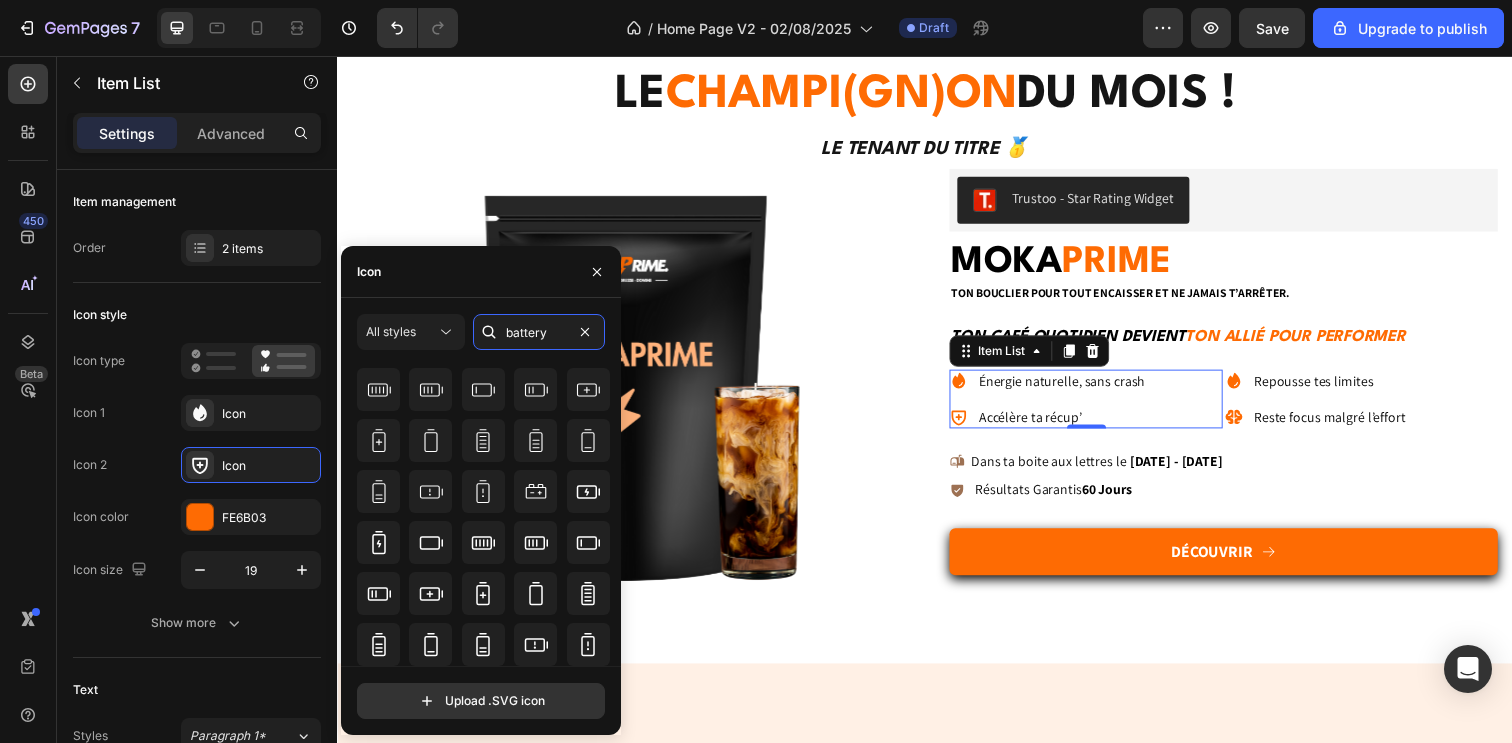 scroll, scrollTop: 392, scrollLeft: 0, axis: vertical 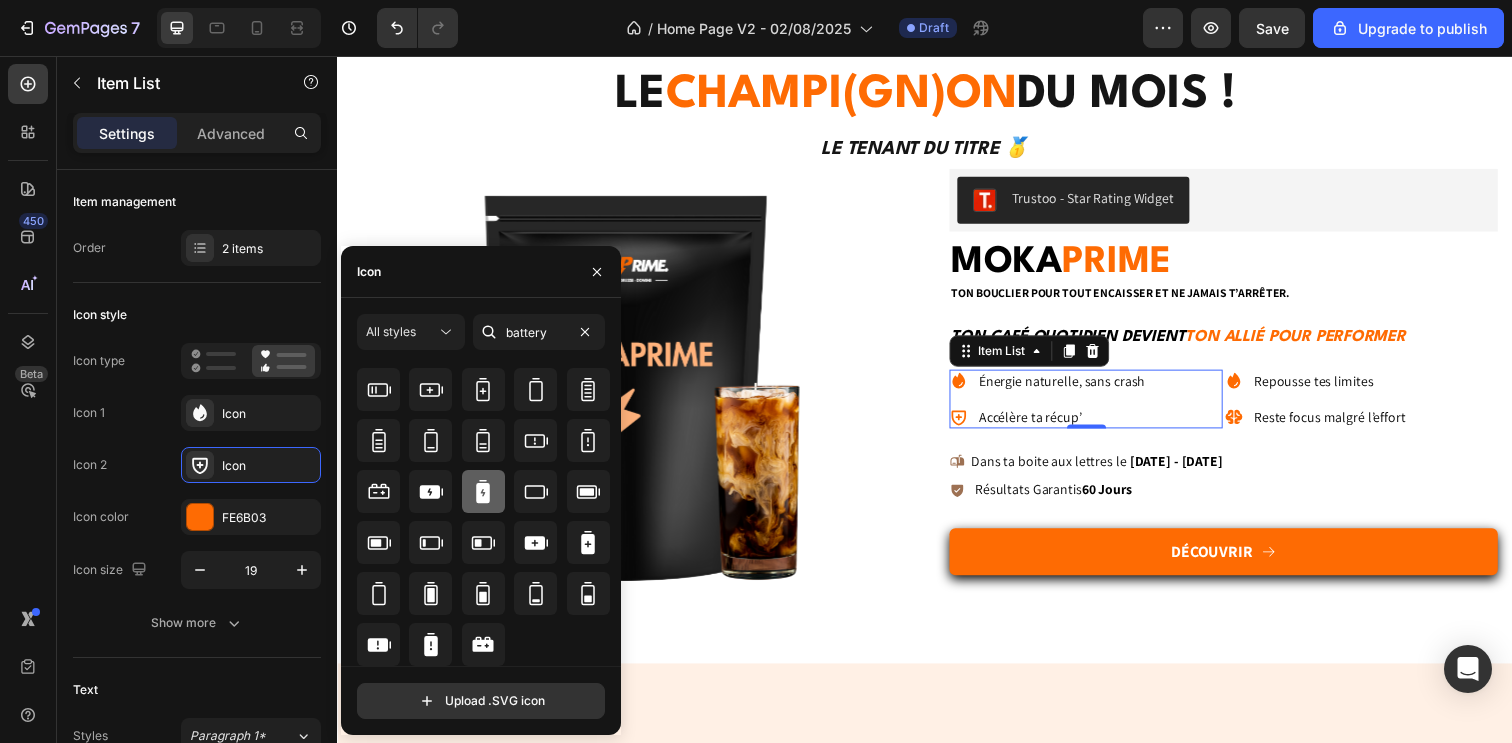 click 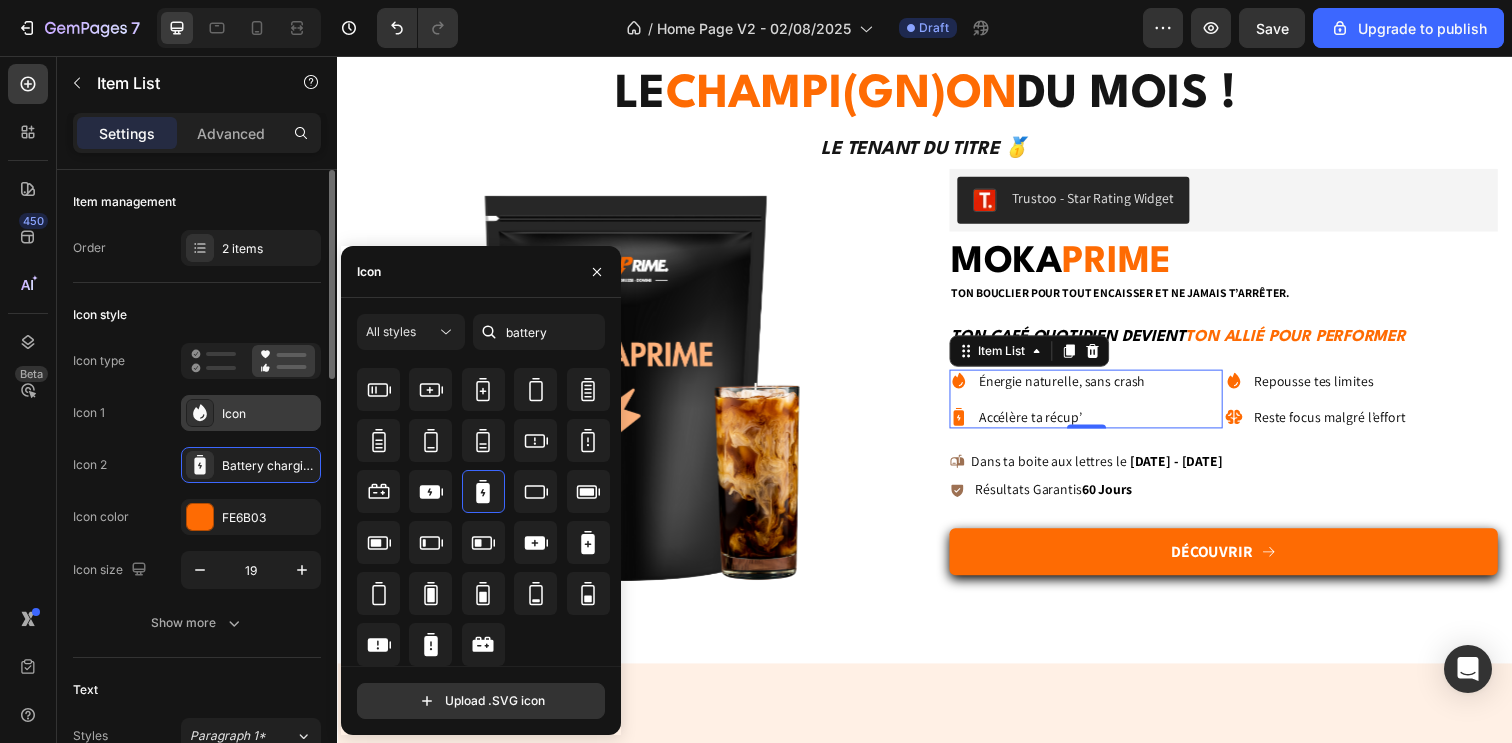 click on "Icon" at bounding box center (269, 414) 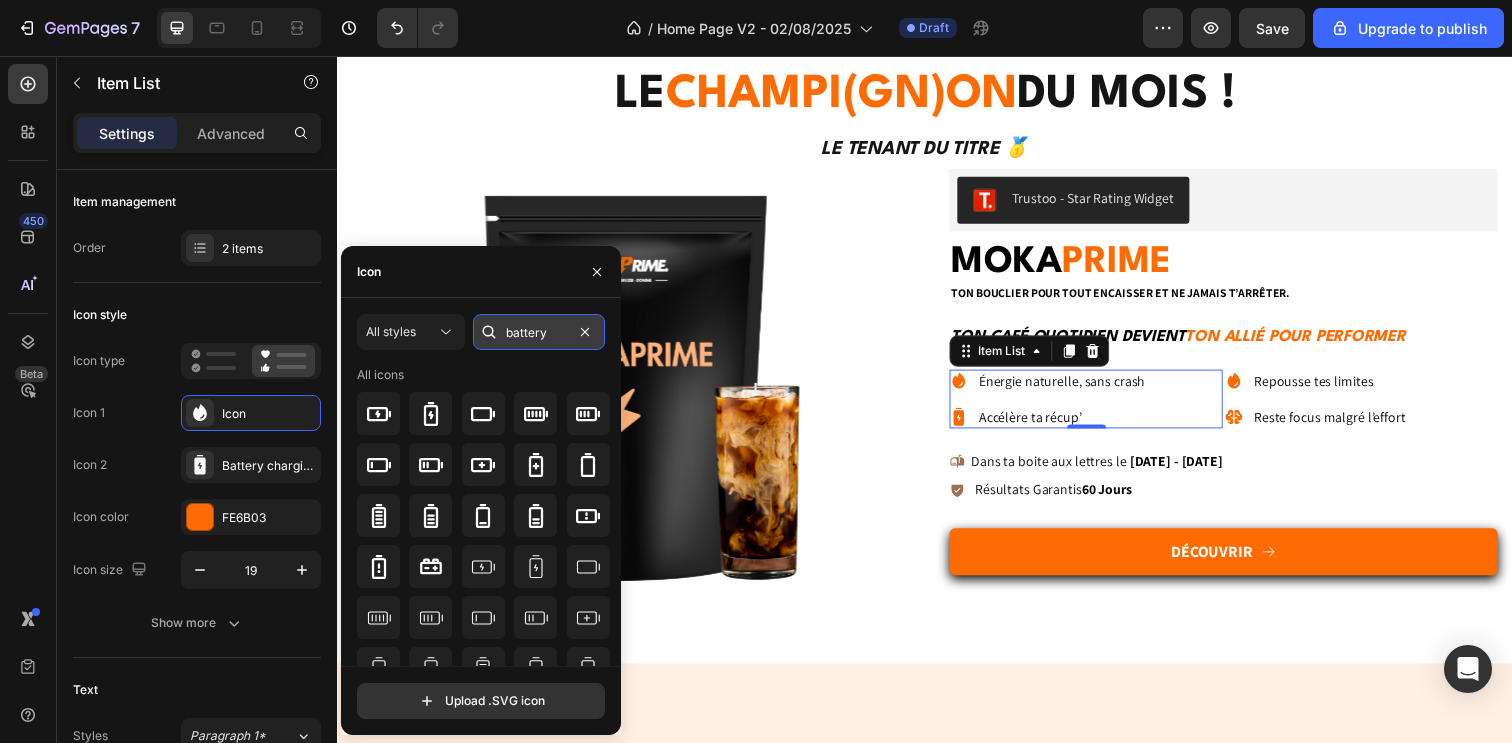click on "battery" at bounding box center (539, 332) 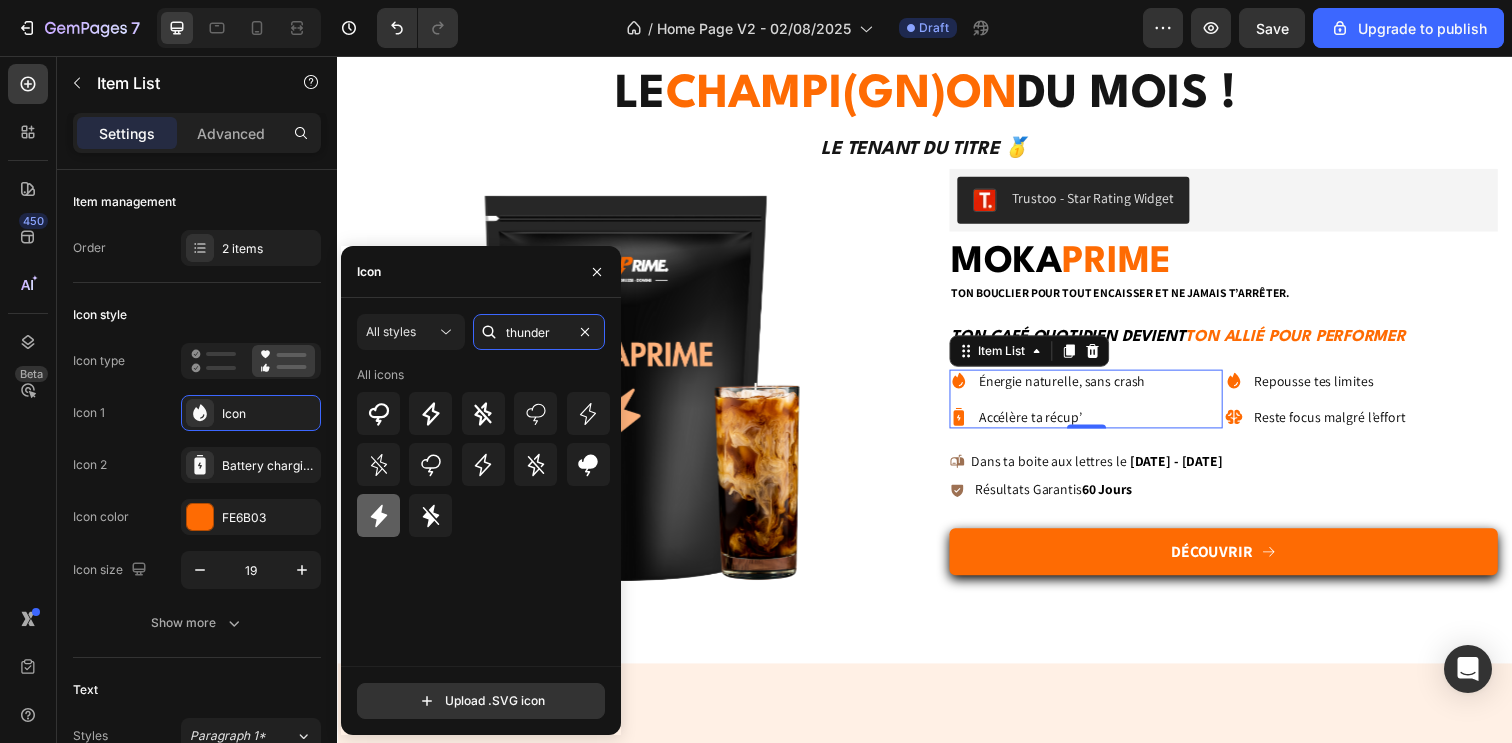 type on "thunder" 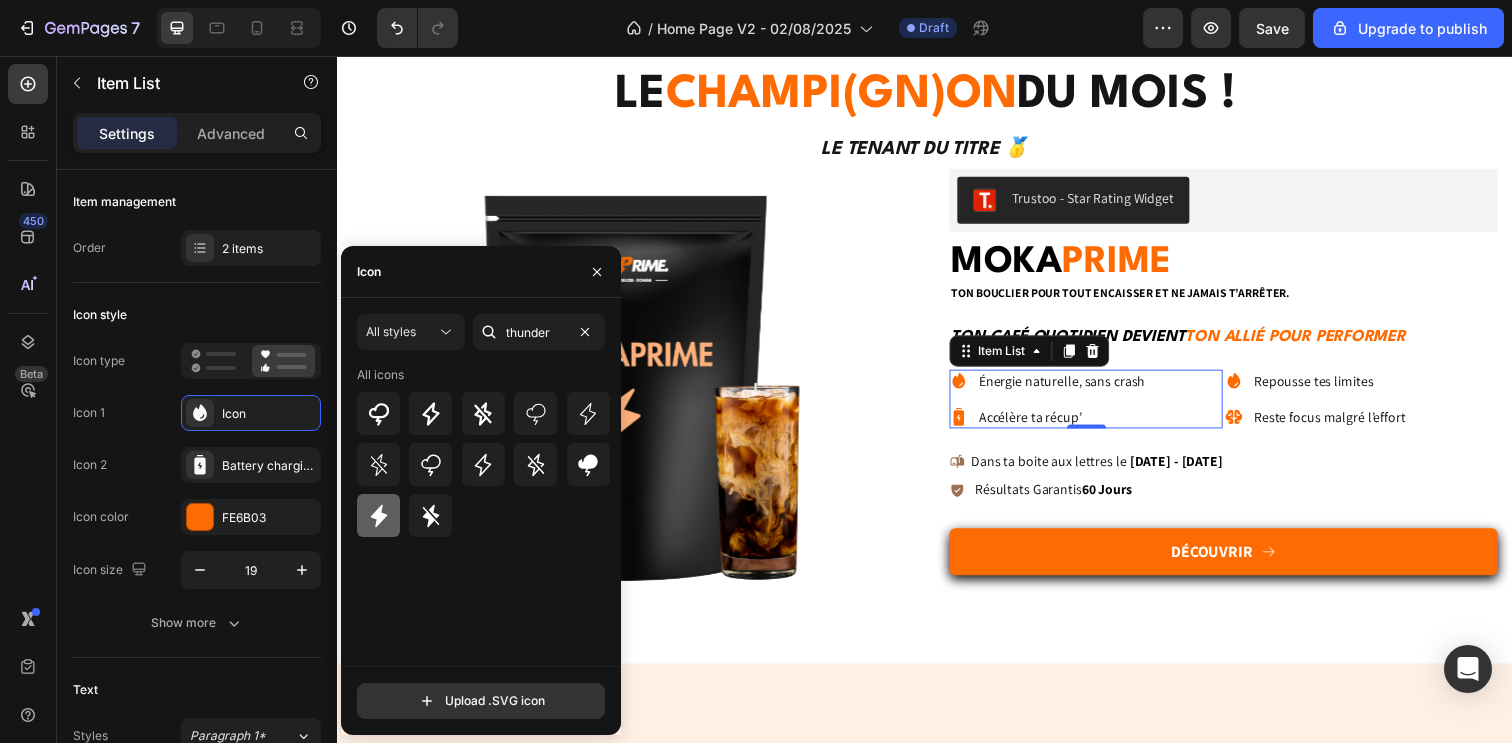 click 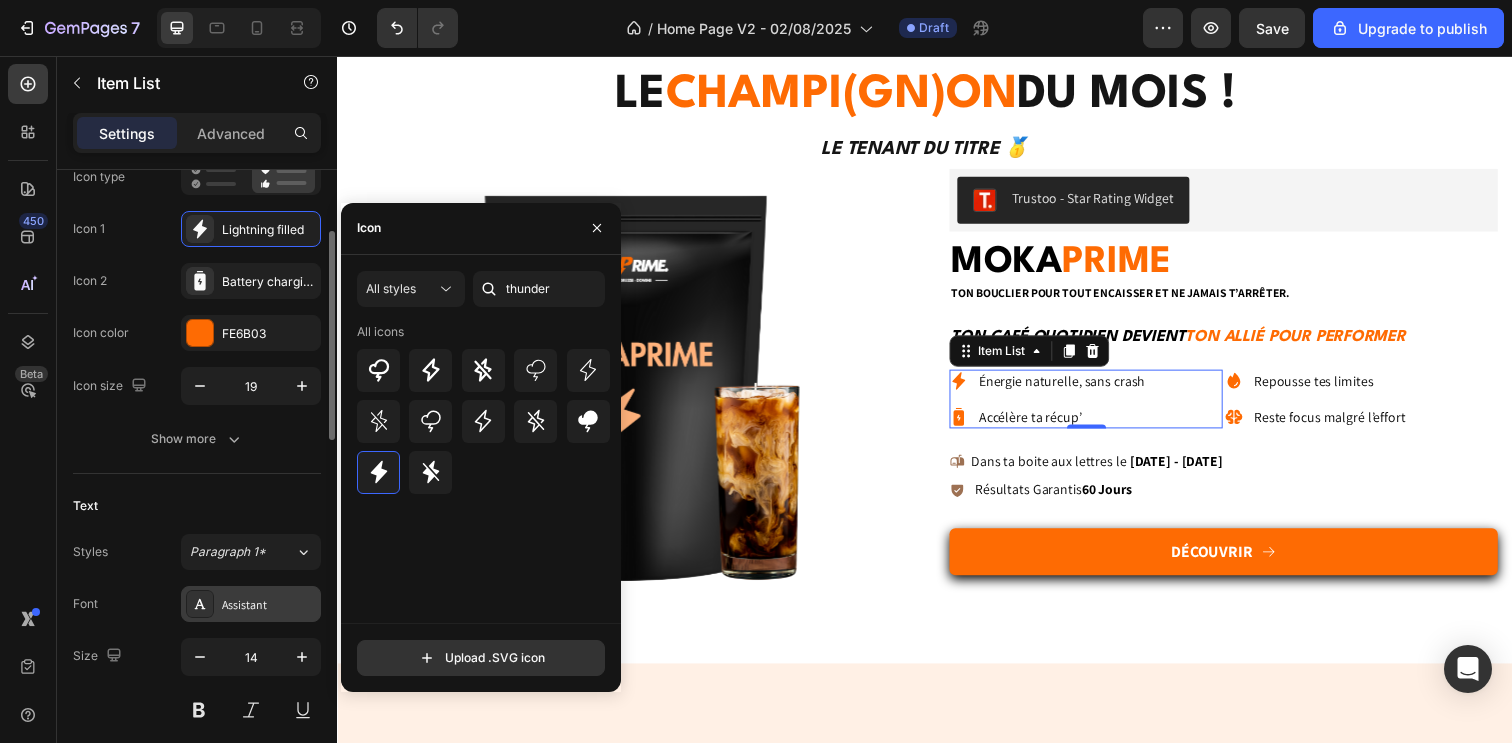 scroll, scrollTop: 369, scrollLeft: 0, axis: vertical 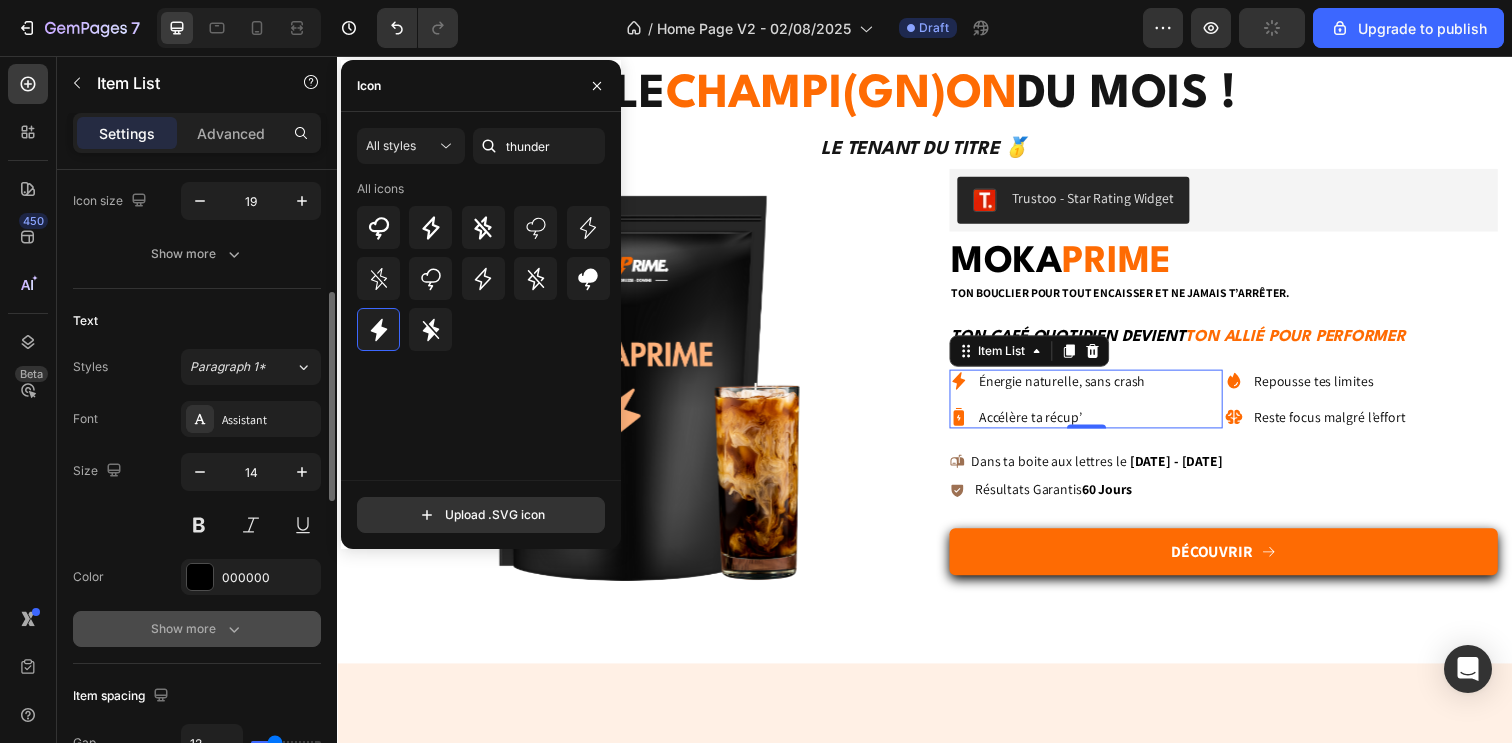 click on "Show more" at bounding box center [197, 629] 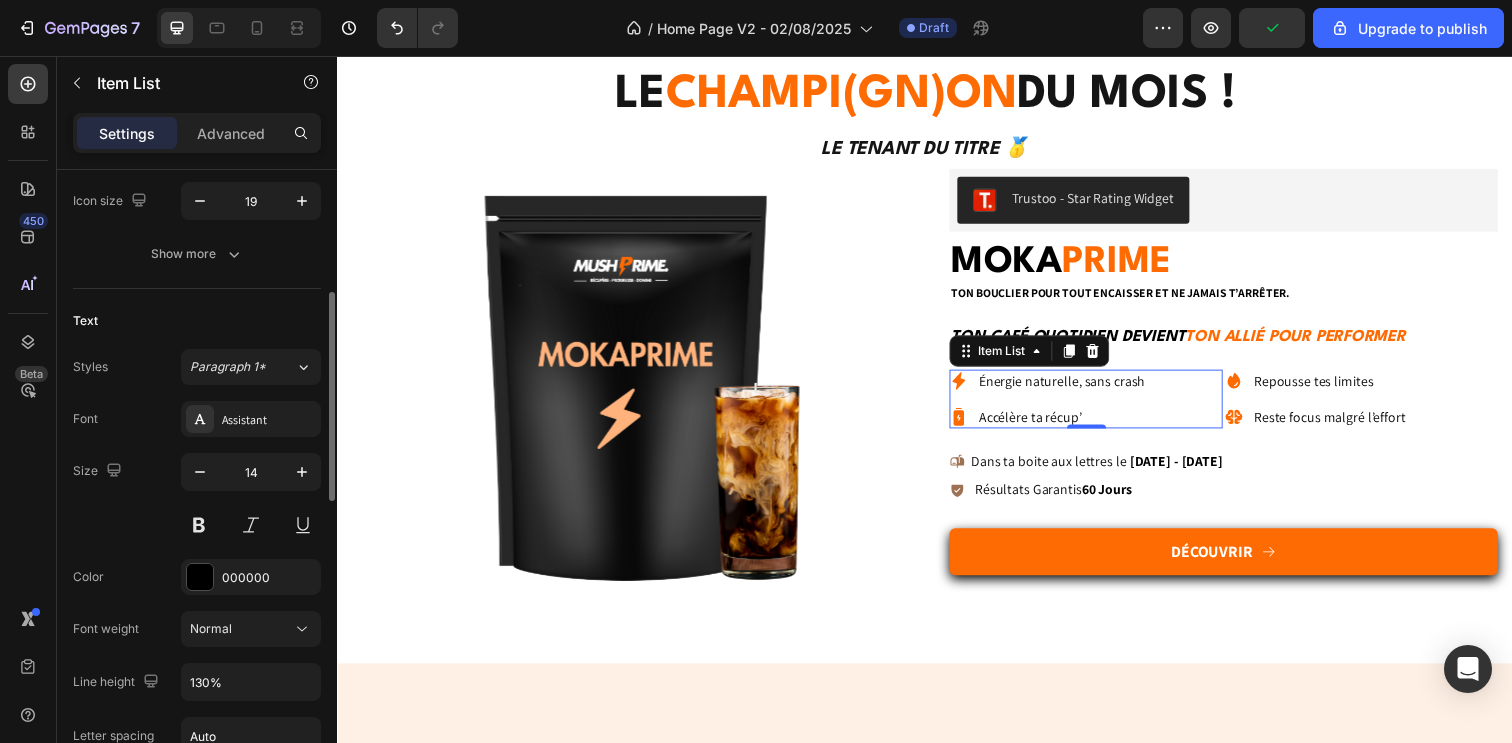 scroll, scrollTop: 559, scrollLeft: 0, axis: vertical 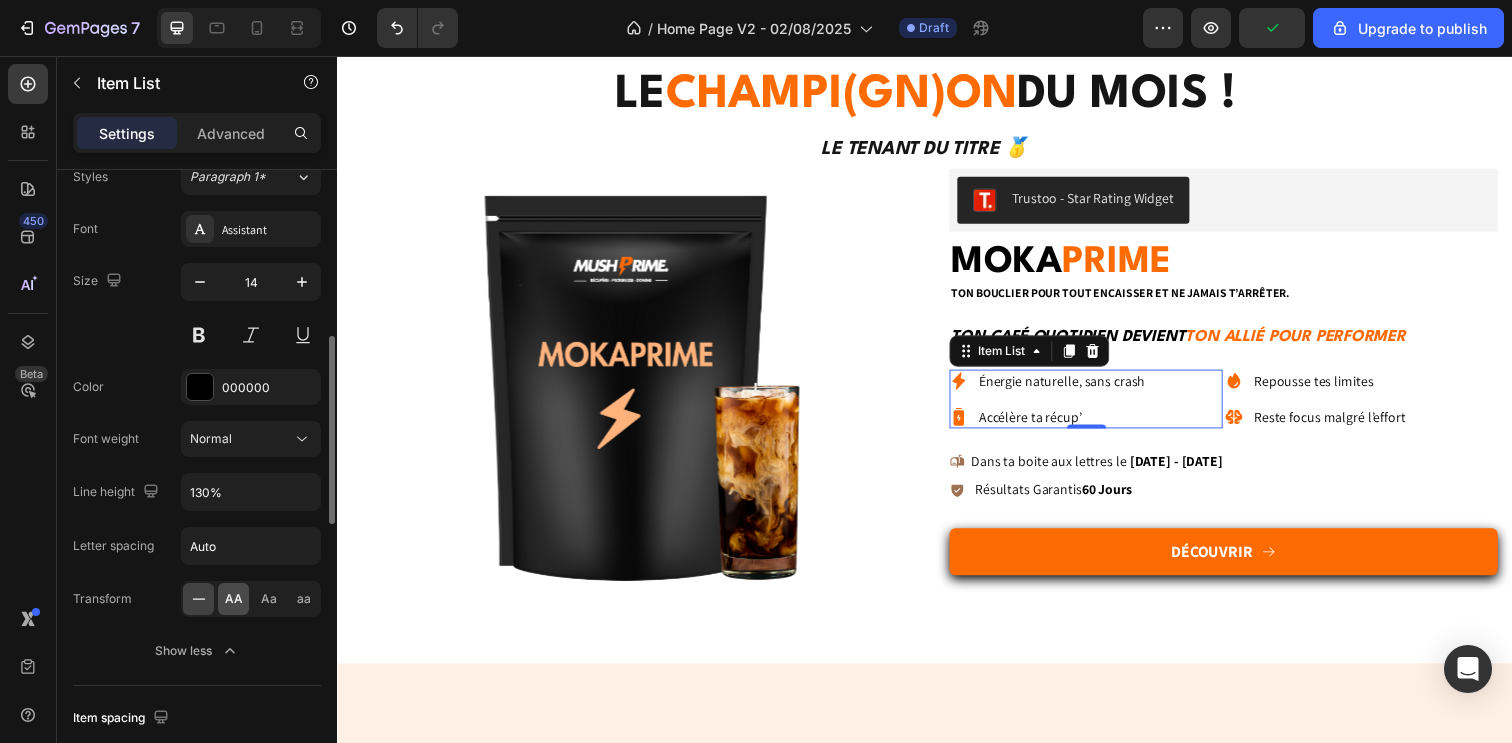 click on "AA" 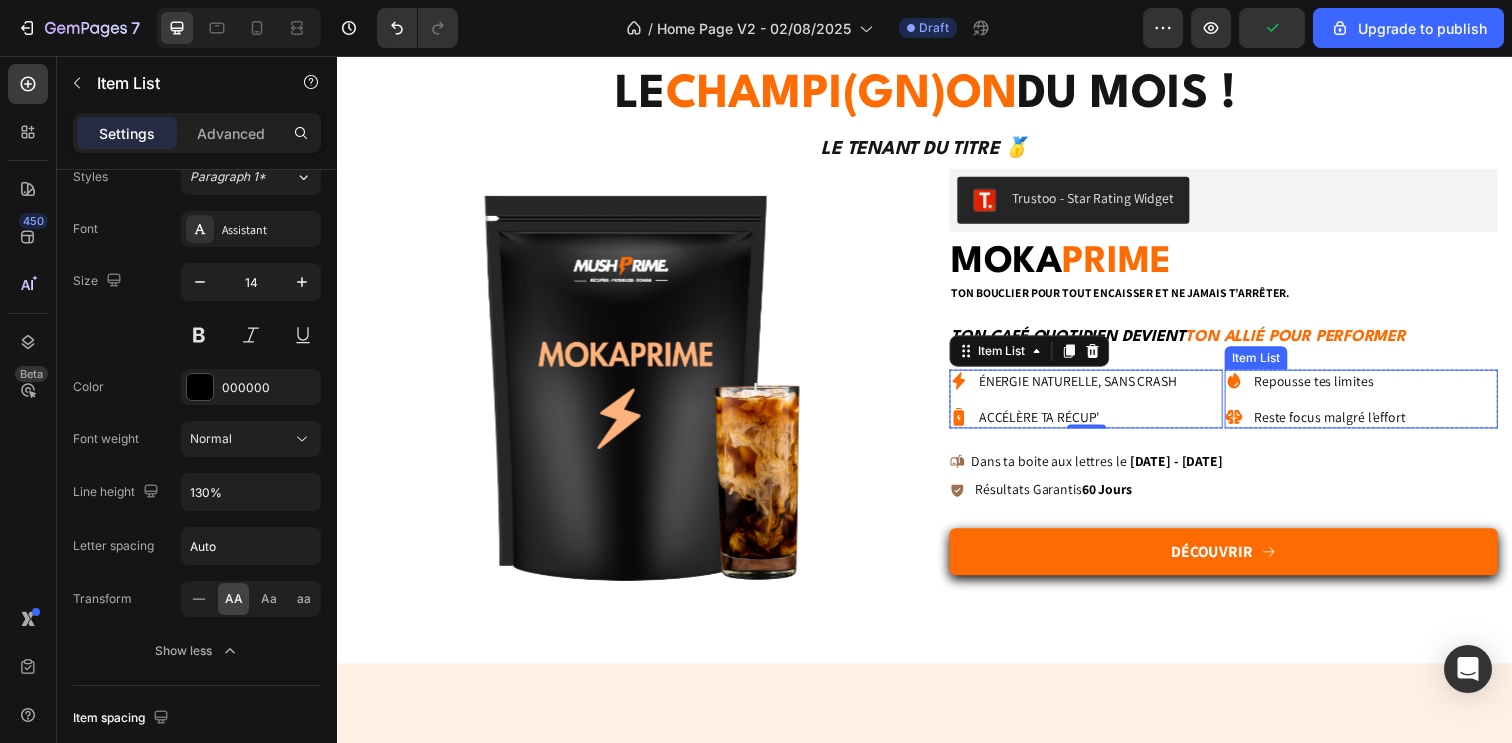 click on "Repousse tes limites
Reste focus malgré l’effort" at bounding box center (1337, 406) 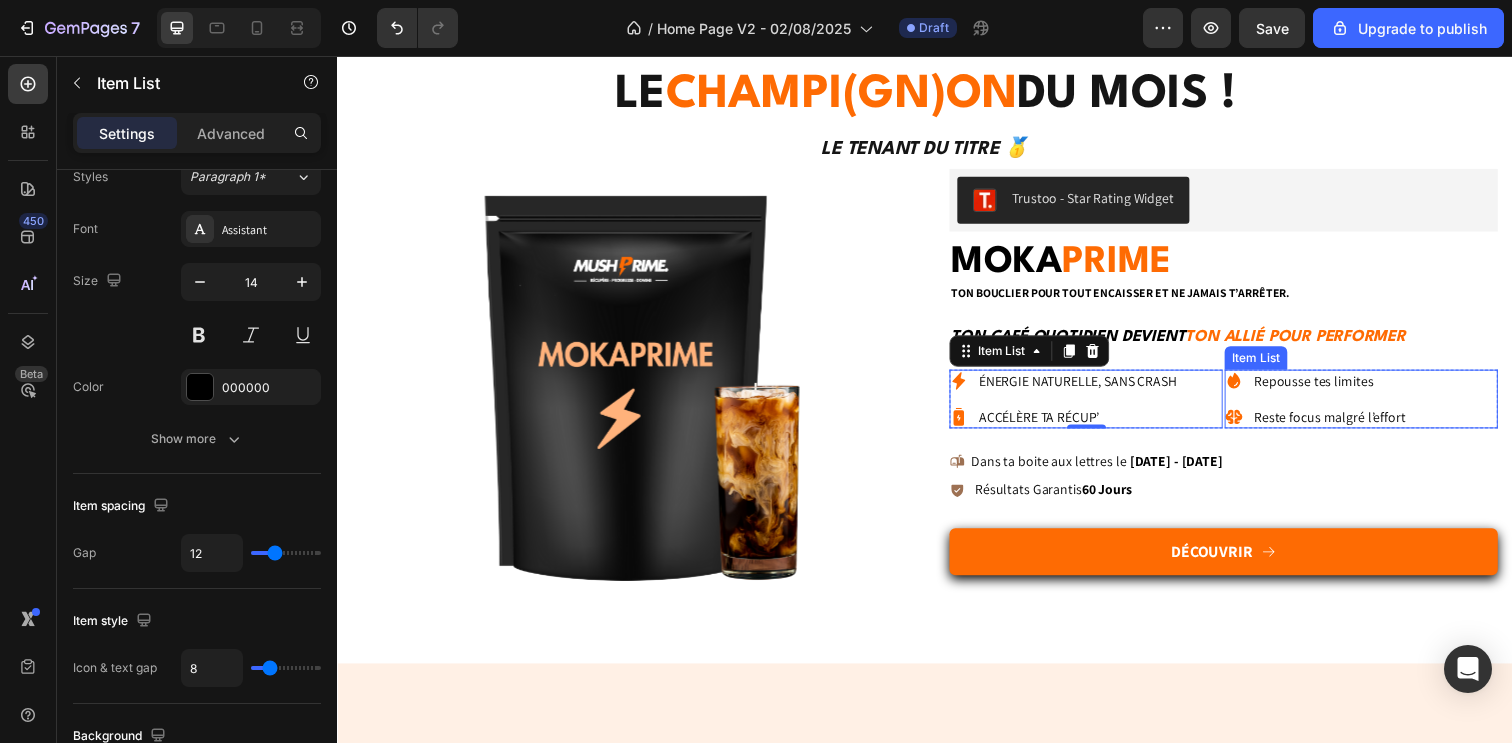scroll, scrollTop: 559, scrollLeft: 0, axis: vertical 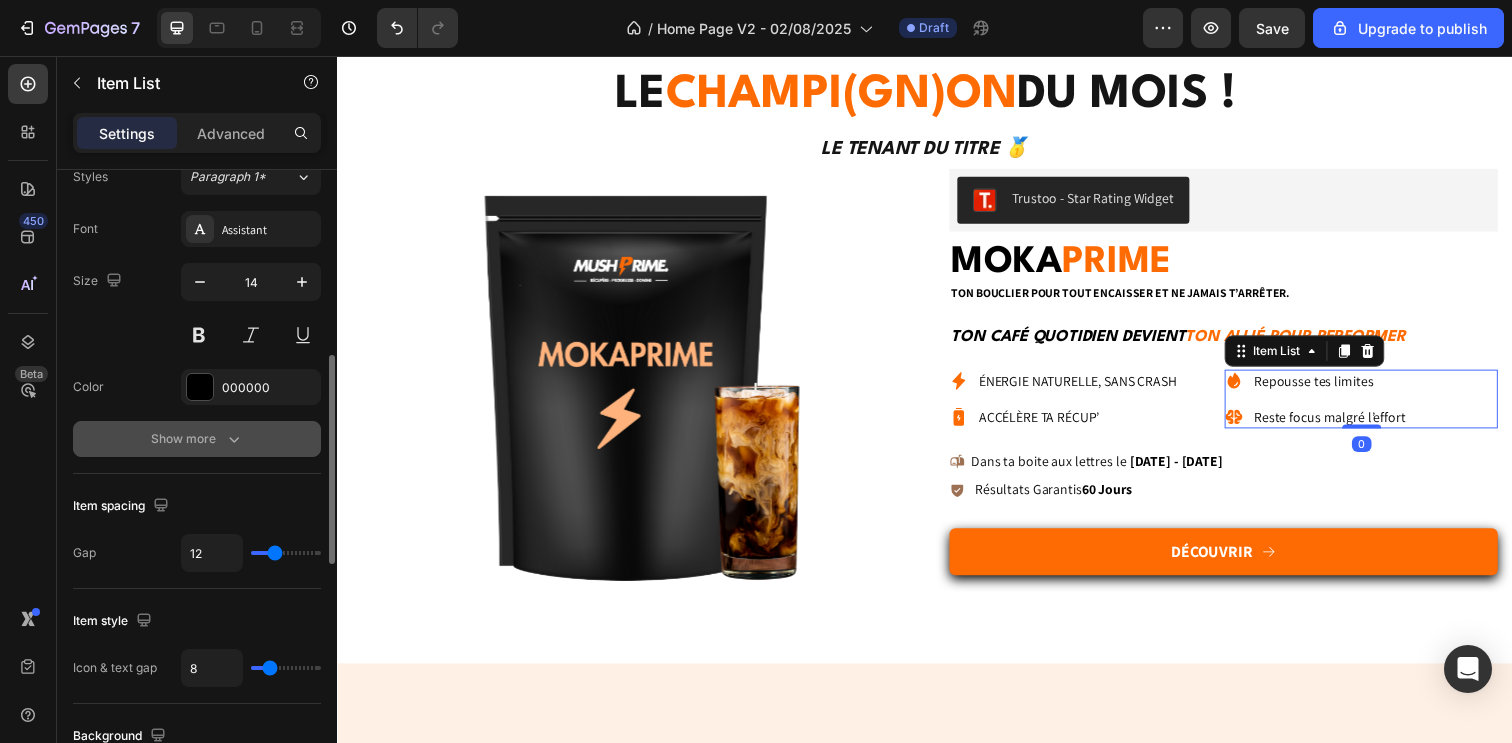 click on "Show more" at bounding box center [197, 439] 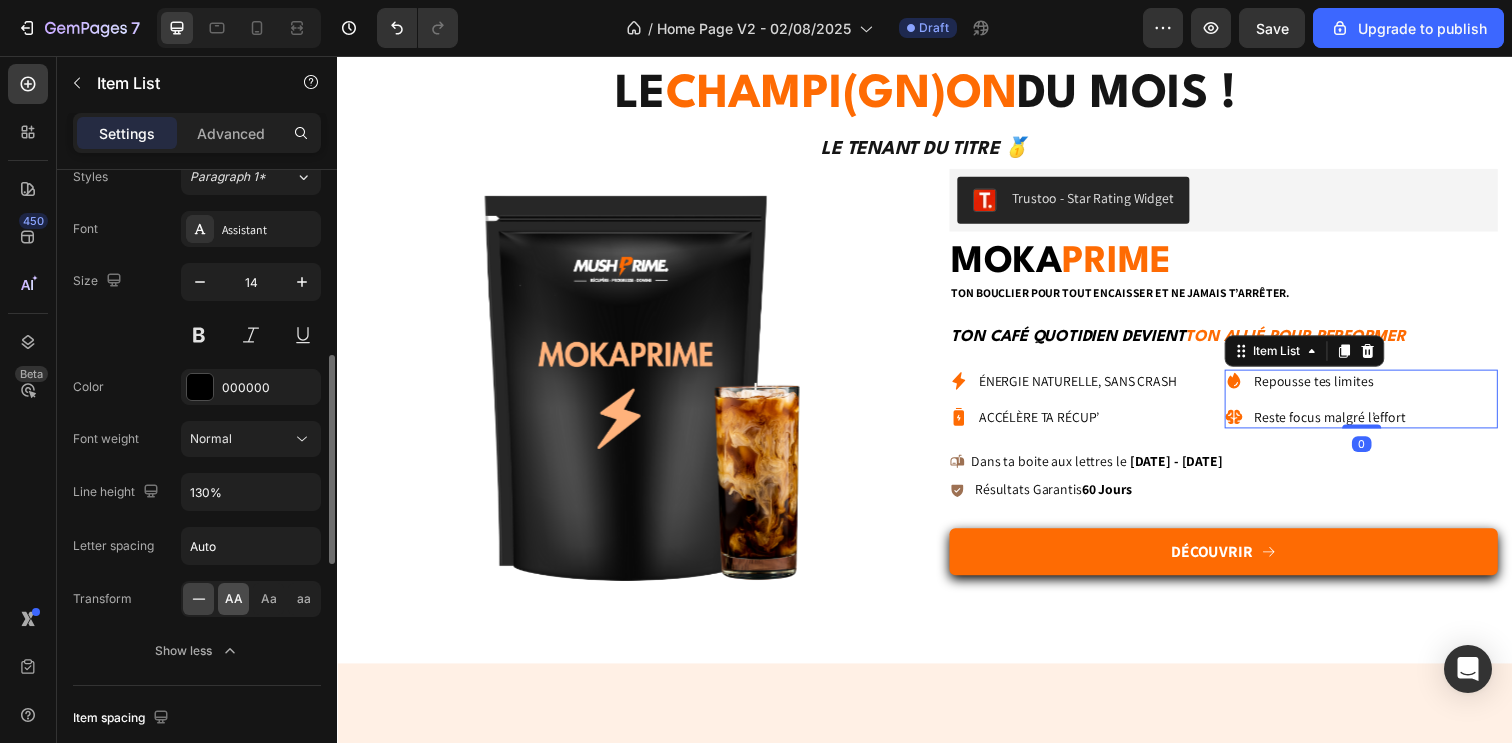 click on "AA" 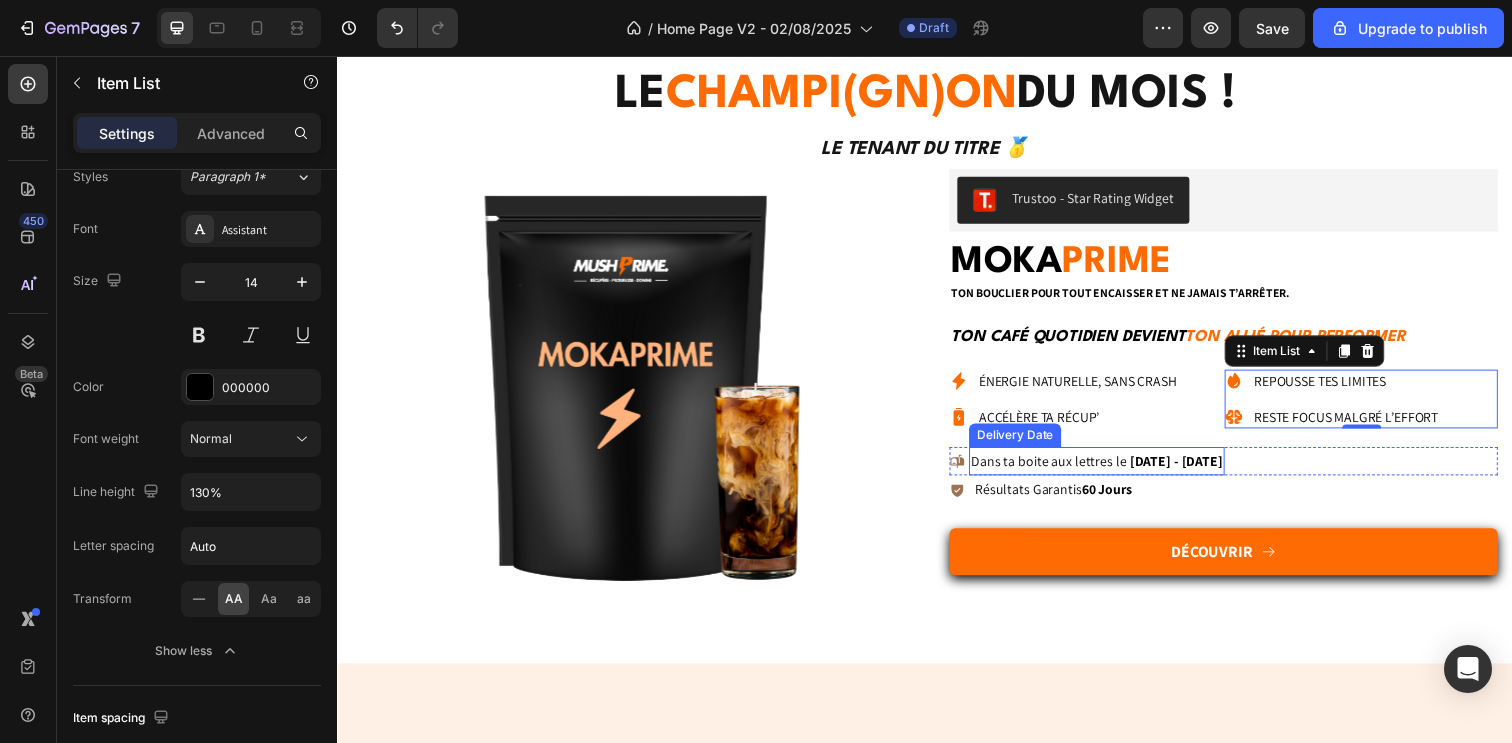 click on "Dans ta boite aux lettres le" at bounding box center [1063, 469] 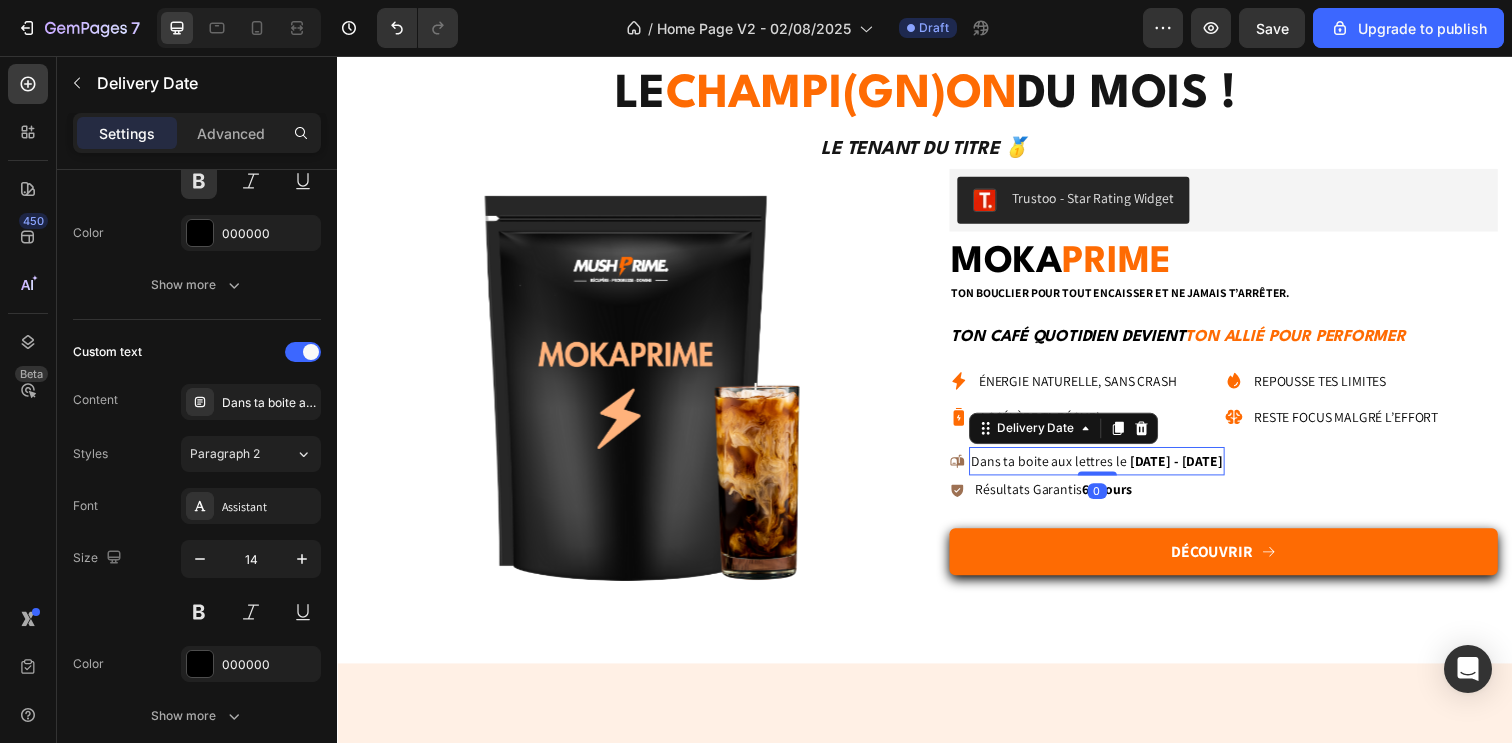 scroll, scrollTop: 0, scrollLeft: 0, axis: both 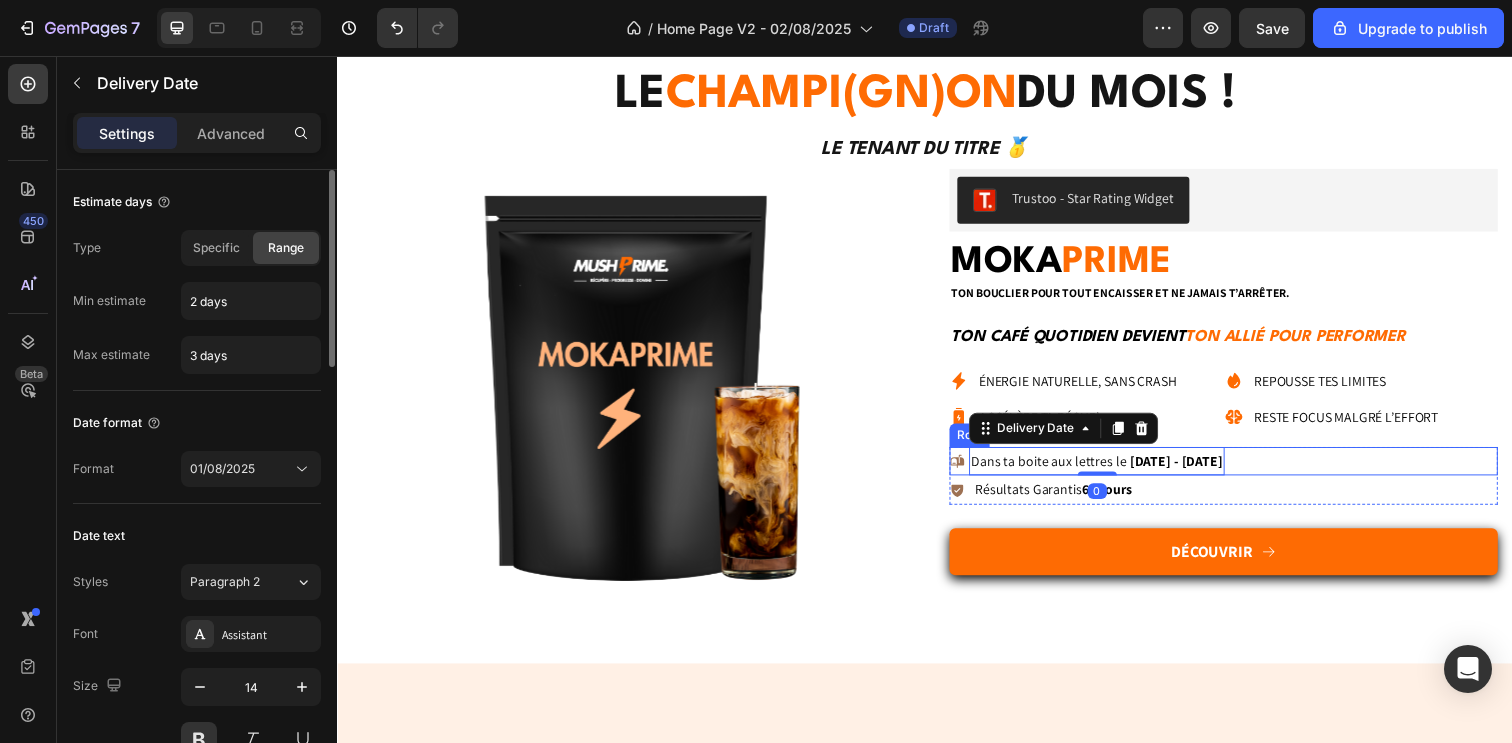 click on "Icon
Dans ta boite aux lettres le
[DATE] - [DATE]
Delivery Date   0 Row" at bounding box center (1242, 469) 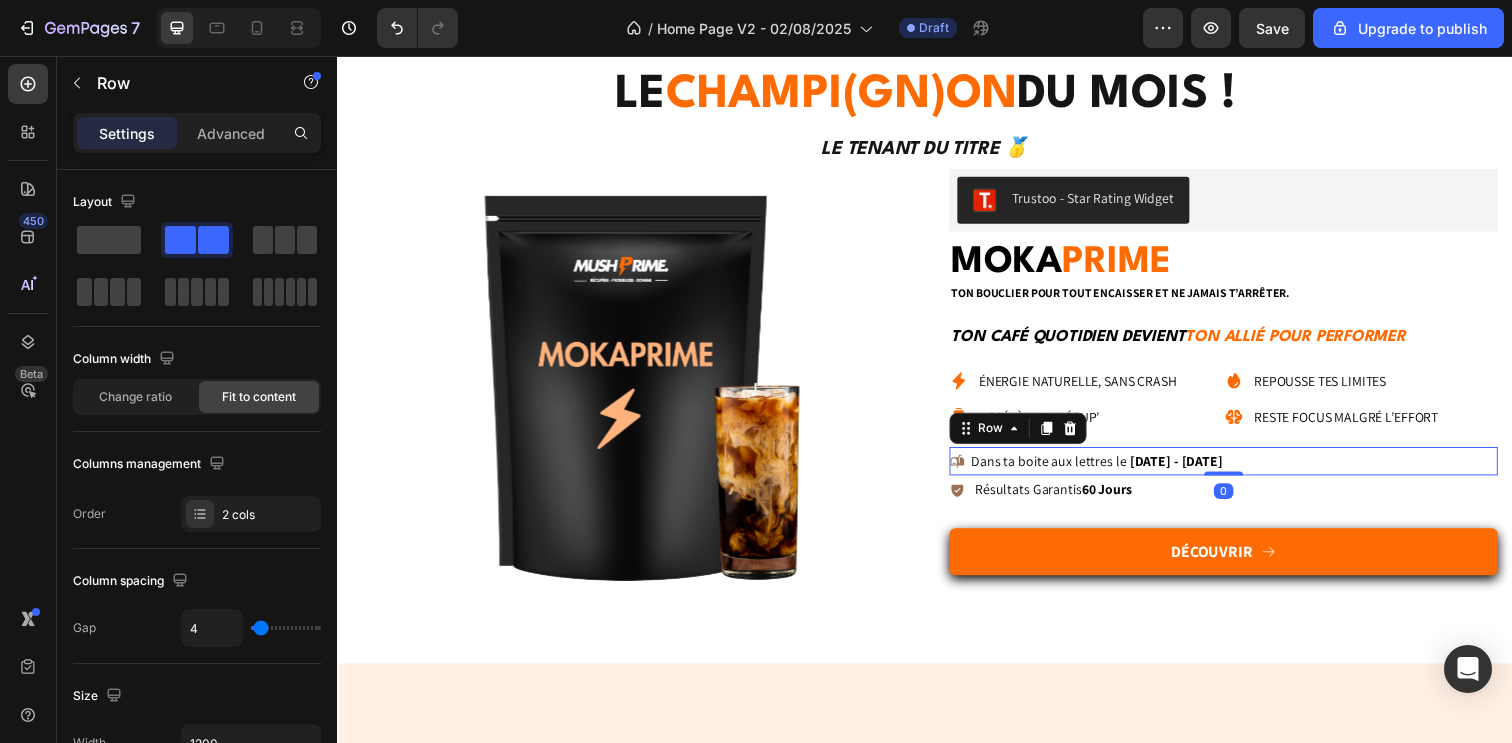 click on "[DATE] - [DATE]" at bounding box center [1193, 469] 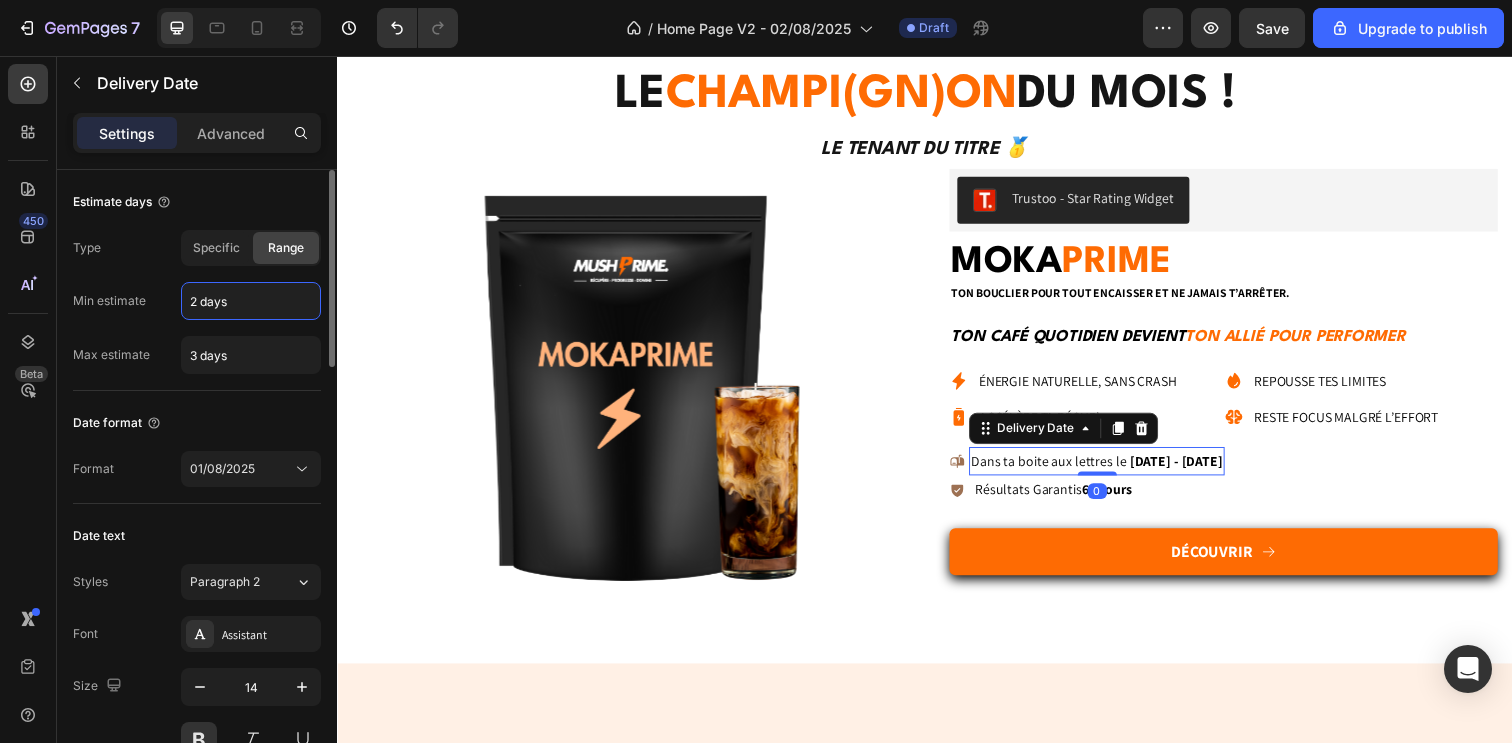 click on "2 days" at bounding box center [251, 301] 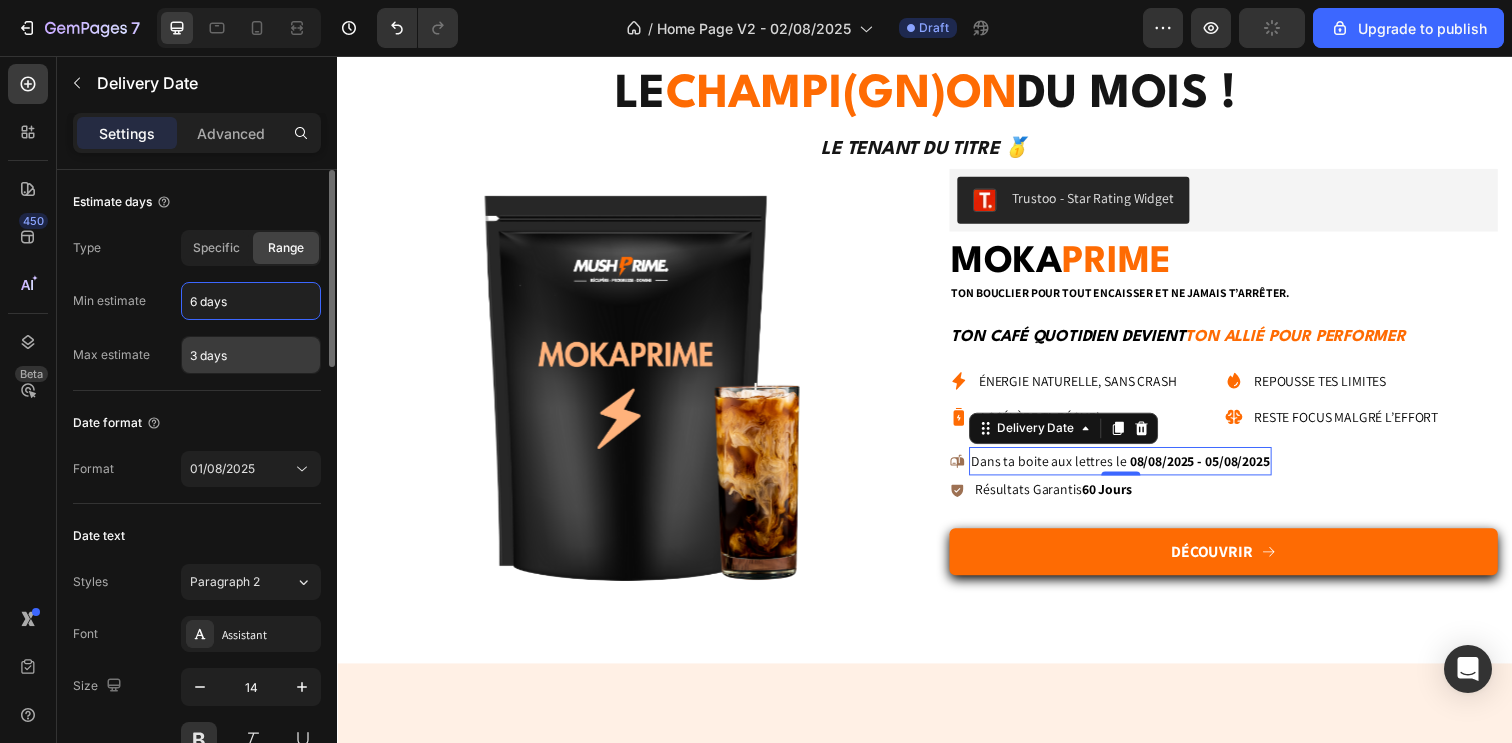 type on "6 days" 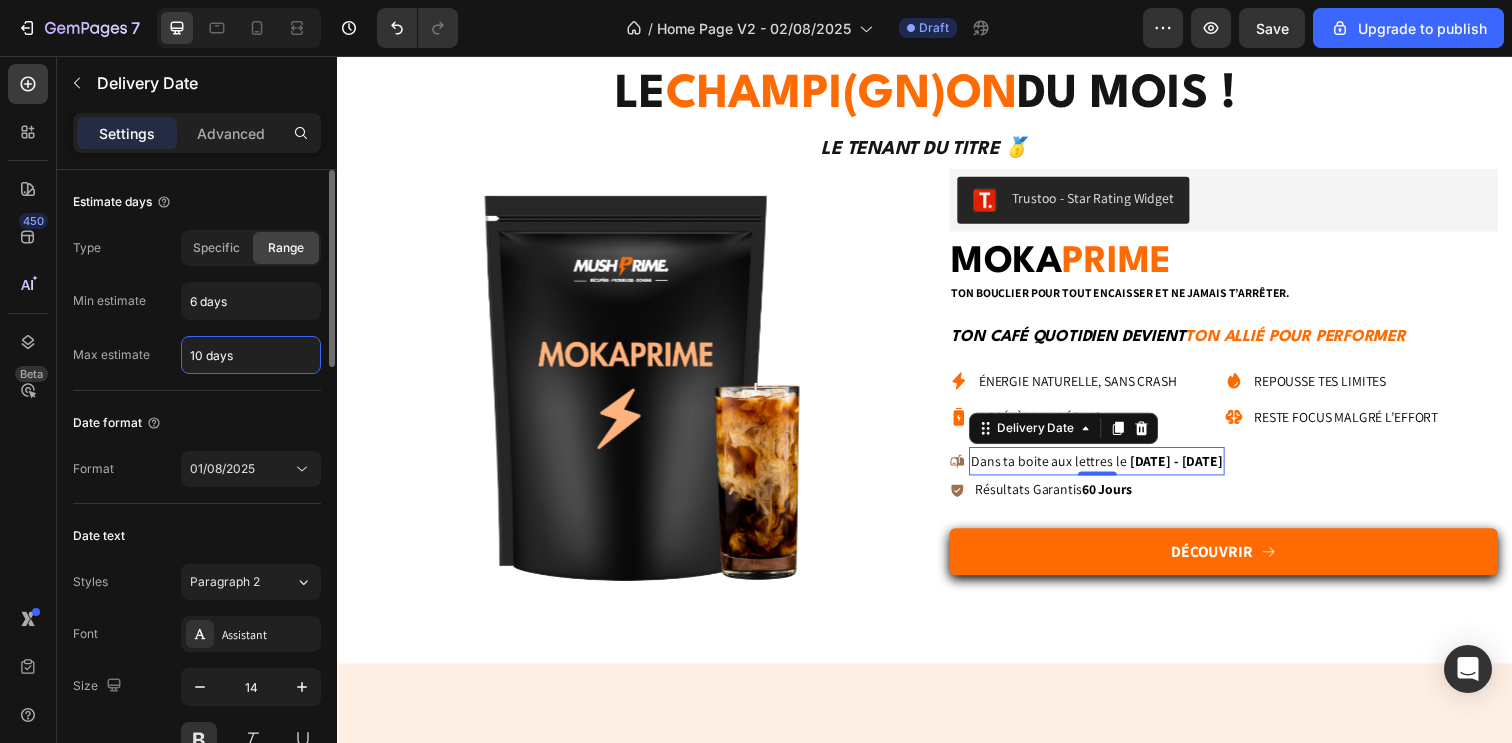 type on "10 days" 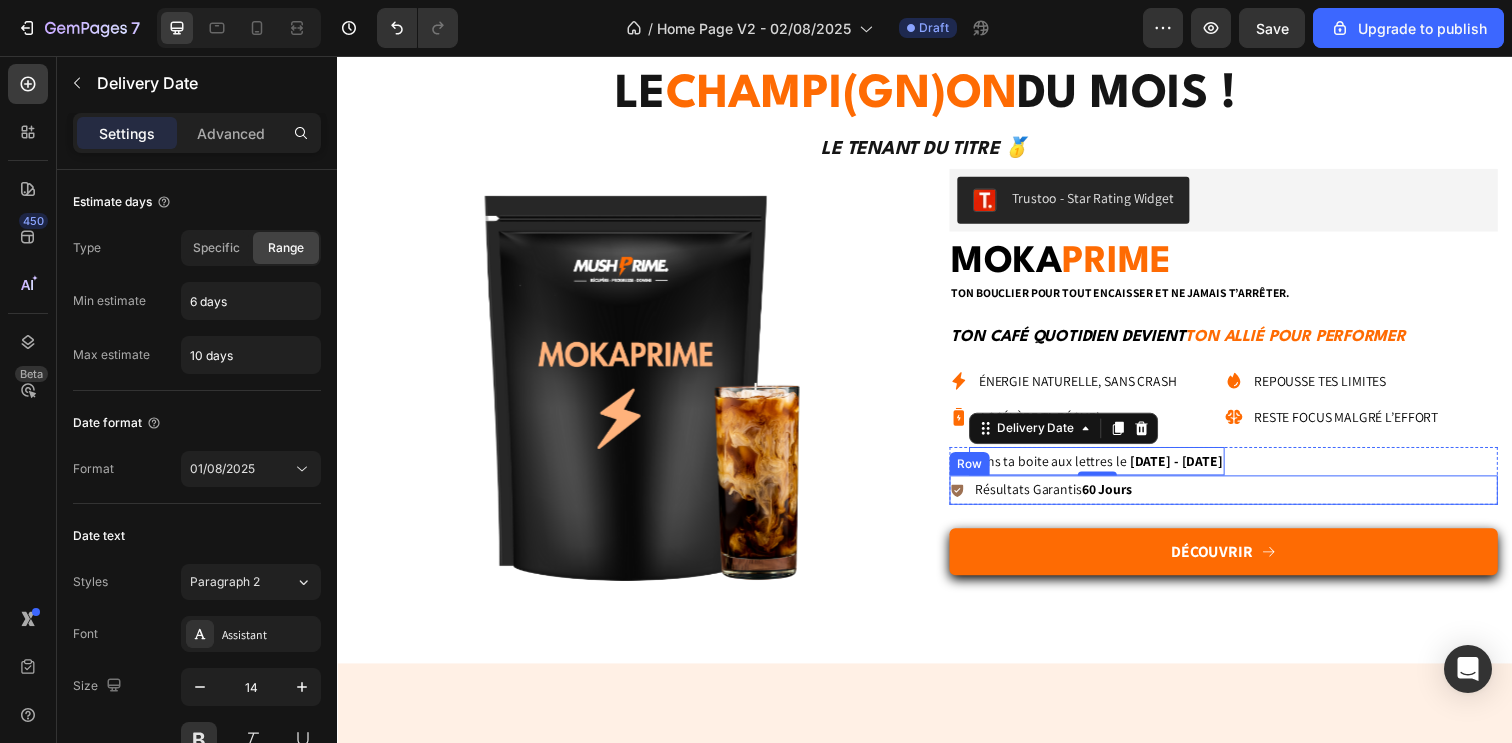 click on "Icon Résultats Garantis  60 Jours Text Block Row" at bounding box center [1242, 498] 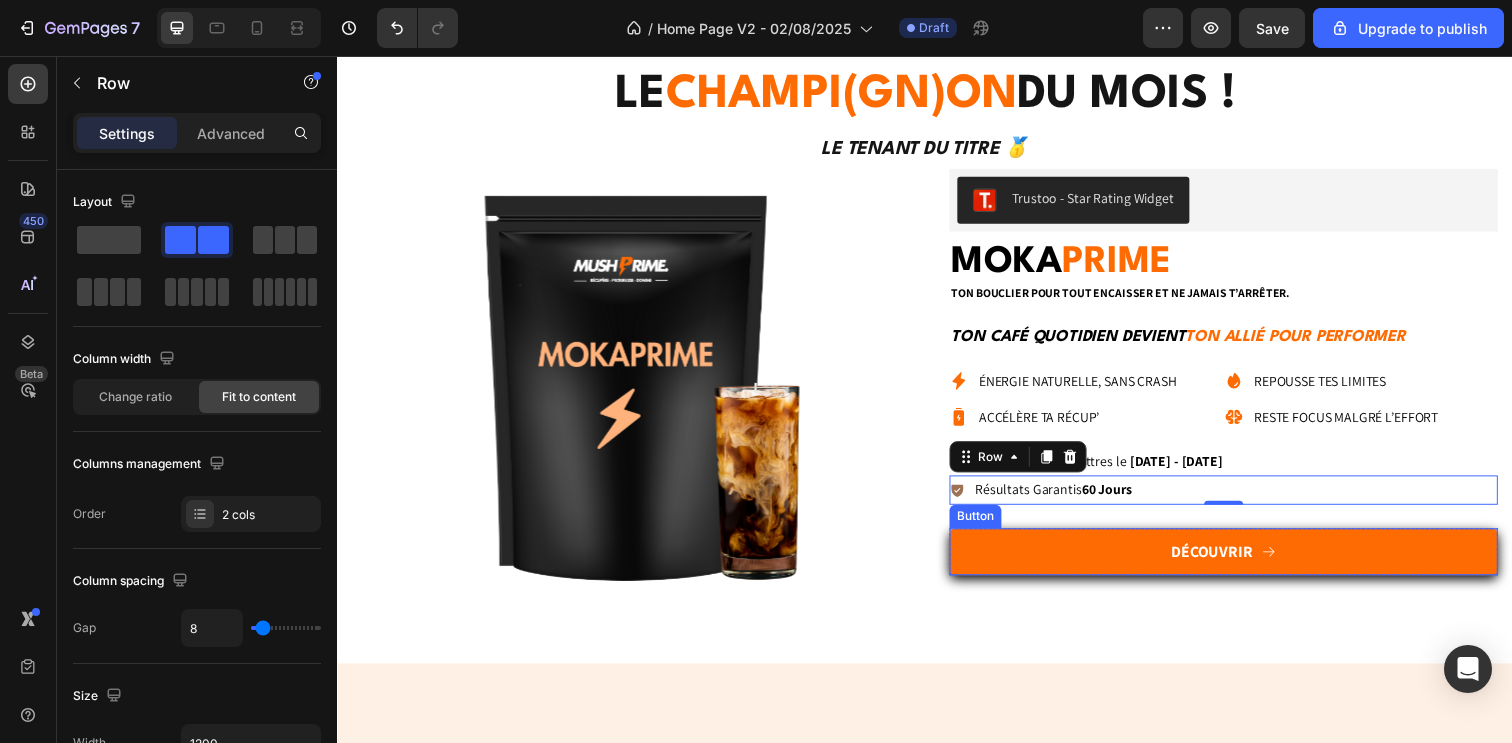 click on "le  champi(gn)on  du mois ! Heading Le tenant du titre 🥇 Text Block
Product Images Trustoo - Star Rating Widget Trustoo MOKA PRIME Heading ton bouclier pour tout encaisser et ne jamais t’arrêter. Text Block Ton café quotidien devient  ton allié pour performer Text Block
Énergie naturelle, sans crash
Accélère ta récup’ Item List
Repousse tes limites
Reste focus malgré l’effort Item List Row
Inflammations & douleurs réduites
Système immunitaire renforcé Item List
Muscles & articulations mieux protégés
Moins de blessures, plus de régularité Item List Row Row
Icon
Dans ta boite aux lettres le
[DATE] - [DATE]
Delivery Date Row
Icon Résultats Garantis  60 Jours Text Block Row   0 Row
Découvrir Button Row Row
Accordion" at bounding box center [937, 349] 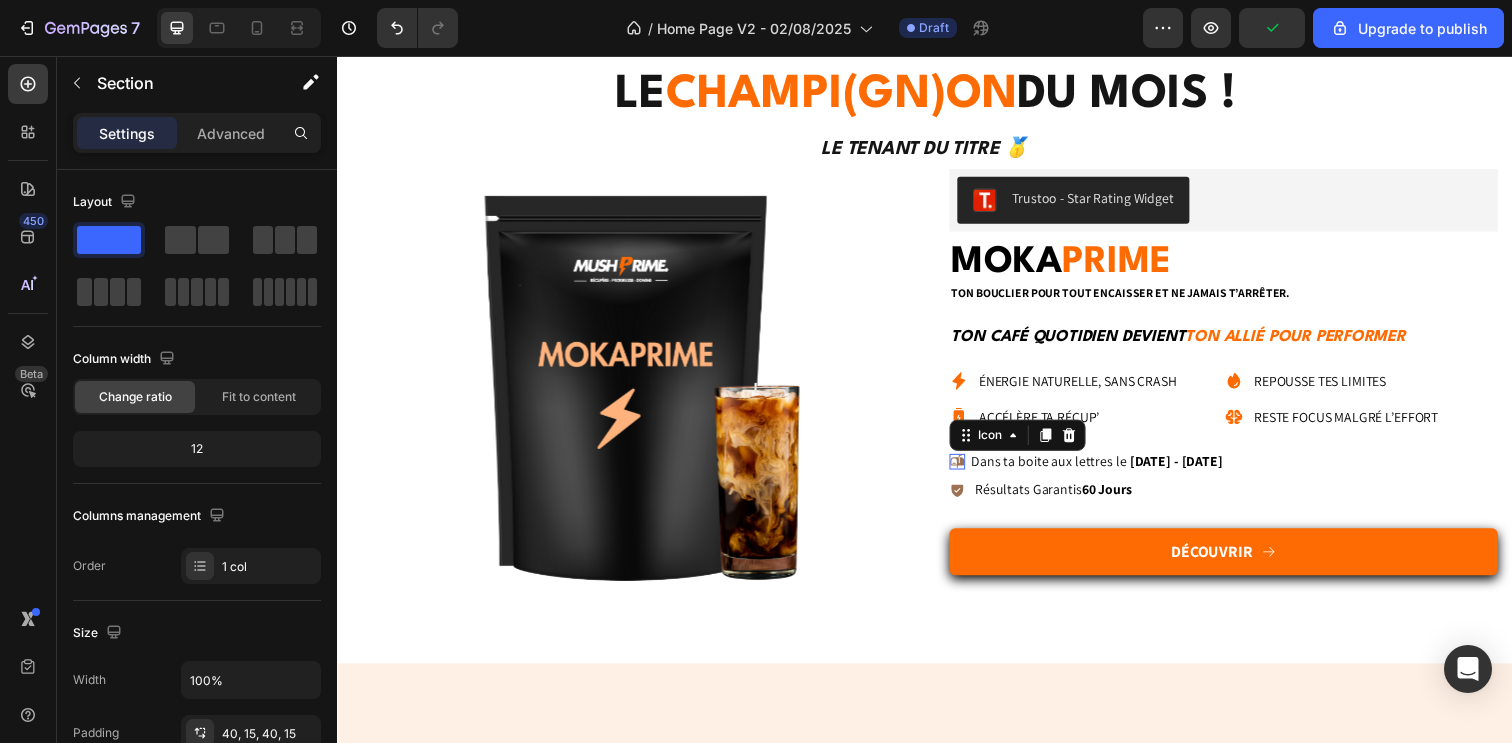 click 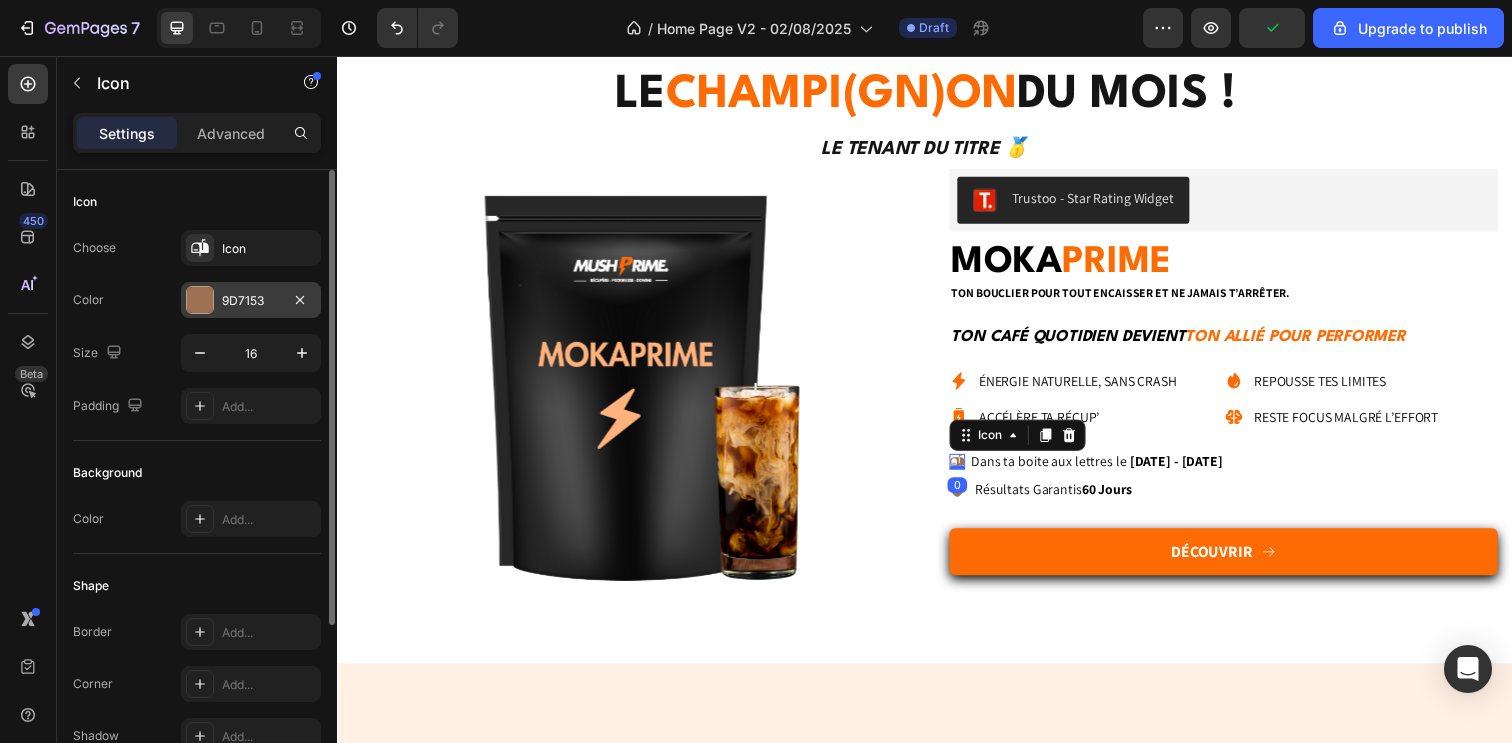click on "9D7153" at bounding box center (251, 300) 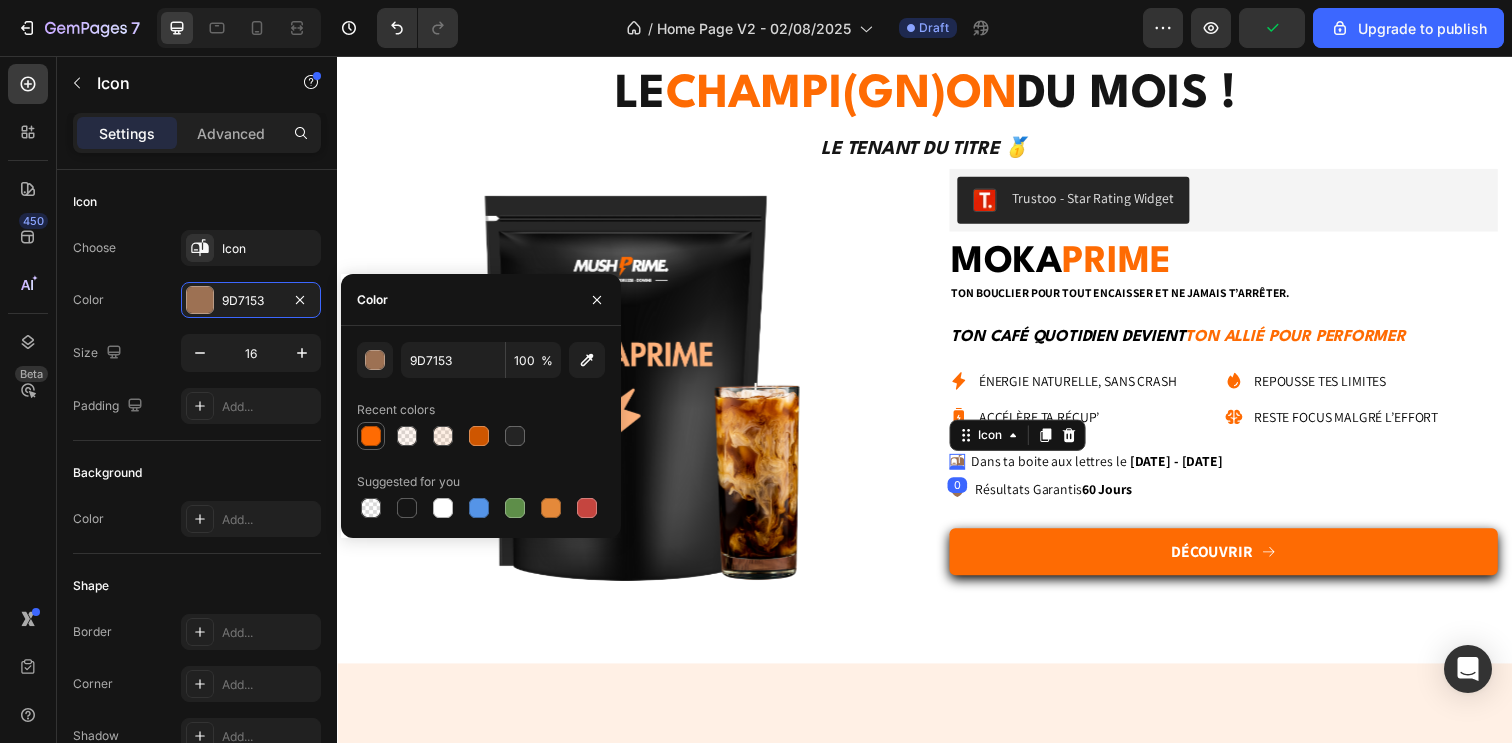 click at bounding box center (371, 436) 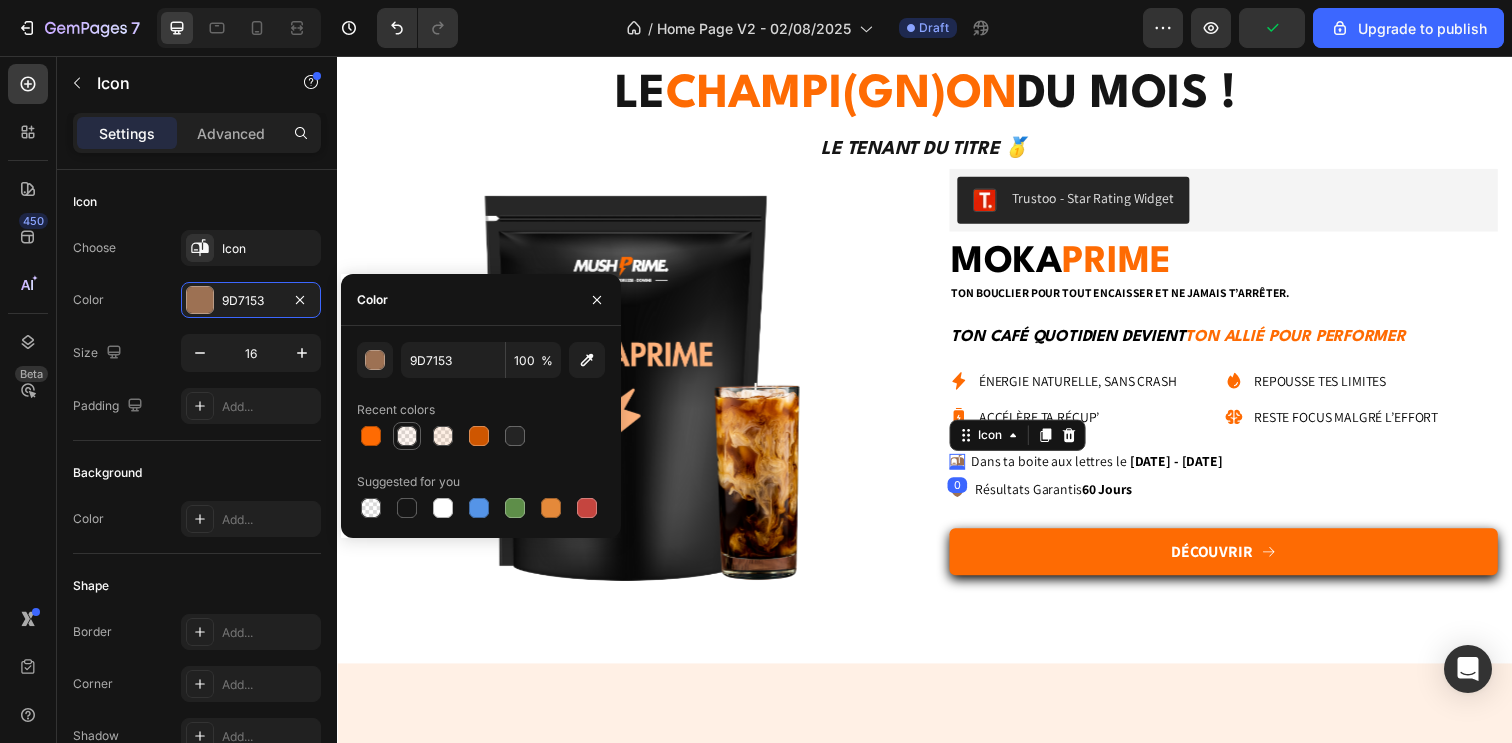 type on "FE6B03" 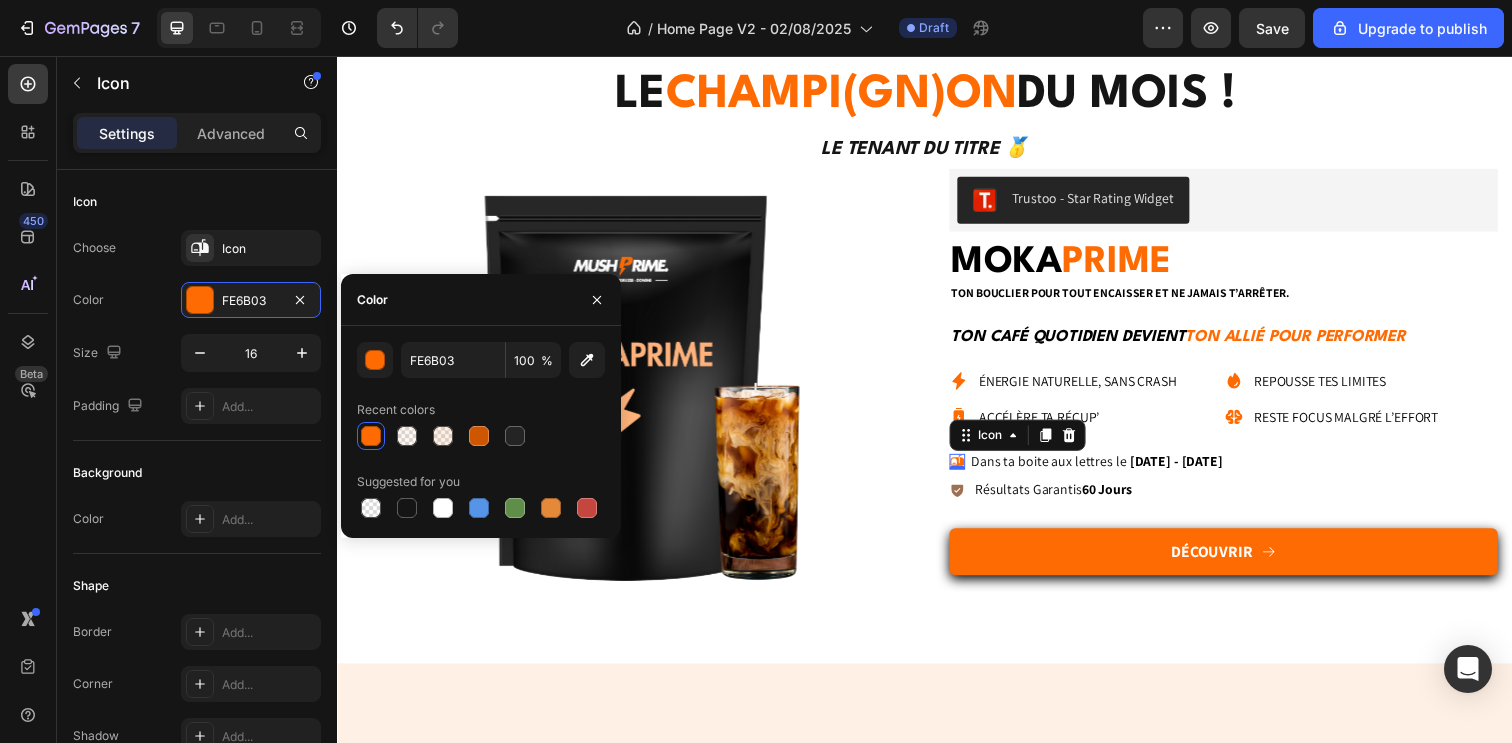 click on "0" at bounding box center (970, 494) 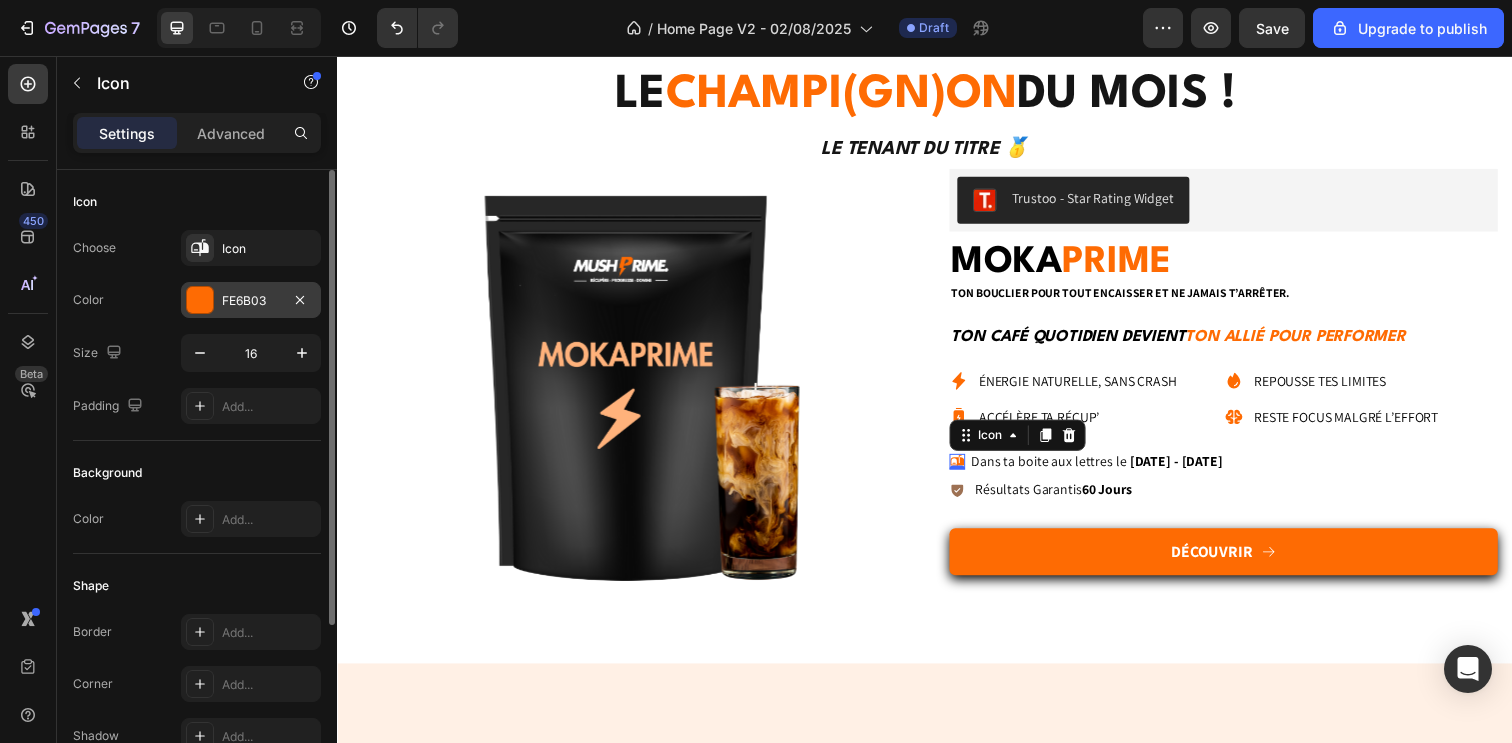 click on "FE6B03" at bounding box center (251, 301) 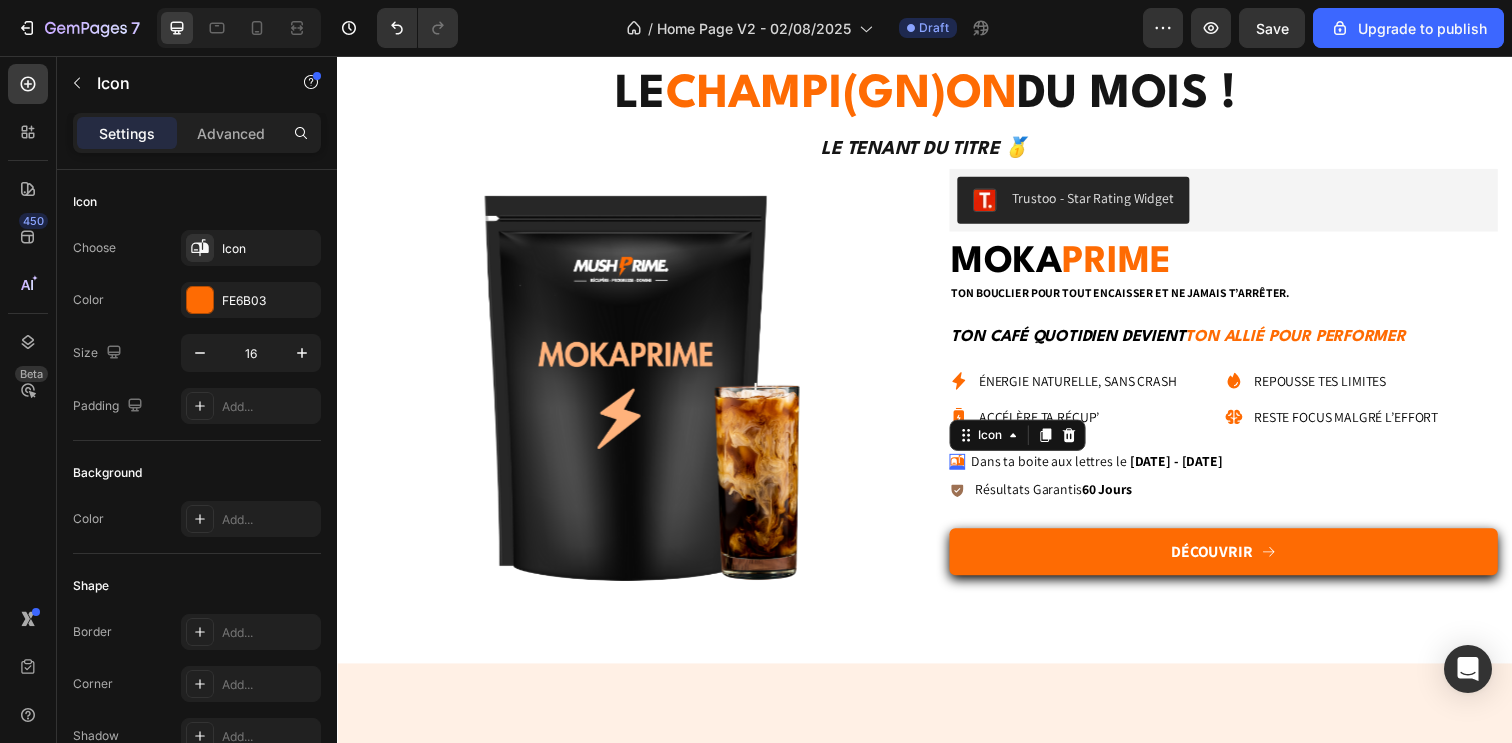 click on "0" at bounding box center [970, 494] 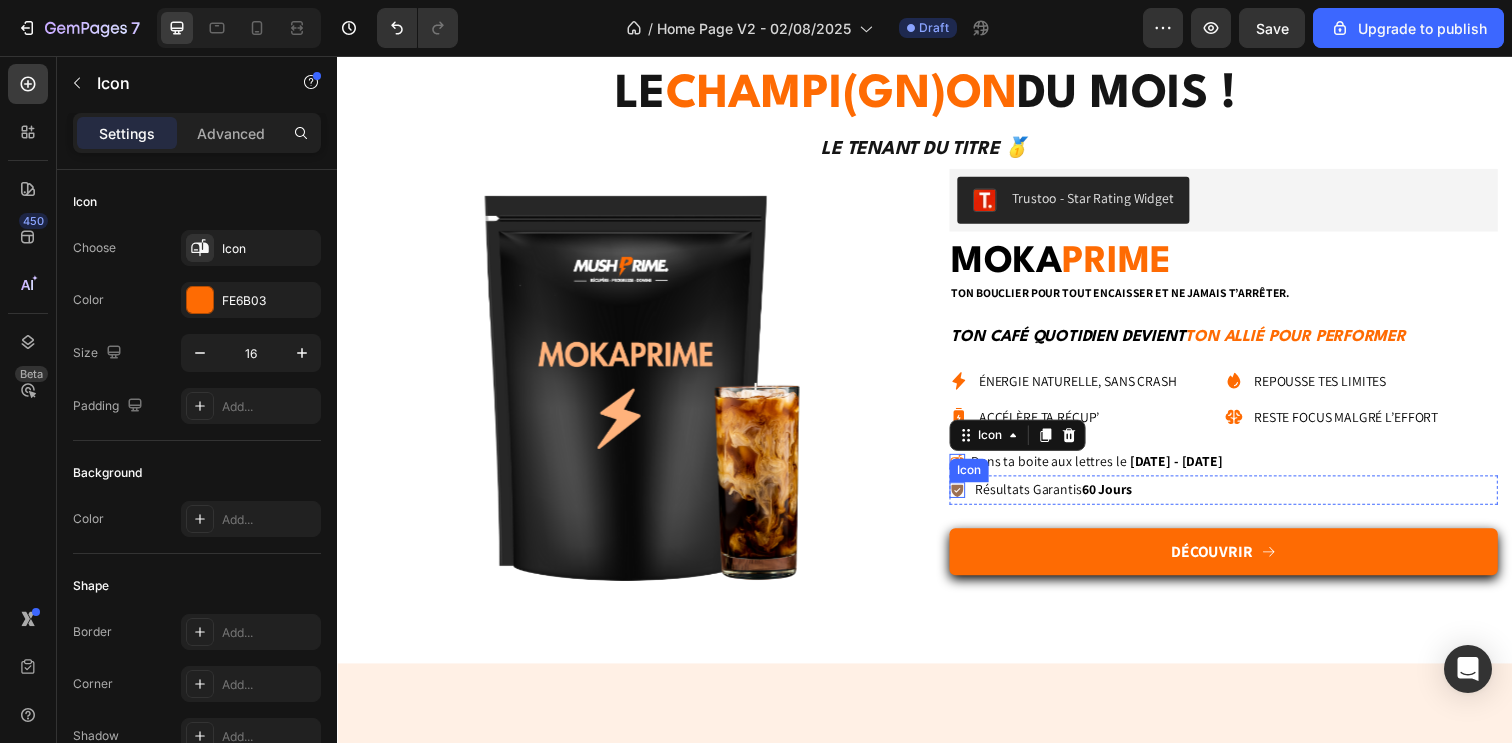 click 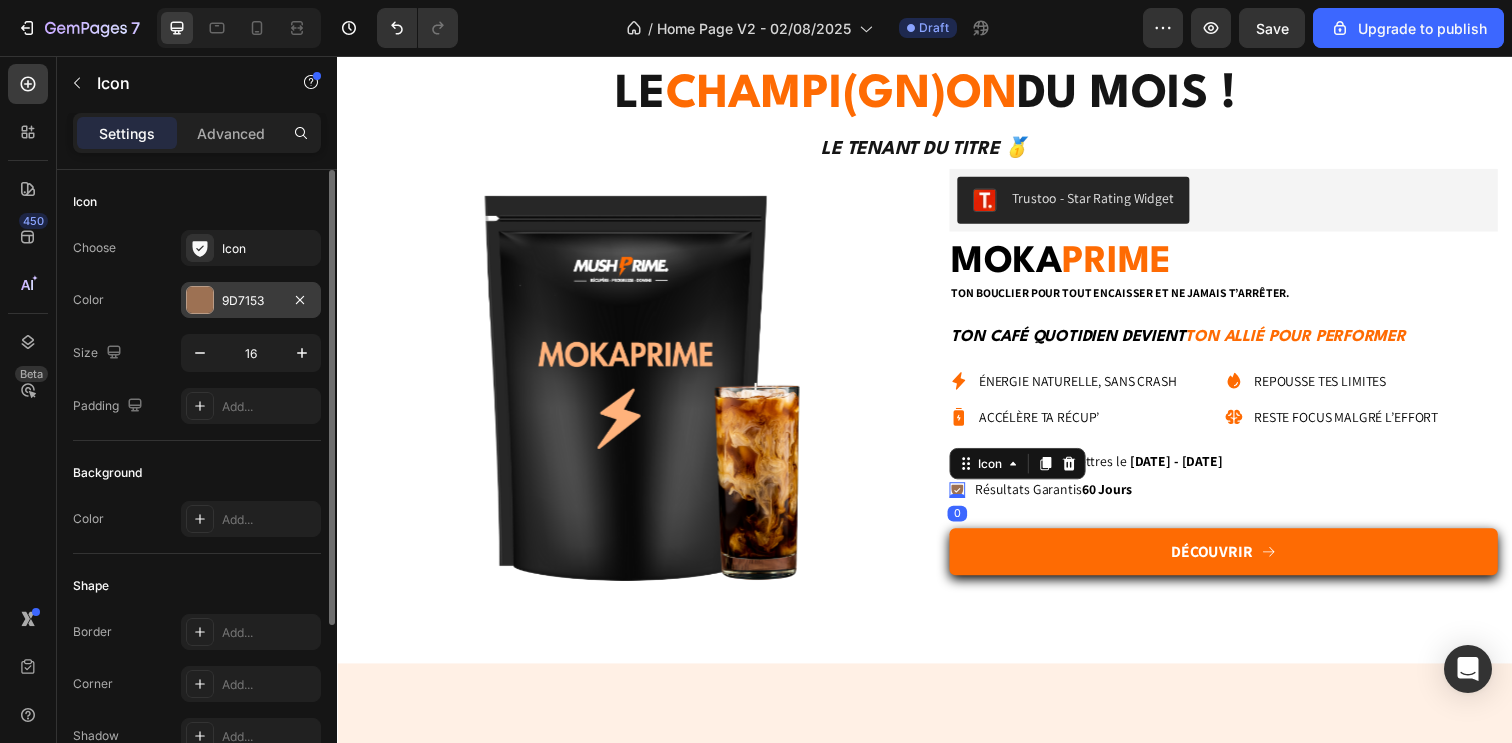 click on "9D7153" at bounding box center [251, 301] 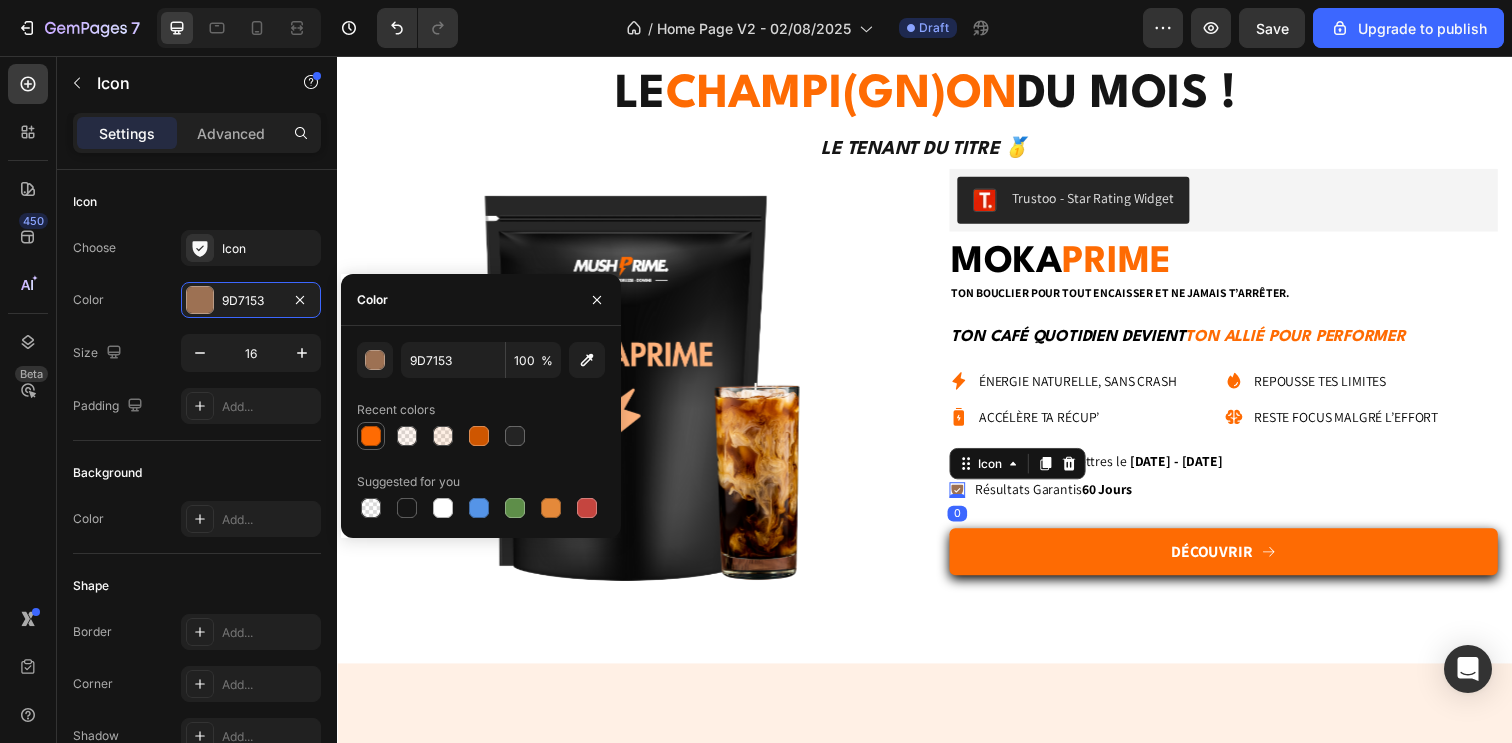 click at bounding box center (371, 436) 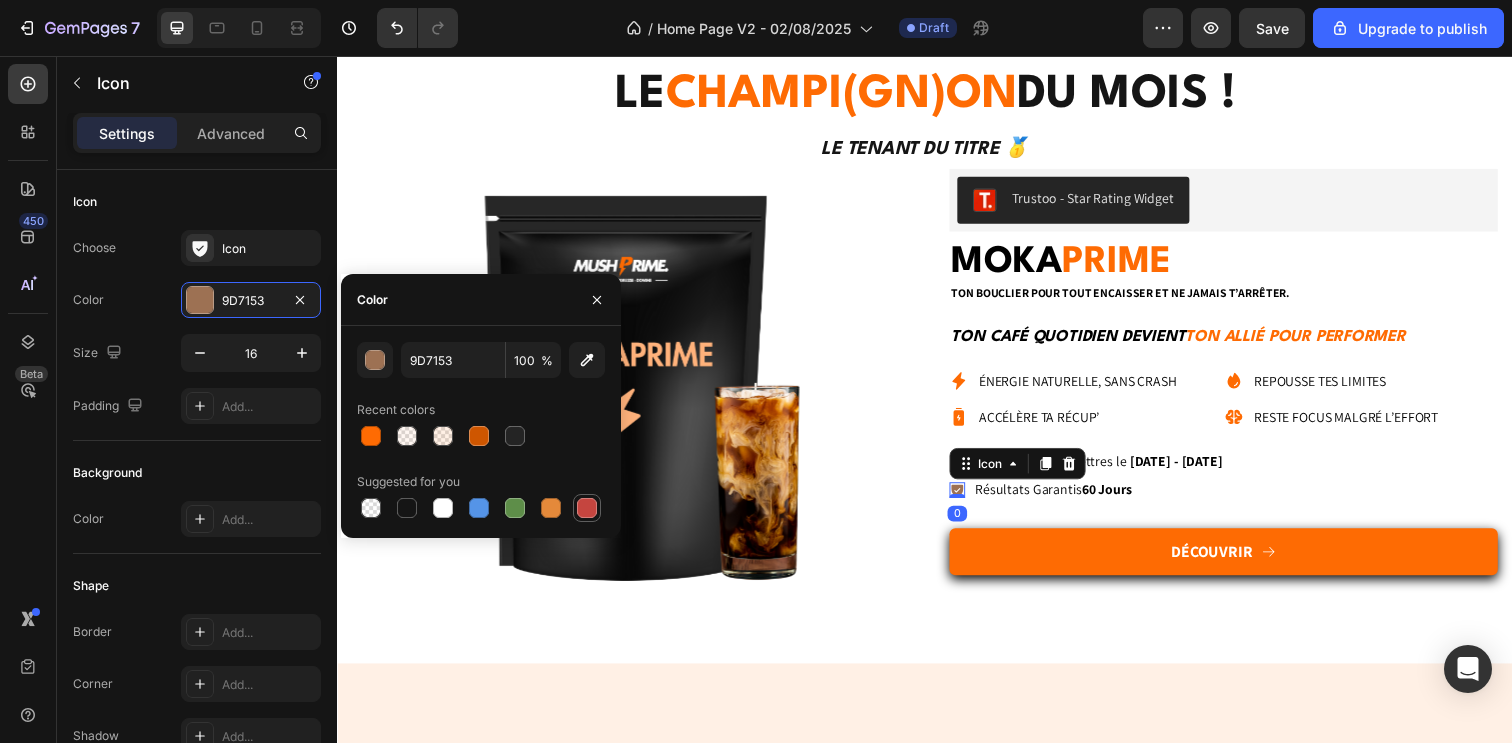 type on "FE6B03" 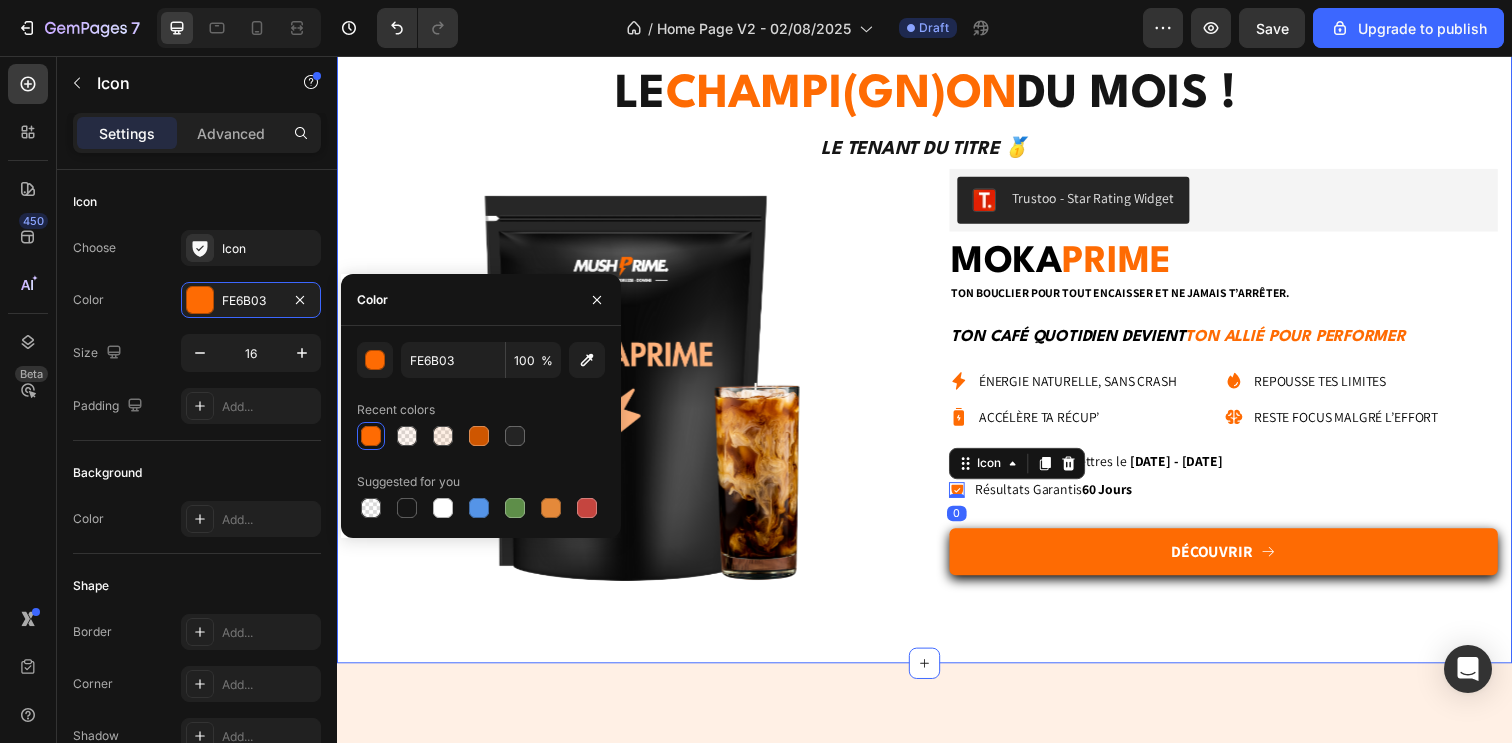 click on "le  champi(gn)on  du mois ! Heading Le tenant du titre 🥇 Text Block
Product Images Trustoo - Star Rating Widget Trustoo MOKA PRIME Heading ton bouclier pour tout encaisser et ne jamais t’arrêter. Text Block Ton café quotidien devient  ton allié pour performer Text Block
Énergie naturelle, sans crash
Accélère ta récup’ Item List
Repousse tes limites
Reste focus malgré l’effort Item List Row
Inflammations & douleurs réduites
Système immunitaire renforcé Item List
Muscles & articulations mieux protégés
Moins de blessures, plus de régularité Item List Row Row
Icon
Dans ta boite aux lettres le
[DATE] - [DATE]
Delivery Date Row
Icon   0 Résultats Garantis  60 Jours Text Block Row Row
Découvrir Button Row Row
Accordion" at bounding box center [937, 349] 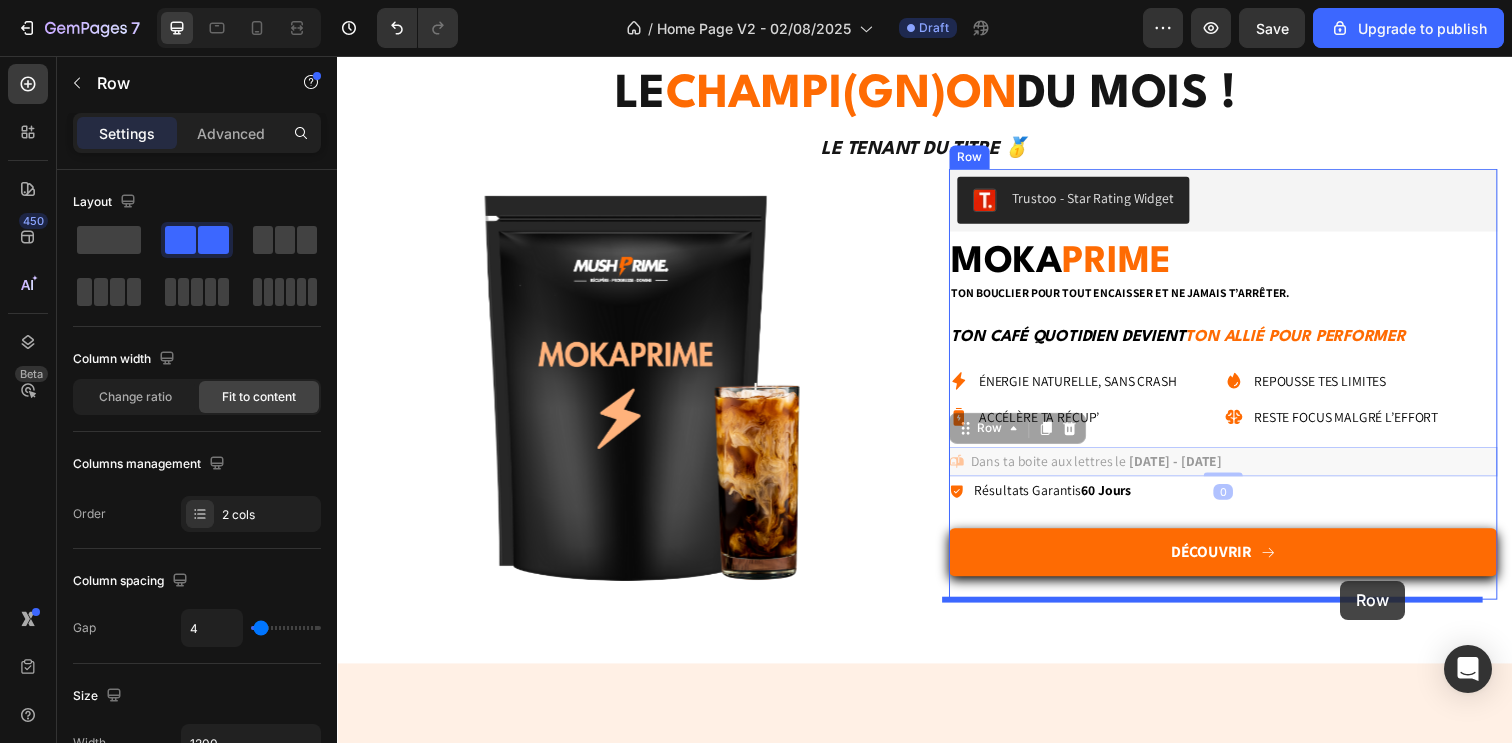 drag, startPoint x: 1350, startPoint y: 479, endPoint x: 1361, endPoint y: 592, distance: 113.534134 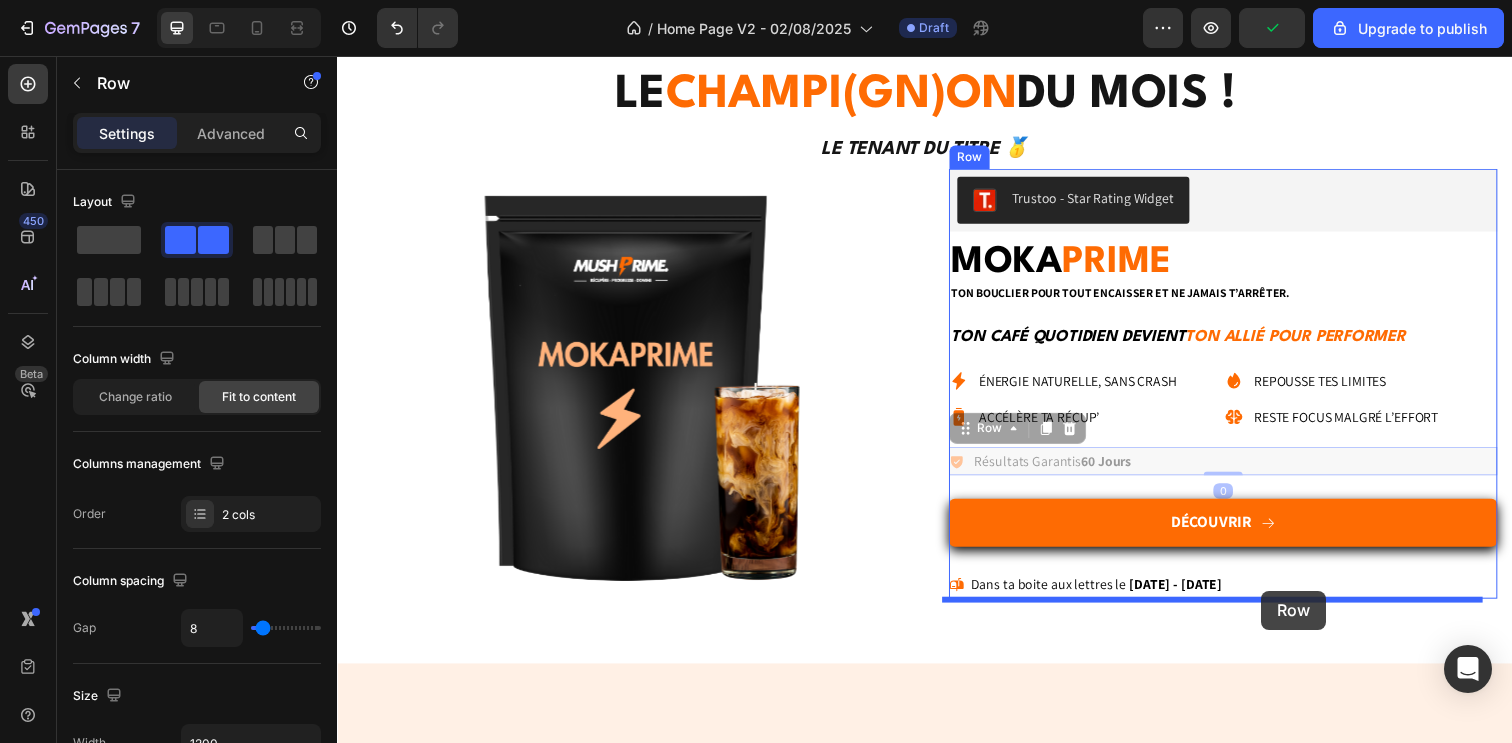 drag, startPoint x: 1273, startPoint y: 472, endPoint x: 1281, endPoint y: 602, distance: 130.24593 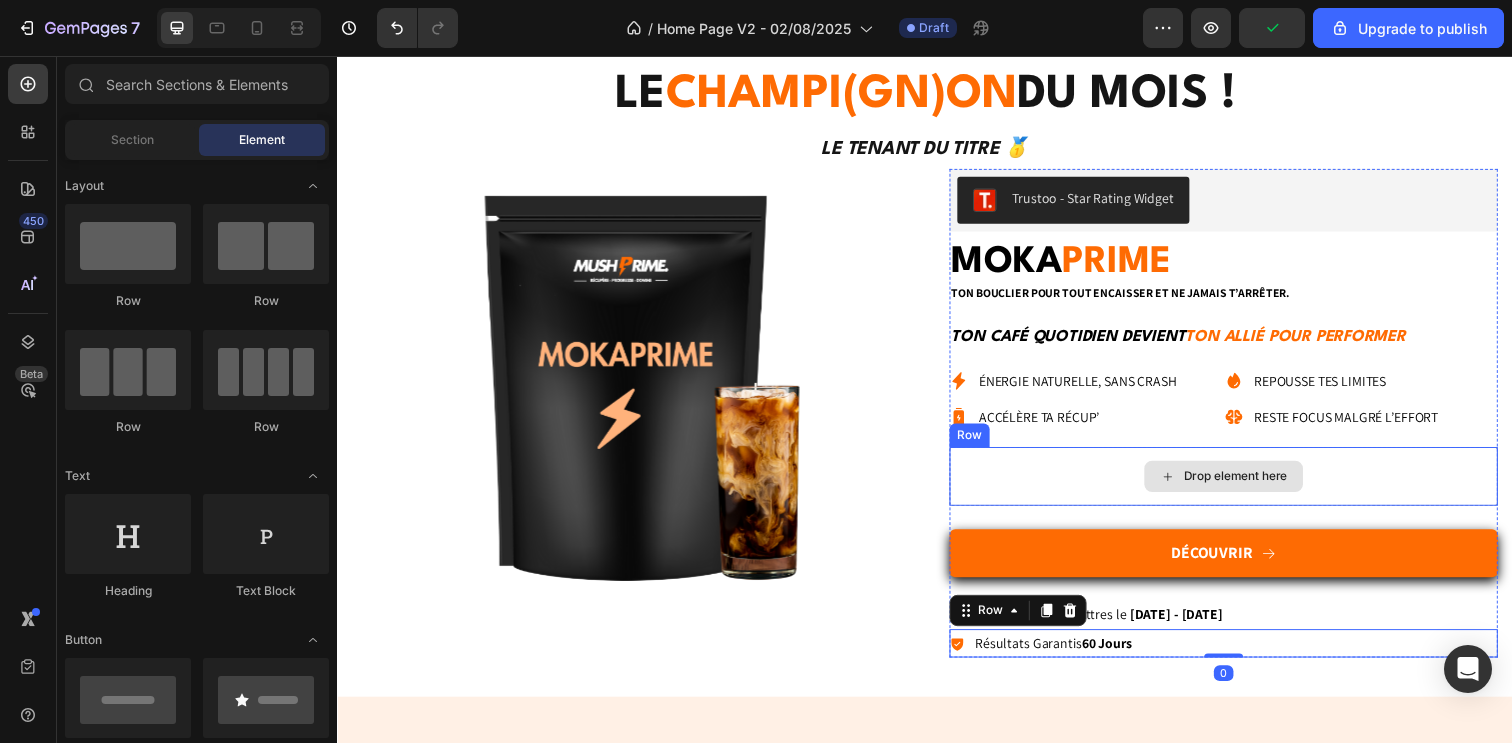 click on "Drop element here" at bounding box center [1254, 485] 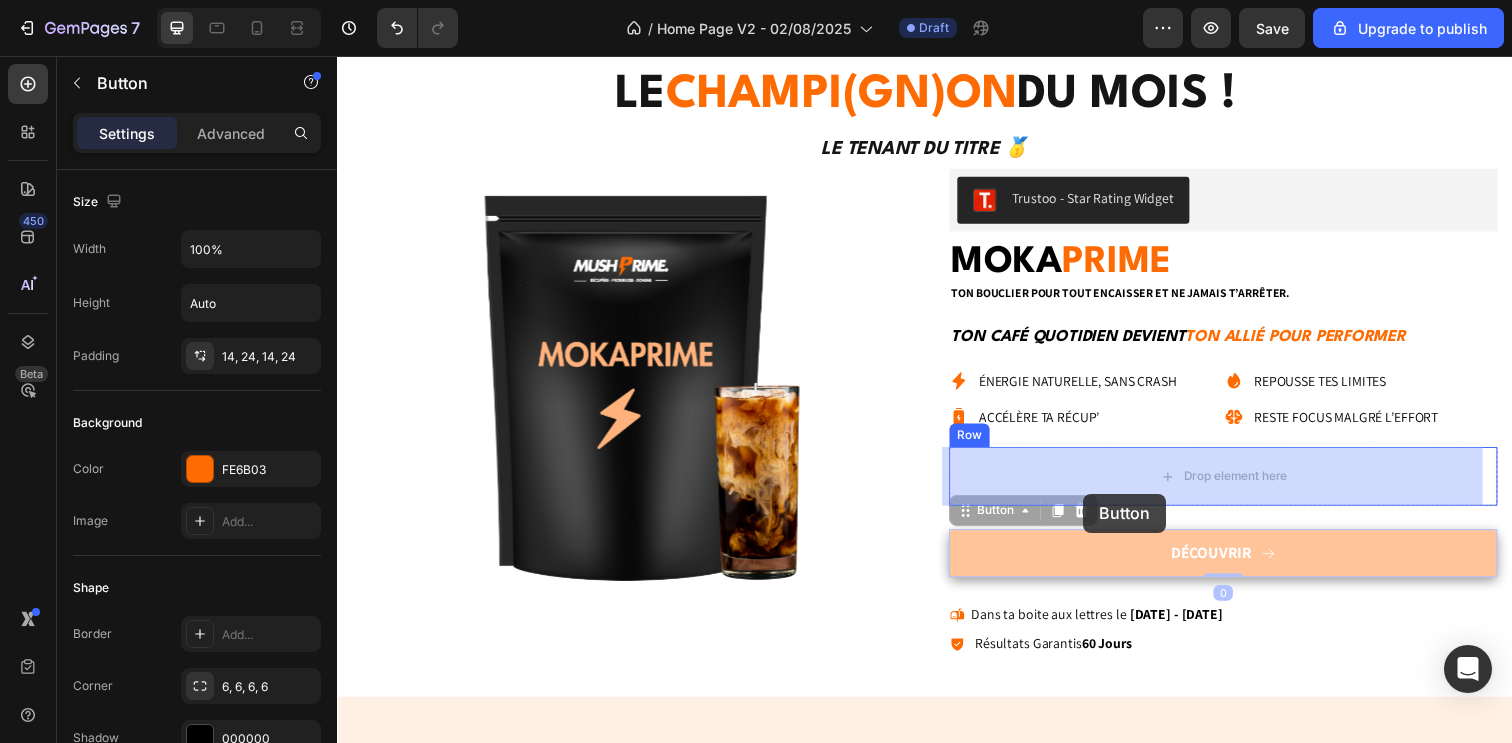 drag, startPoint x: 1100, startPoint y: 539, endPoint x: 1099, endPoint y: 508, distance: 31.016125 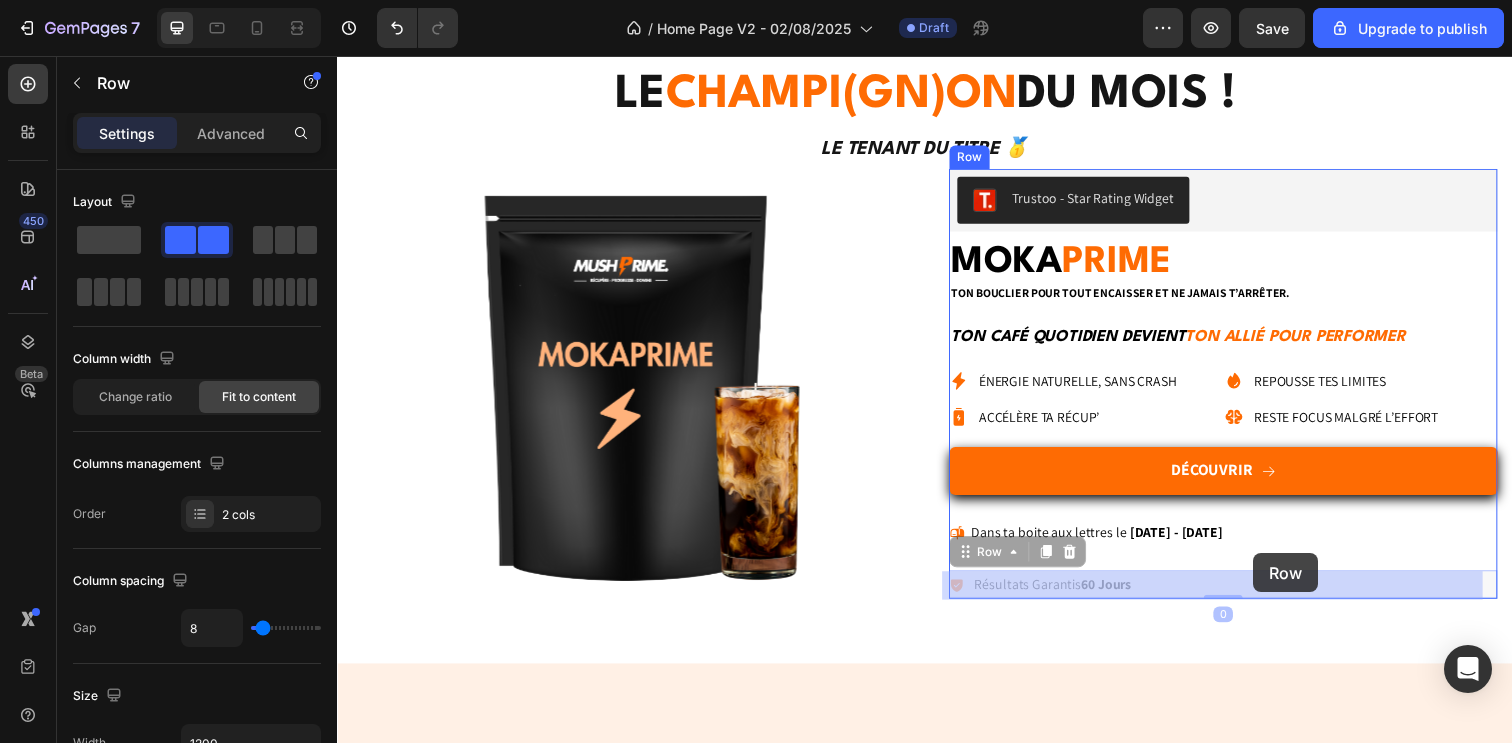 drag, startPoint x: 1273, startPoint y: 597, endPoint x: 1272, endPoint y: 564, distance: 33.01515 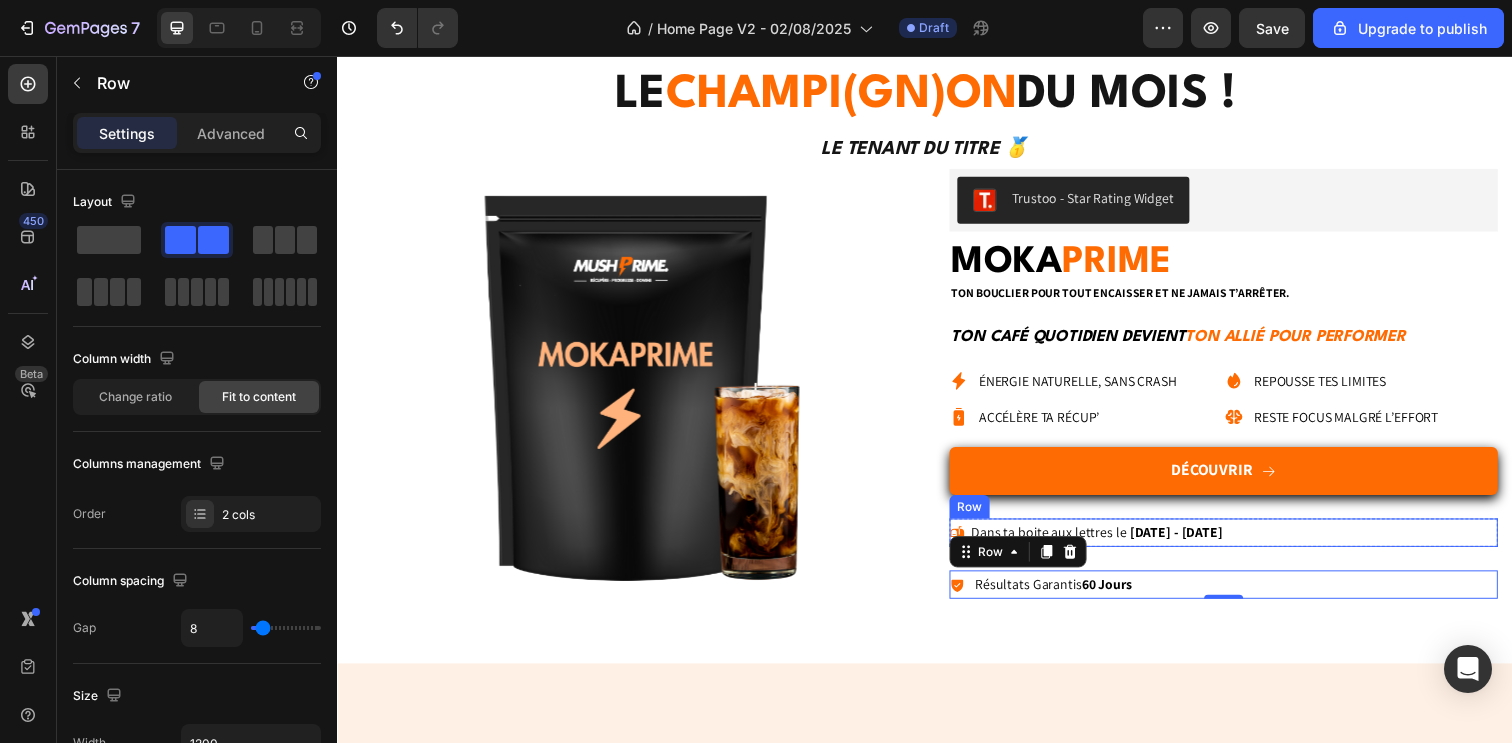 click on "Icon
Dans ta boite aux lettres le
[DATE] - [DATE]
Delivery Date Row" at bounding box center (1242, 542) 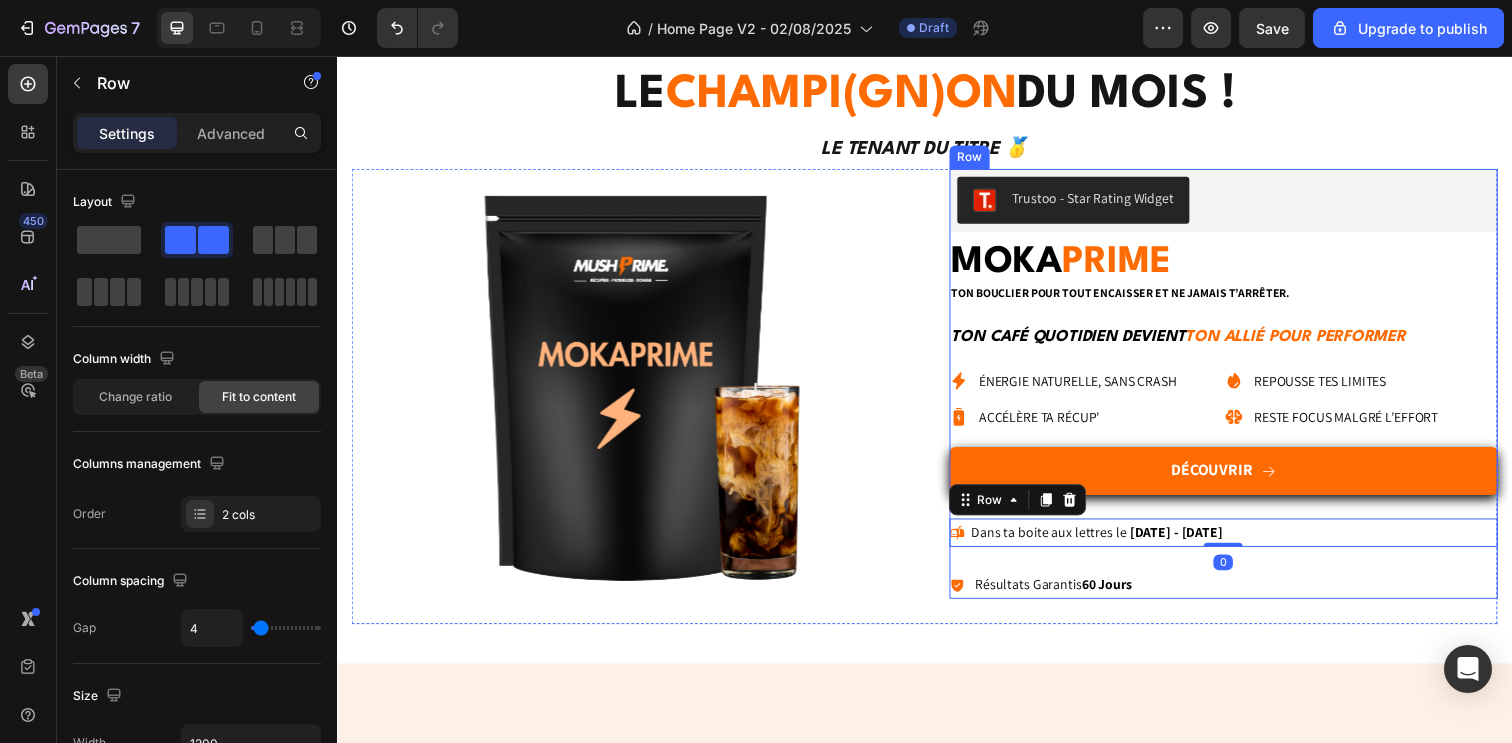 click on "Trustoo - Star Rating Widget Trustoo MOKA PRIME Heading ton bouclier pour tout encaisser et ne jamais t’arrêter. Text Block Ton café quotidien devient  ton allié pour performer Text Block
Énergie naturelle, sans crash
Accélère ta récup’ Item List
Repousse tes limites
Reste focus malgré l’effort Item List Row
Inflammations & douleurs réduites
Système immunitaire renforcé Item List
Muscles & articulations mieux protégés
Moins de blessures, plus de régularité Item List Row Row
Découvrir Button Row
Icon
Dans ta boite aux lettres le
08/08/2025 - 12/08/2025
Delivery Date Row   0 Row
Icon Résultats Garantis  60 Jours Text Block Row" at bounding box center [1242, 390] 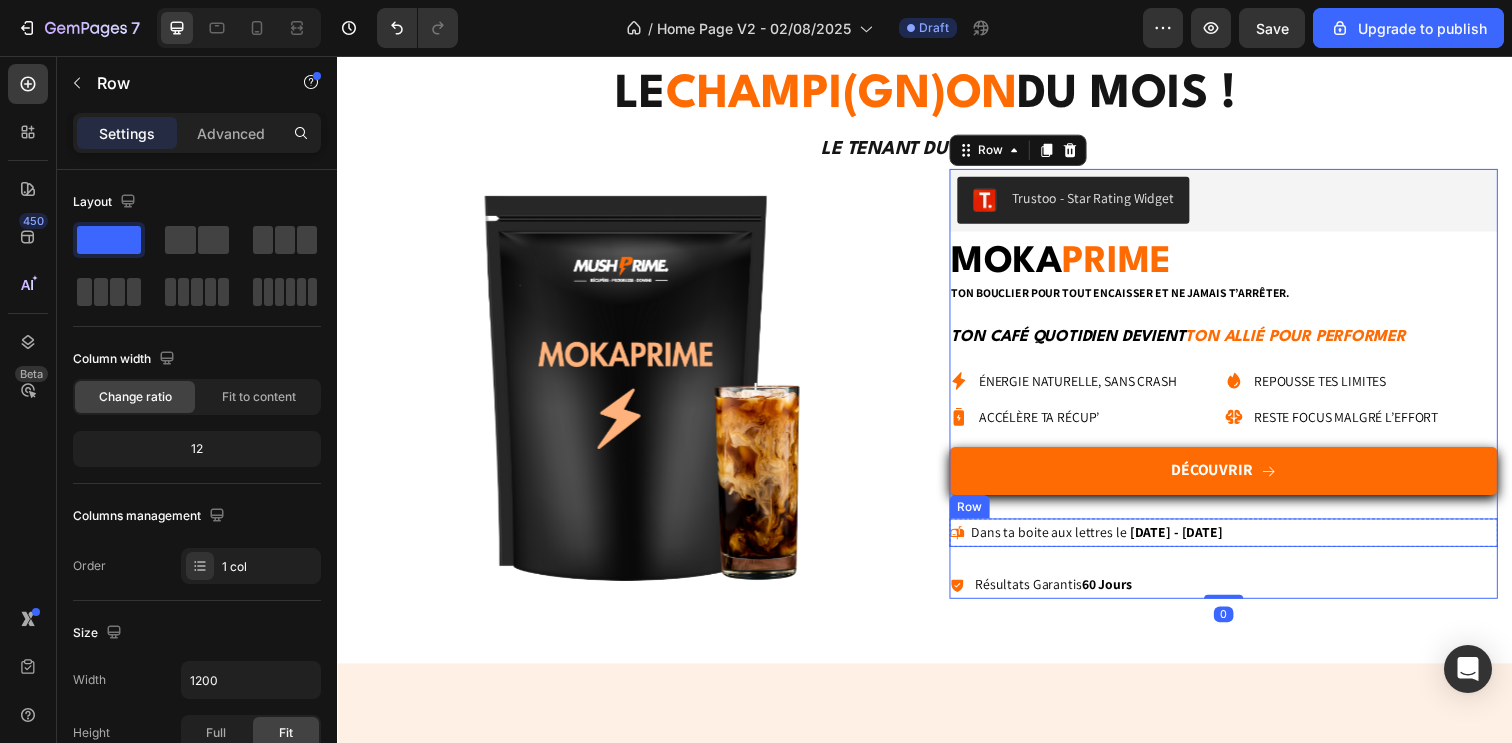 click on "Icon
Dans ta boite aux lettres le
[DATE] - [DATE]
Delivery Date Row" at bounding box center (1242, 542) 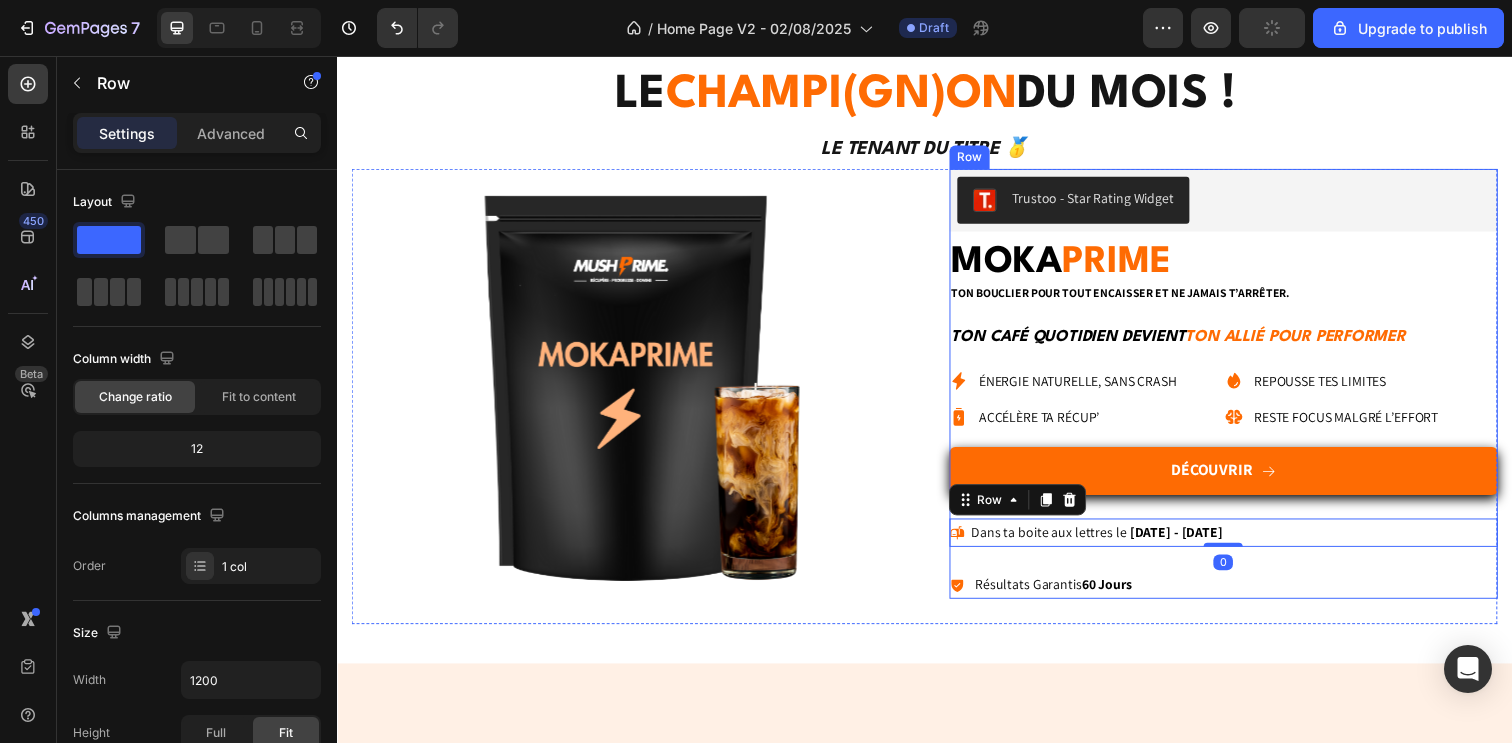 click on "Trustoo - Star Rating Widget Trustoo MOKA PRIME Heading ton bouclier pour tout encaisser et ne jamais t’arrêter. Text Block Ton café quotidien devient  ton allié pour performer Text Block
Énergie naturelle, sans crash
Accélère ta récup’ Item List
Repousse tes limites
Reste focus malgré l’effort Item List Row
Inflammations & douleurs réduites
Système immunitaire renforcé Item List
Muscles & articulations mieux protégés
Moins de blessures, plus de régularité Item List Row Row
Découvrir Button Row
Icon
Dans ta boite aux lettres le
08/08/2025 - 12/08/2025
Delivery Date Row   0 Row
Icon Résultats Garantis  60 Jours Text Block Row" at bounding box center [1242, 390] 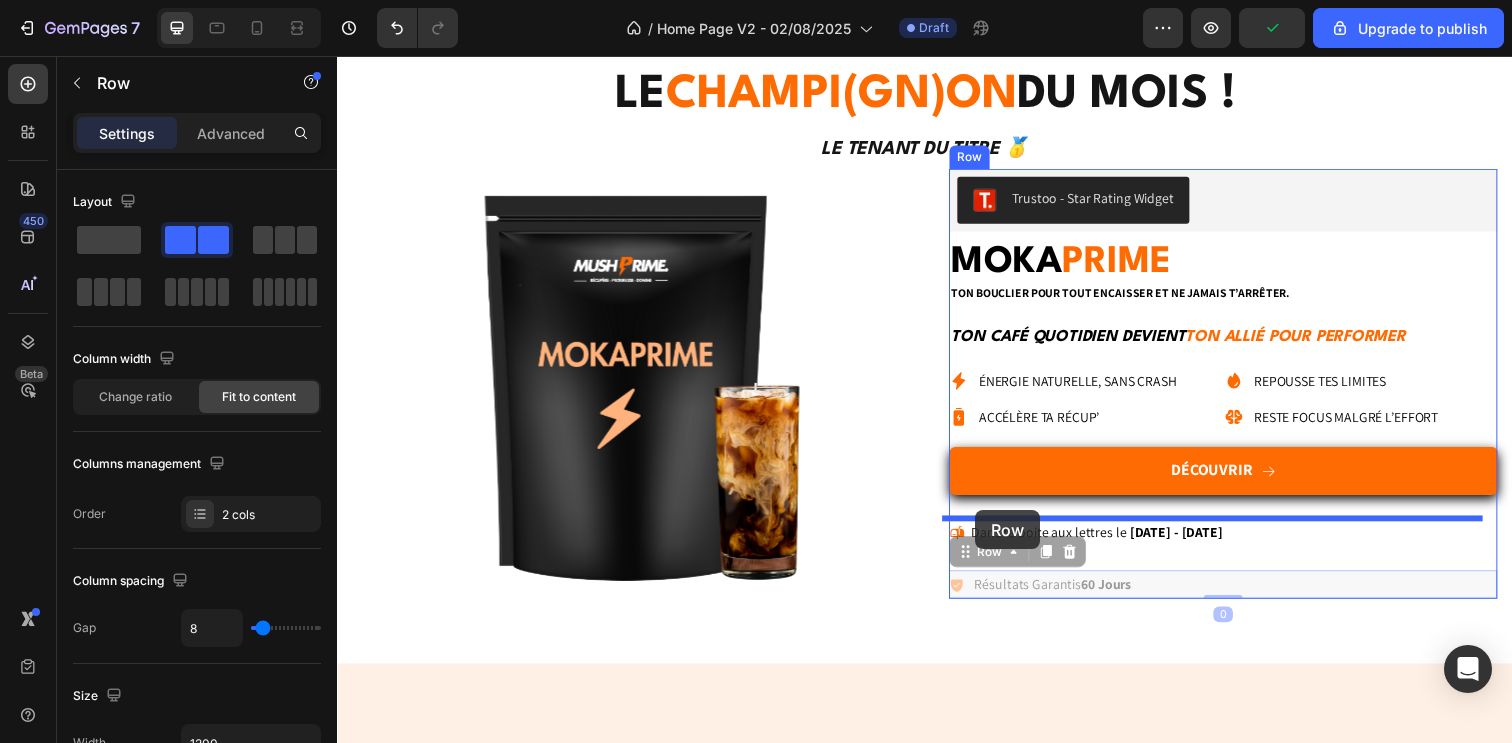 drag, startPoint x: 976, startPoint y: 600, endPoint x: 989, endPoint y: 520, distance: 81.04937 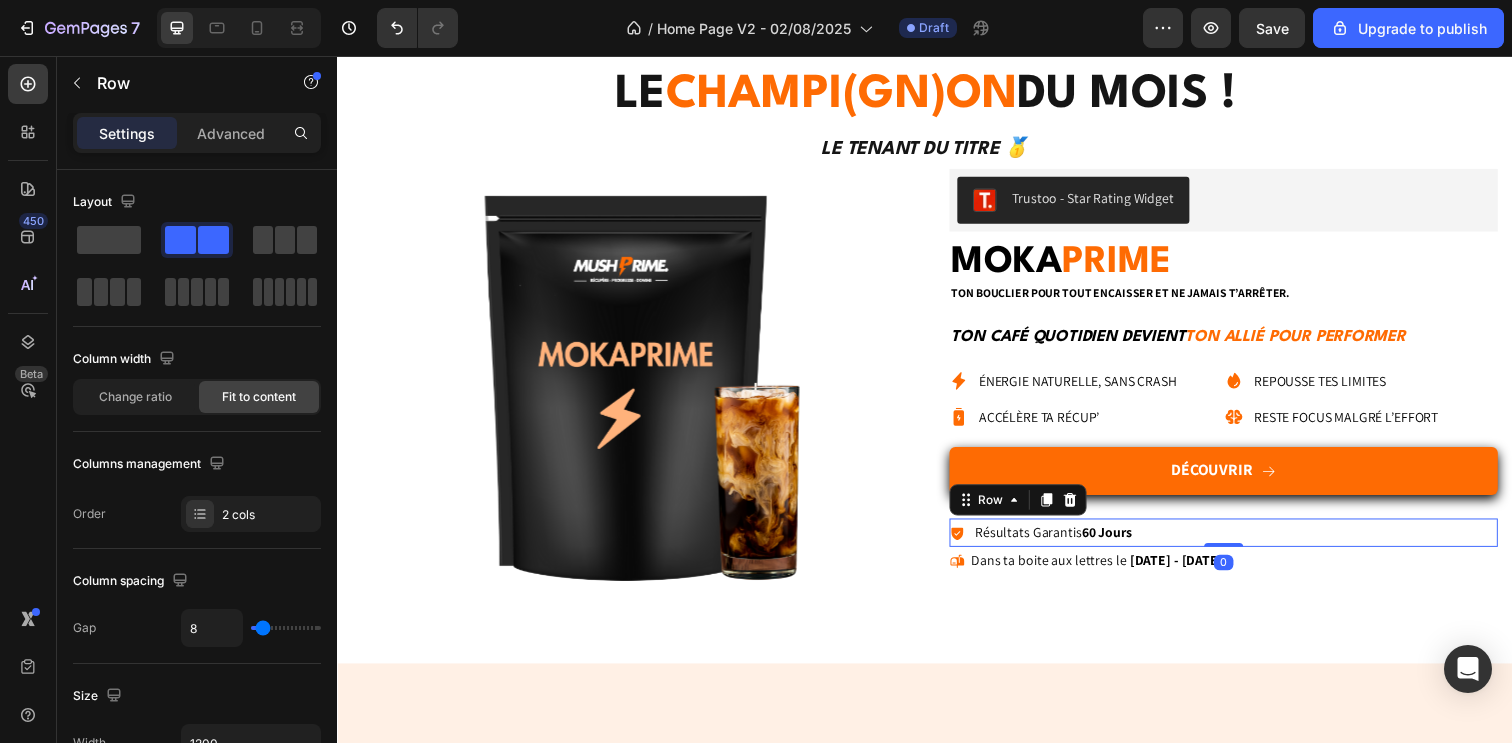 drag, startPoint x: 1230, startPoint y: 579, endPoint x: 1224, endPoint y: 548, distance: 31.575306 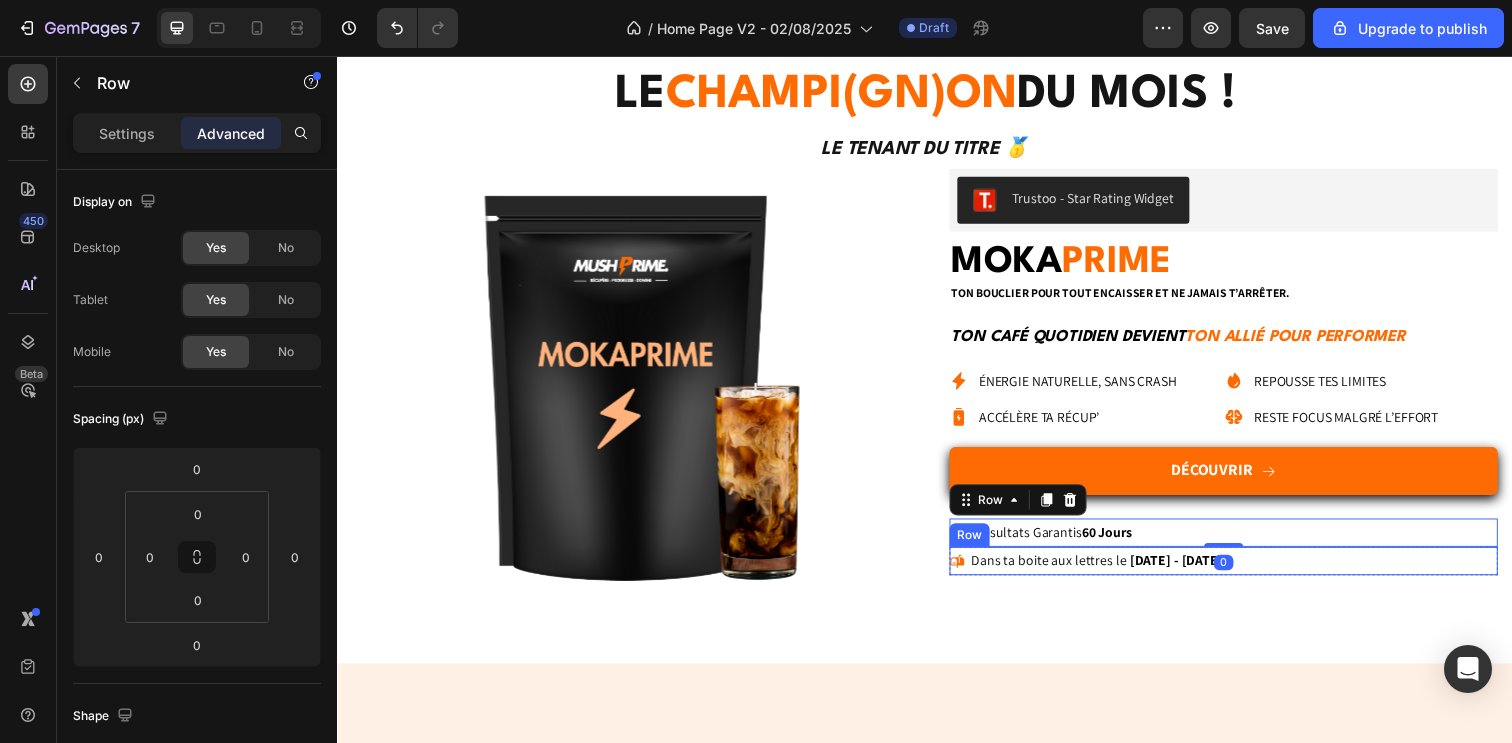 click on "Icon
Dans ta boite aux lettres le
[DATE] - [DATE]
Delivery Date Row" at bounding box center (1242, 571) 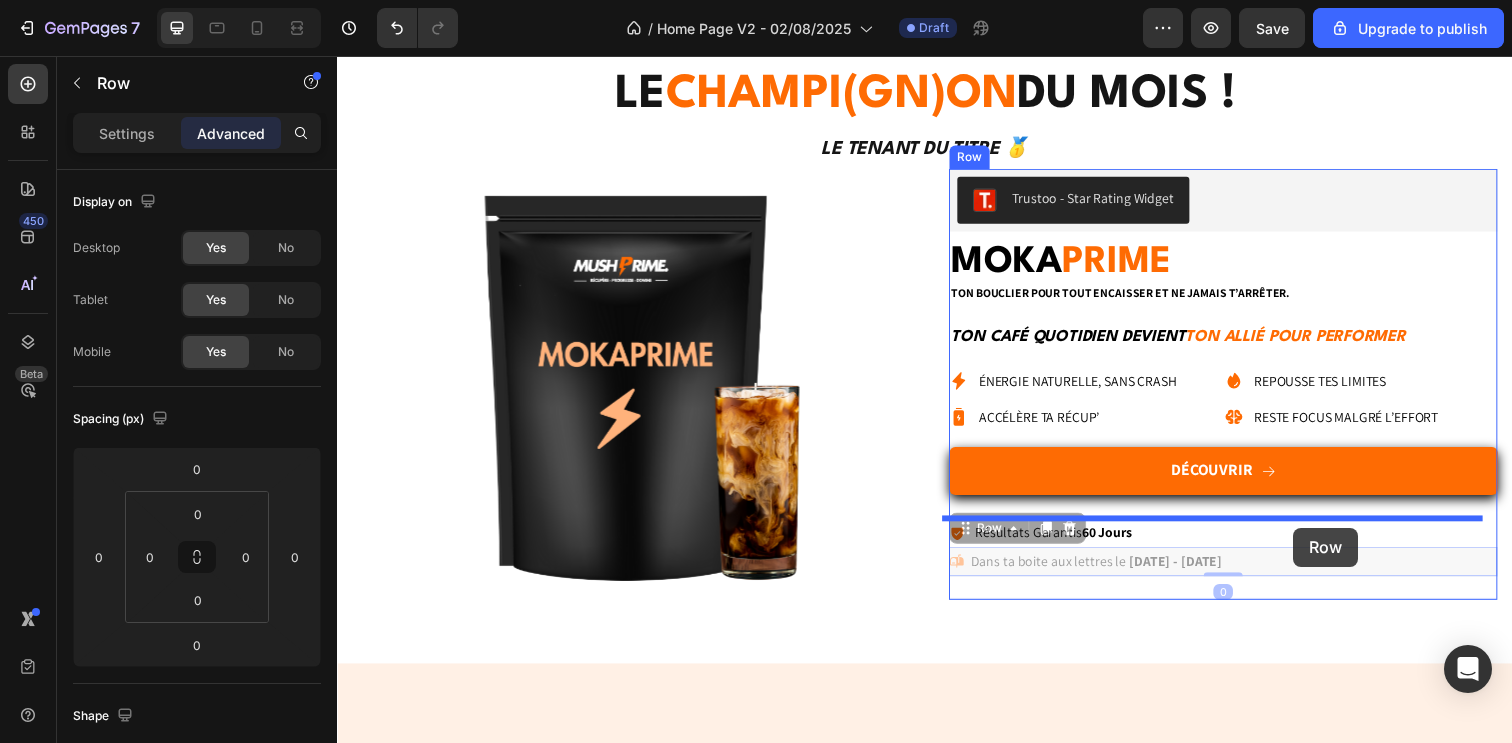drag, startPoint x: 1317, startPoint y: 565, endPoint x: 1313, endPoint y: 538, distance: 27.294687 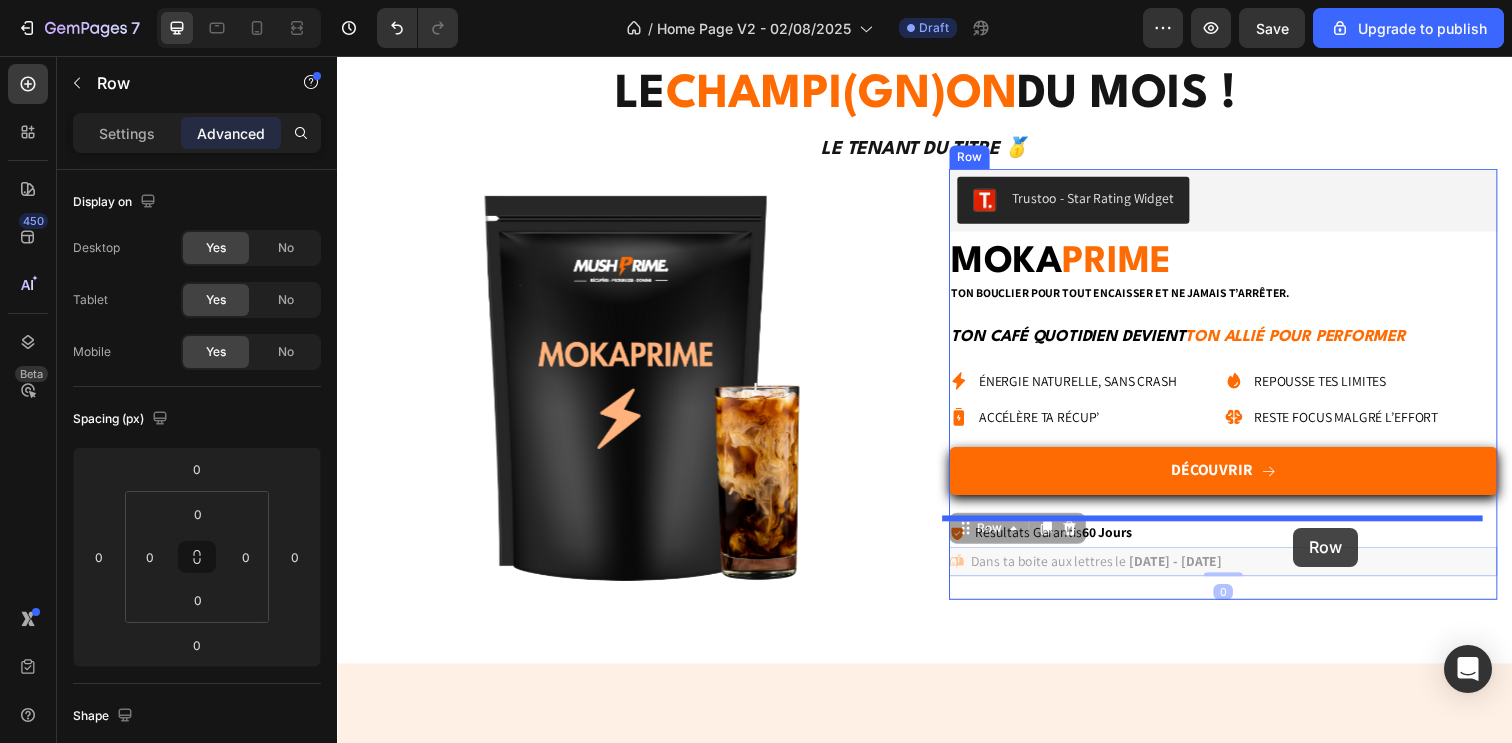 type on "24" 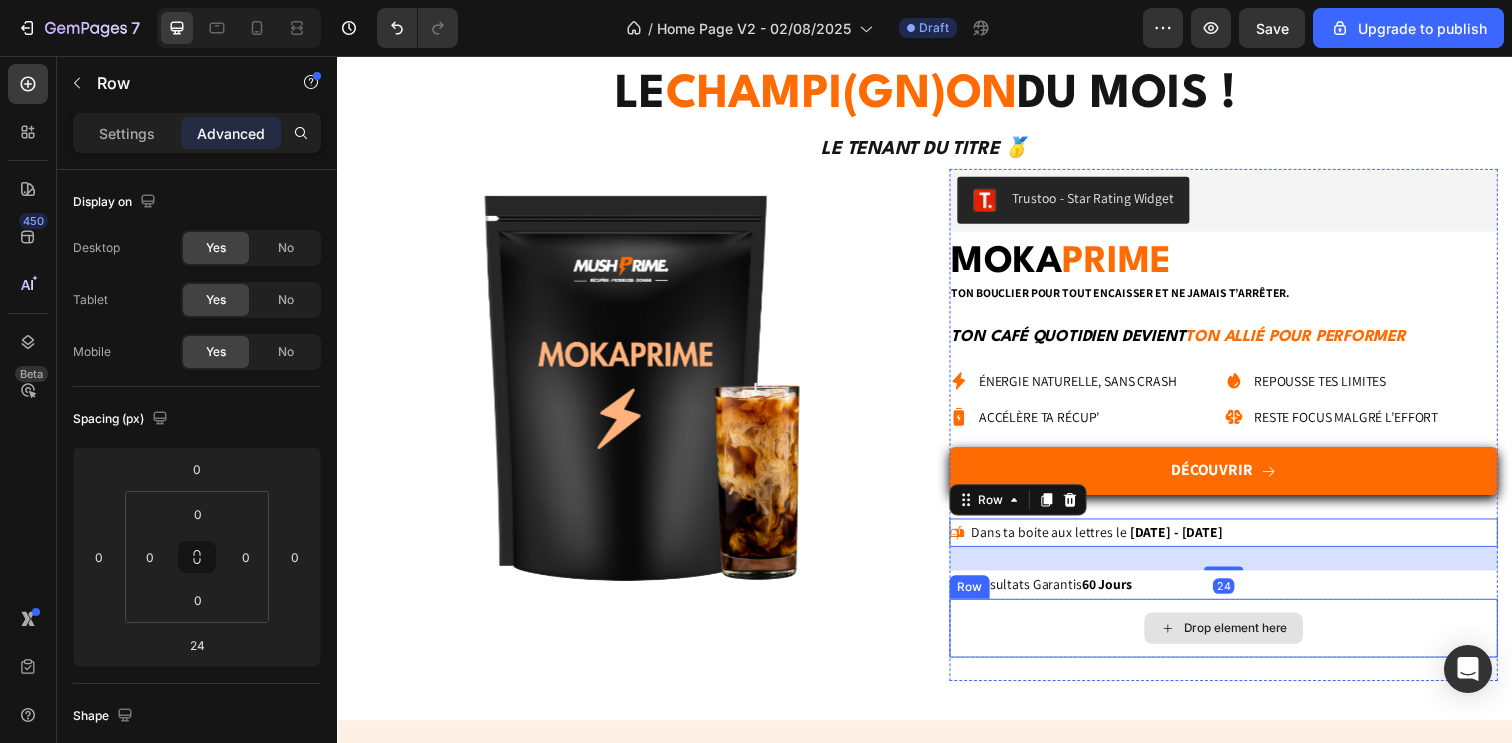 click on "Drop element here" at bounding box center (1242, 640) 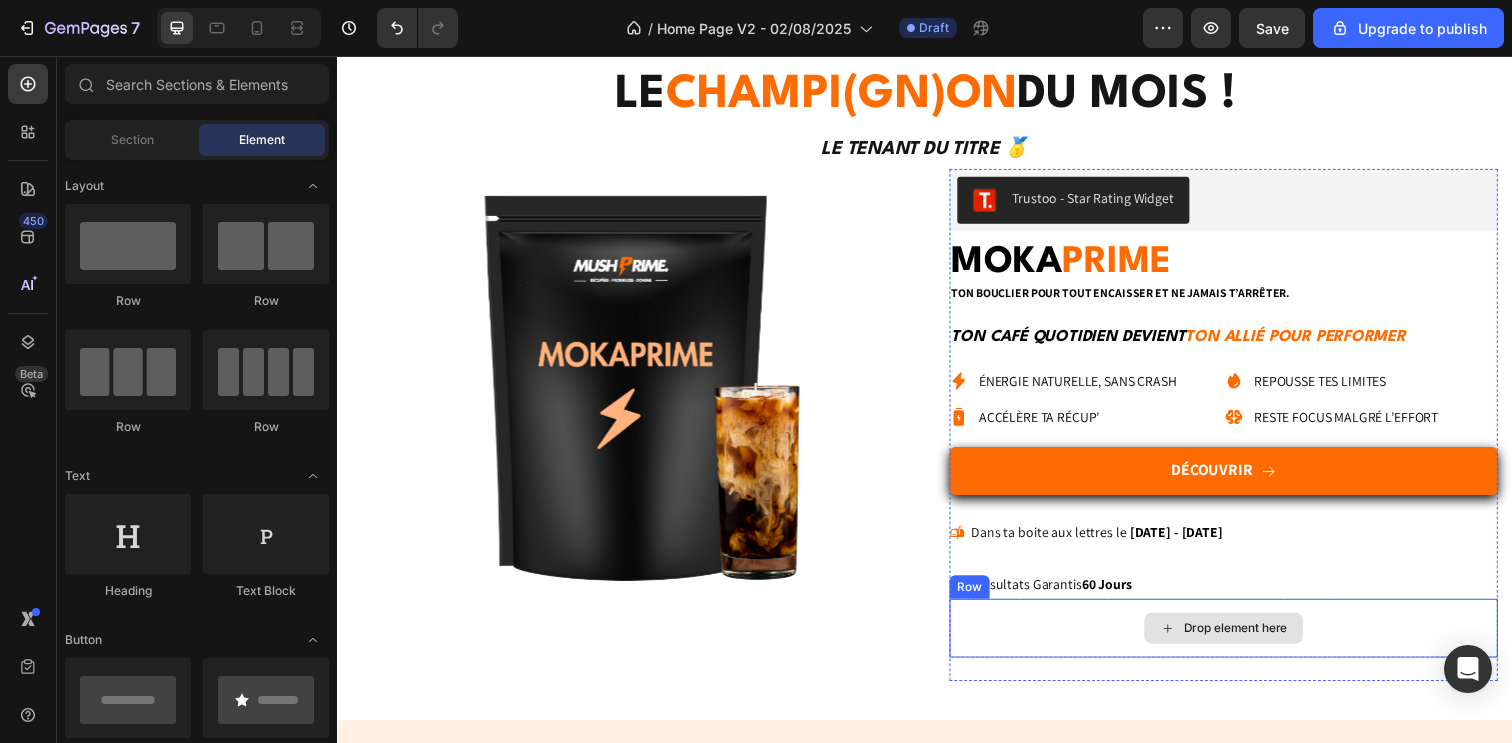 click on "Drop element here" at bounding box center (1242, 640) 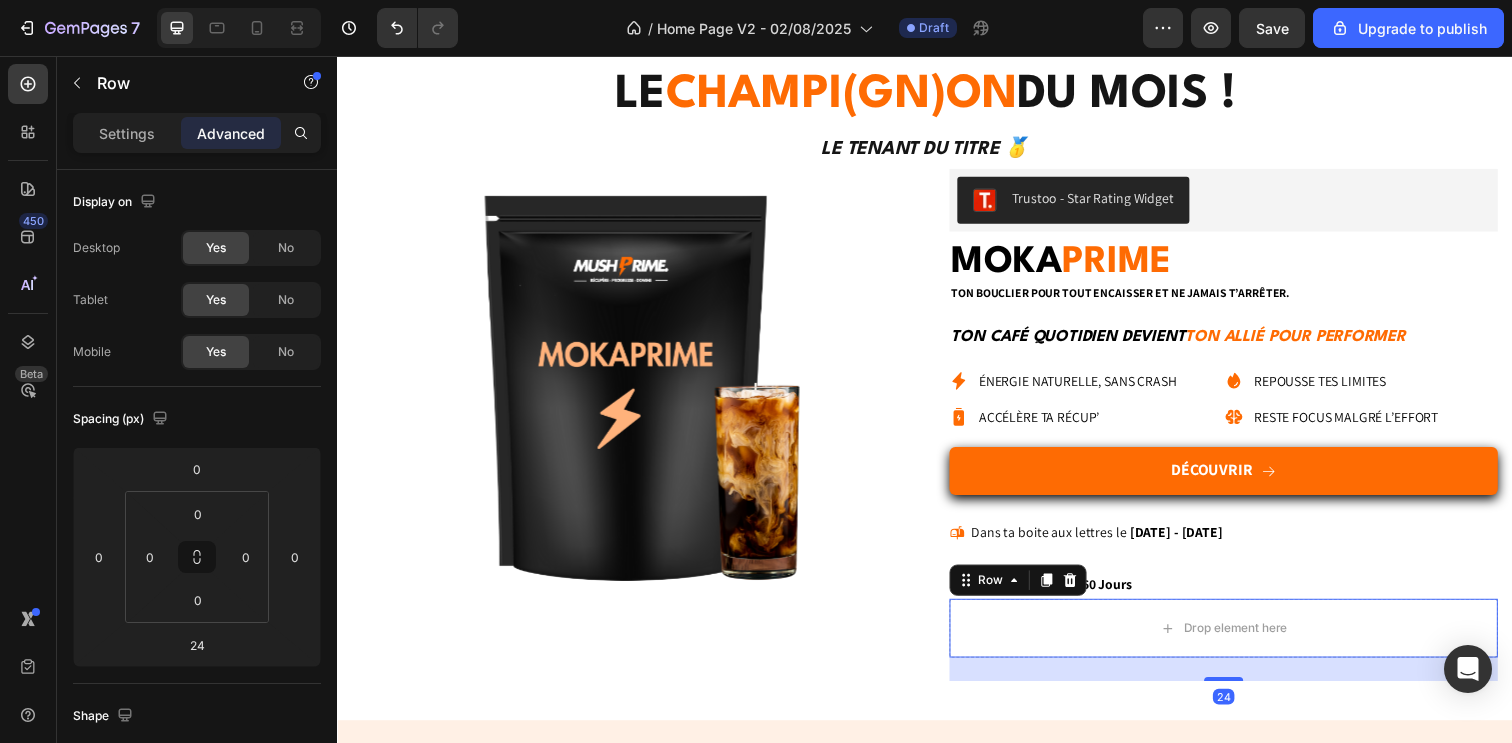 click 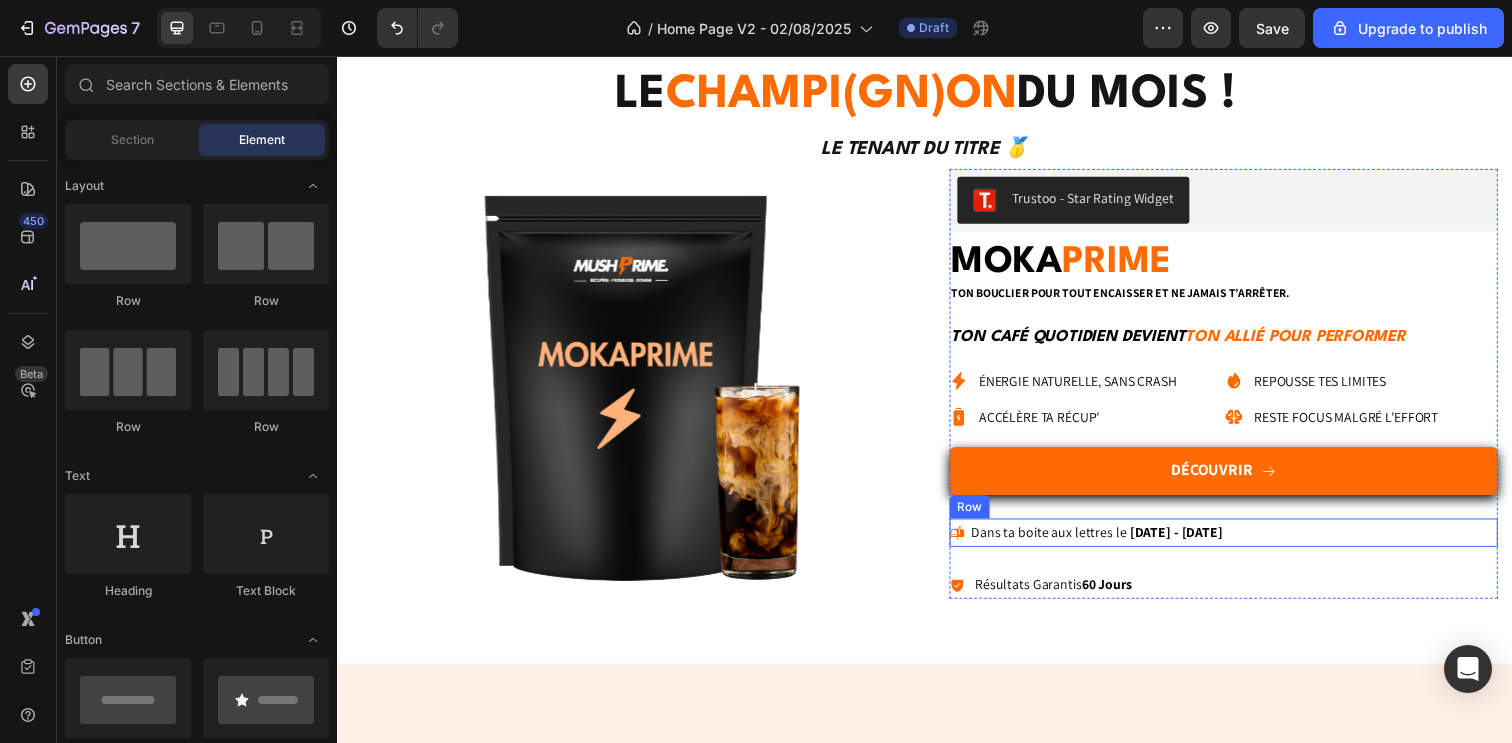 click on "Icon
Dans ta boite aux lettres le
[DATE] - [DATE]
Delivery Date Row" at bounding box center (1242, 542) 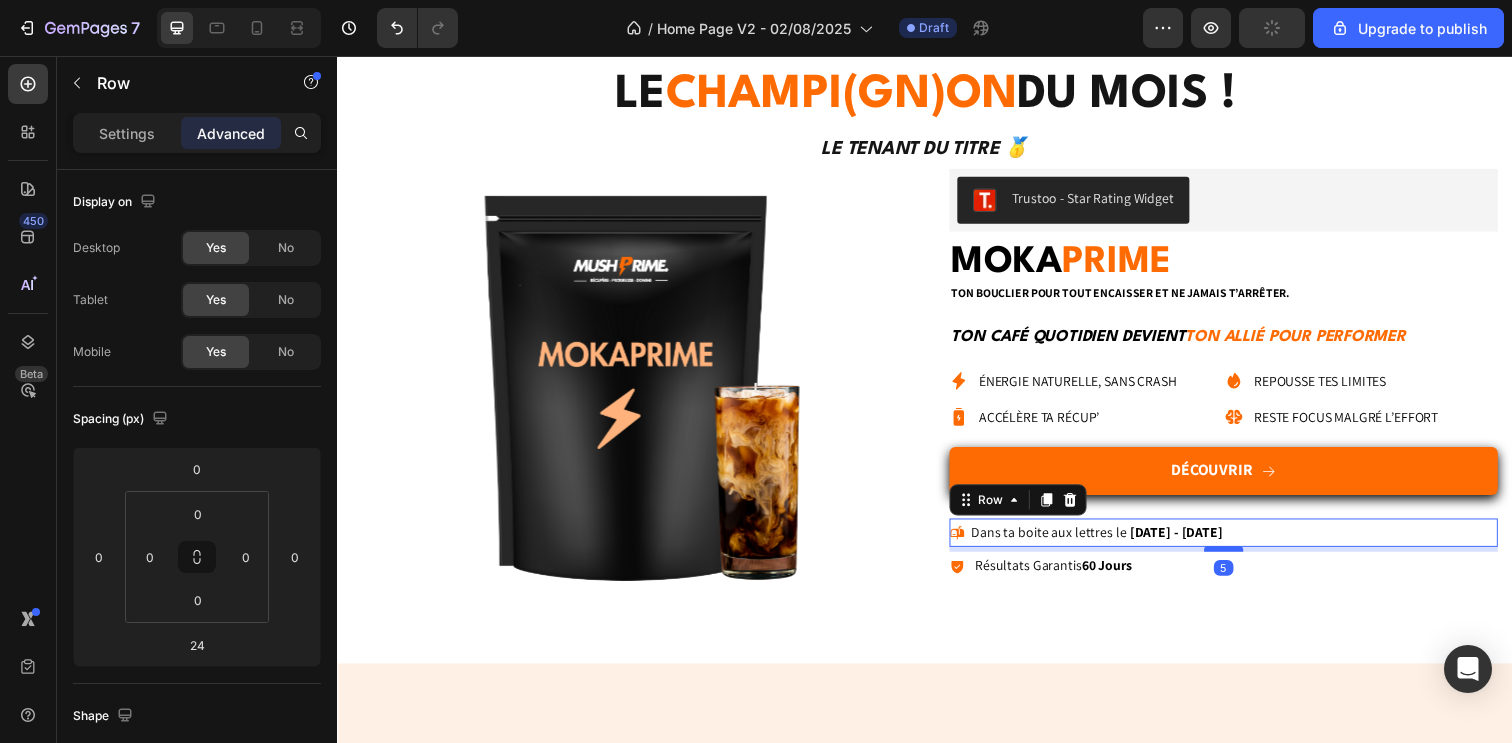 drag, startPoint x: 1231, startPoint y: 579, endPoint x: 1228, endPoint y: 561, distance: 18.248287 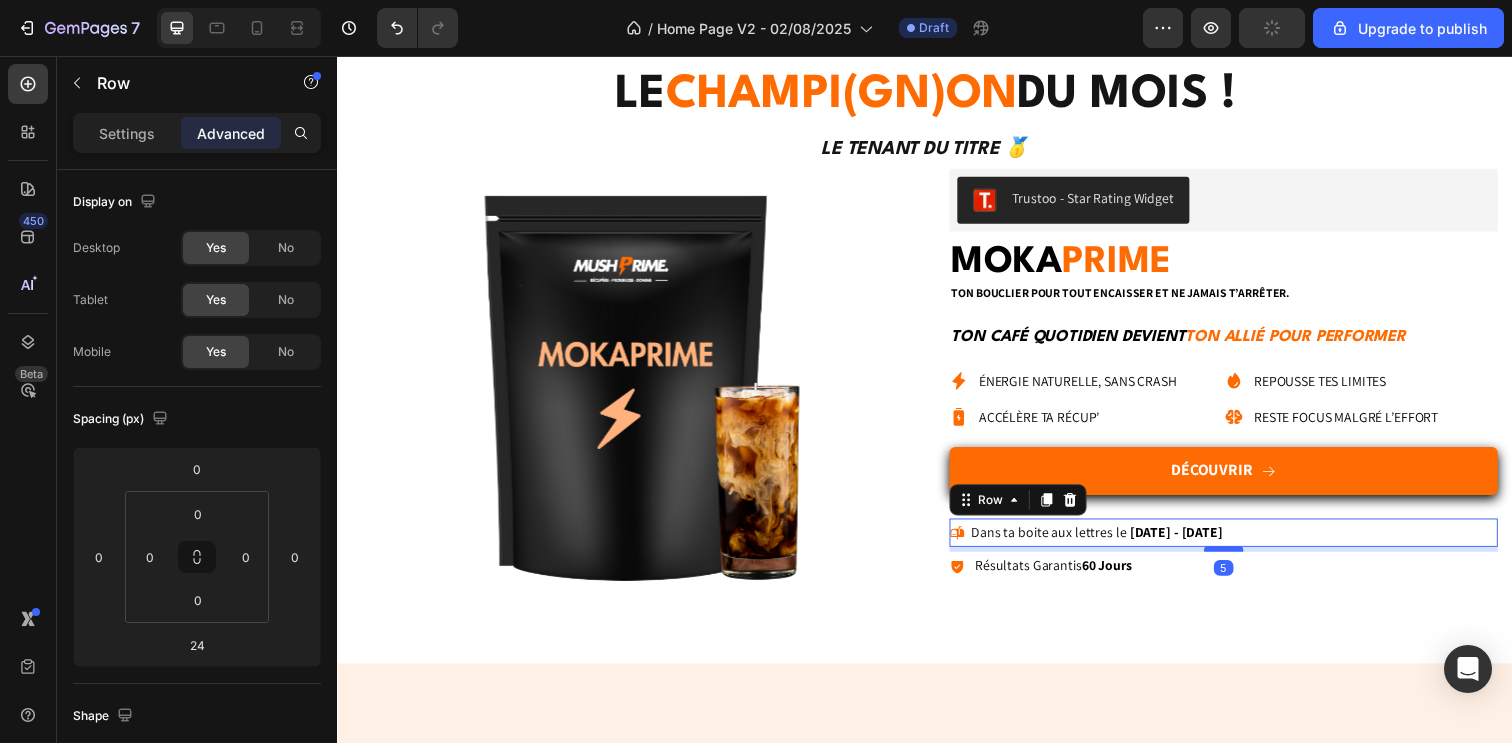 click at bounding box center (1242, 559) 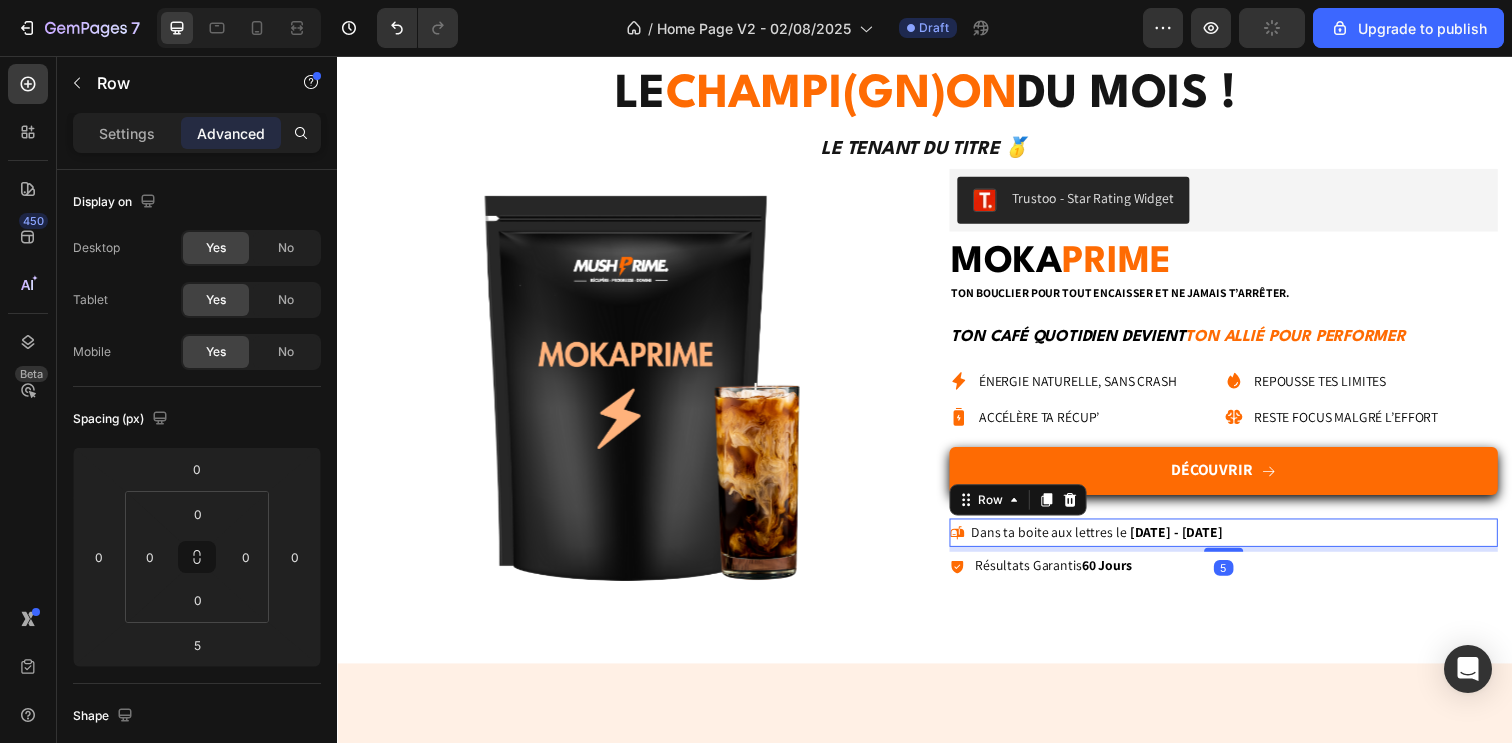 click on "Trustoo - Star Rating Widget Trustoo MOKA PRIME Heading ton bouclier pour tout encaisser et ne jamais t’arrêter. Text Block Ton café quotidien devient  ton allié pour performer Text Block
Énergie naturelle, sans crash
Accélère ta récup’ Item List
Repousse tes limites
Reste focus malgré l’effort Item List Row
Inflammations & douleurs réduites
Système immunitaire renforcé Item List
Muscles & articulations mieux protégés
Moins de blessures, plus de régularité Item List Row Row
Découvrir Button Row
Icon
Dans ta boite aux lettres le
[DATE] - [DATE]
Delivery Date Row   5
Icon Résultats Garantis  60 Jours Text Block Row Row
Les bienfaits du chaga, confirmés par la science Accordion Row" at bounding box center (1242, 403) 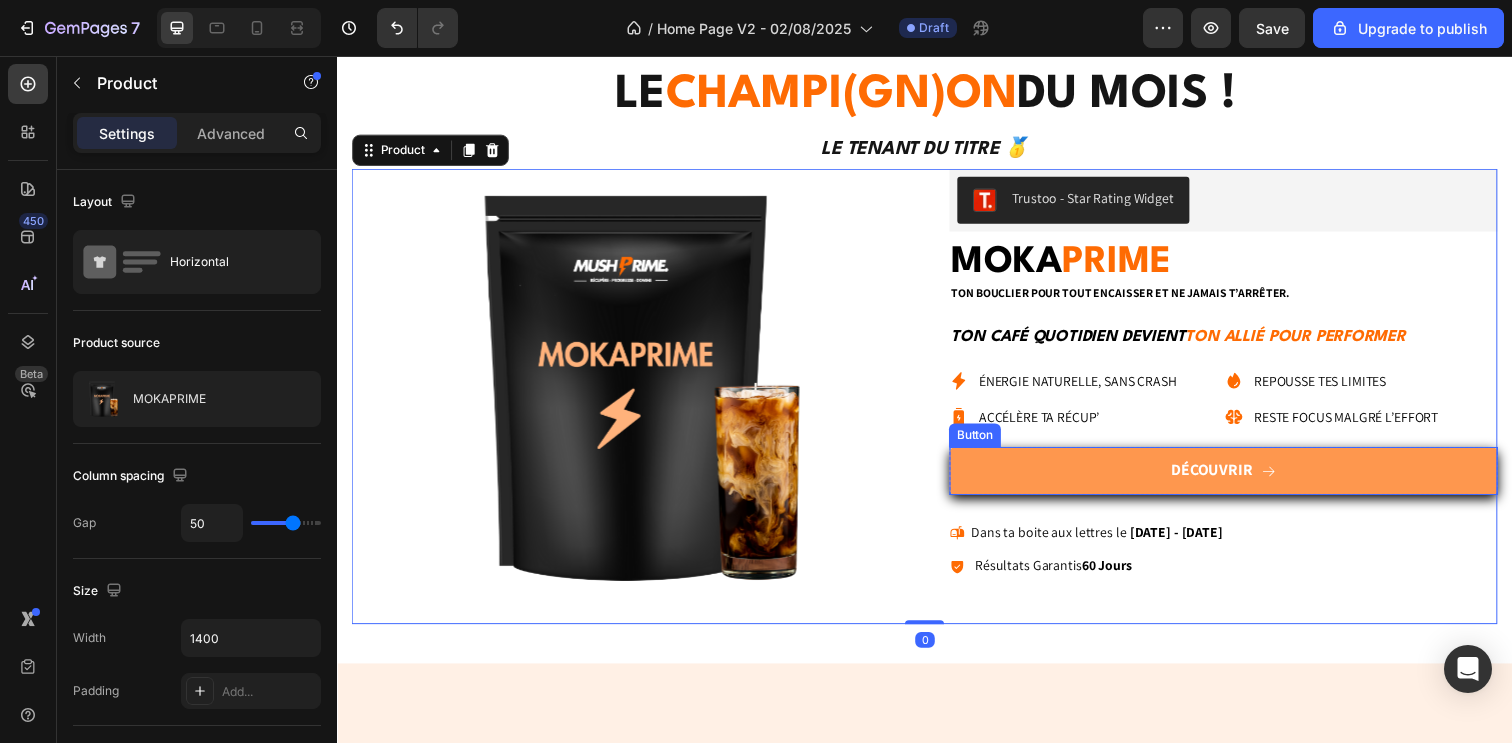 click on "Découvrir" at bounding box center (1242, 479) 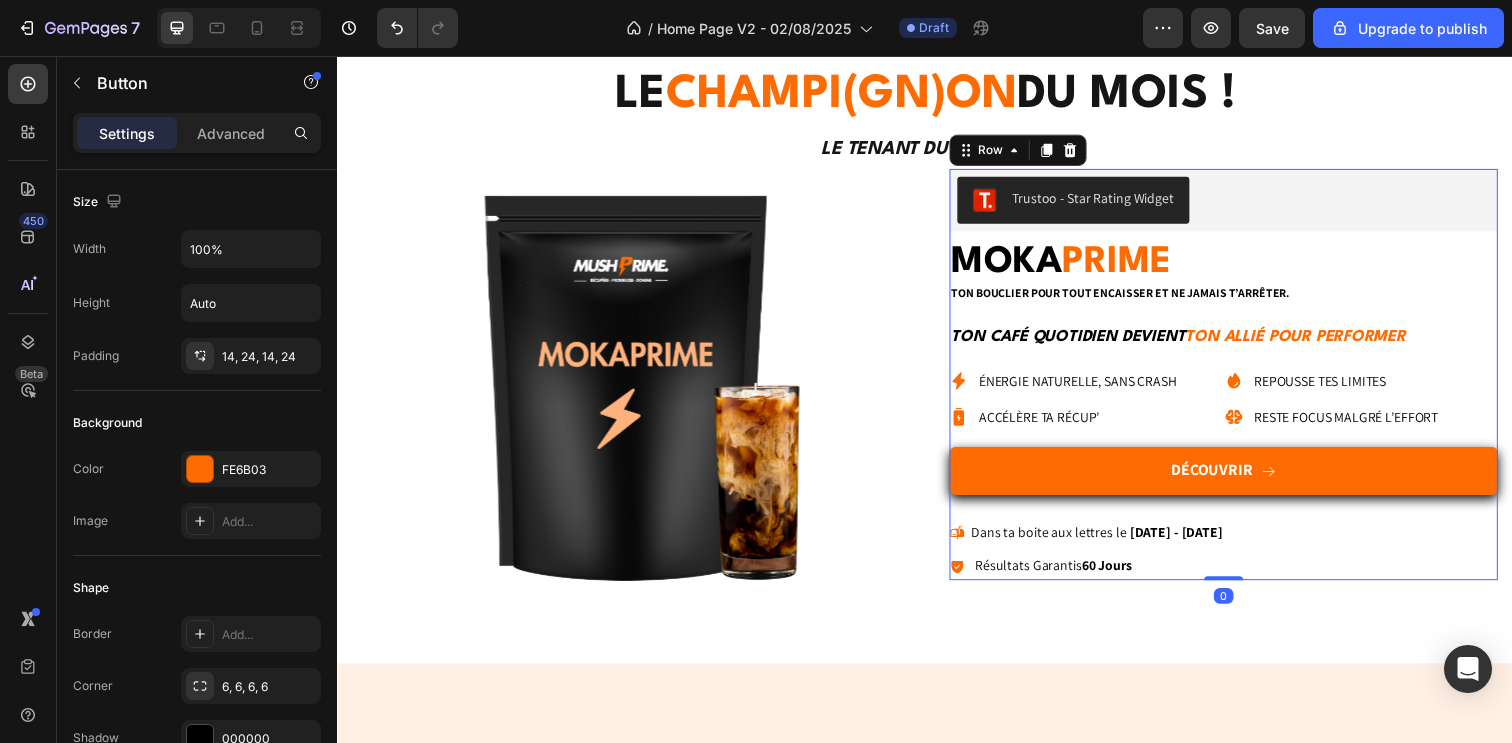 click on "Trustoo - Star Rating Widget Trustoo MOKA PRIME Heading ton bouclier pour tout encaisser et ne jamais t’arrêter. Text Block Ton café quotidien devient  ton allié pour performer Text Block
Énergie naturelle, sans crash
Accélère ta récup’ Item List
Repousse tes limites
Reste focus malgré l’effort Item List Row
Inflammations & douleurs réduites
Système immunitaire renforcé Item List
Muscles & articulations mieux protégés
Moins de blessures, plus de régularité Item List Row Row
Découvrir Button Row
Icon
Dans ta boite aux lettres le
[DATE] - [DATE]
Delivery Date Row
Icon Résultats Garantis  60 Jours Text Block Row" at bounding box center (1242, 381) 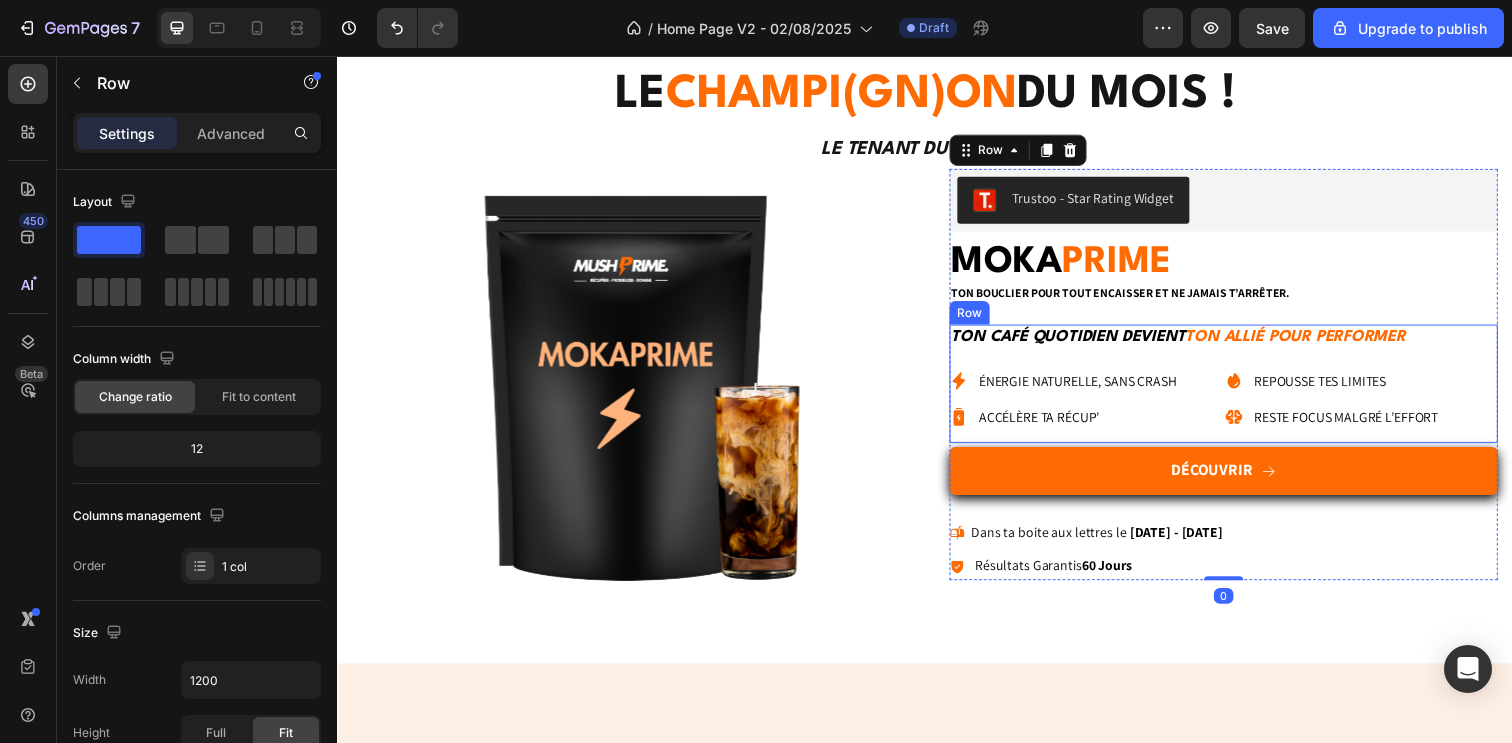 click on "Ton café quotidien devient  ton allié pour performer Text Block
Énergie naturelle, sans crash
Accélère ta récup’ Item List
Repousse tes limites
Reste focus malgré l’effort Item List Row
Inflammations & douleurs réduites
Système immunitaire renforcé Item List
Muscles & articulations mieux protégés
Moins de blessures, plus de régularité Item List Row" at bounding box center (1242, 391) 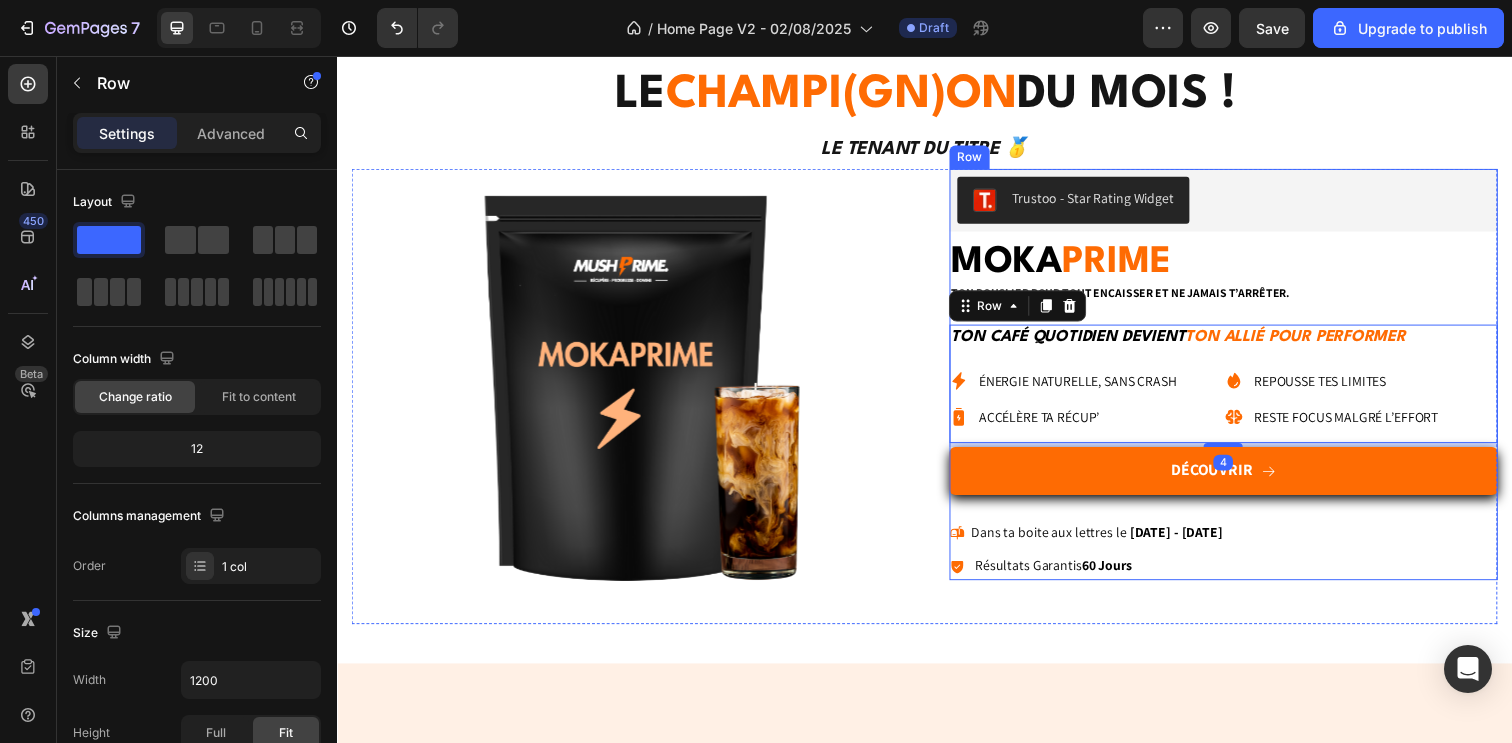 click on "Trustoo - Star Rating Widget Trustoo MOKA PRIME Heading ton bouclier pour tout encaisser et ne jamais t’arrêter. Text Block Ton café quotidien devient  ton allié pour performer Text Block
Énergie naturelle, sans crash
Accélère ta récup’ Item List
Repousse tes limites
Reste focus malgré l’effort Item List Row
Inflammations & douleurs réduites
Système immunitaire renforcé Item List
Muscles & articulations mieux protégés
Moins de blessures, plus de régularité Item List Row Row   4
Découvrir Button Row
Icon
Dans ta boite aux lettres le
08/08/2025 - 12/08/2025
Delivery Date Row
Icon Résultats Garantis  60 Jours Text Block Row" at bounding box center [1242, 381] 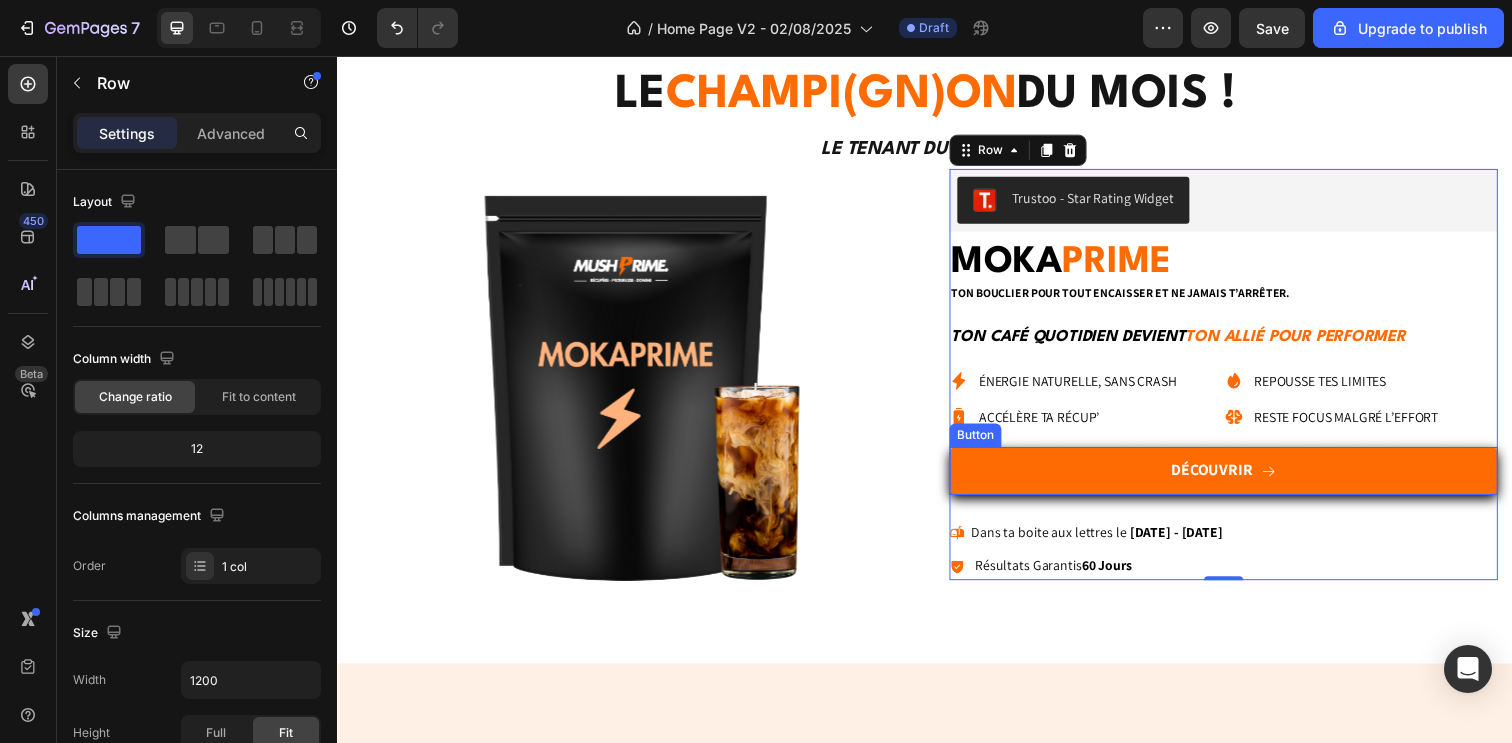 click on "Découvrir Button" at bounding box center (1242, 479) 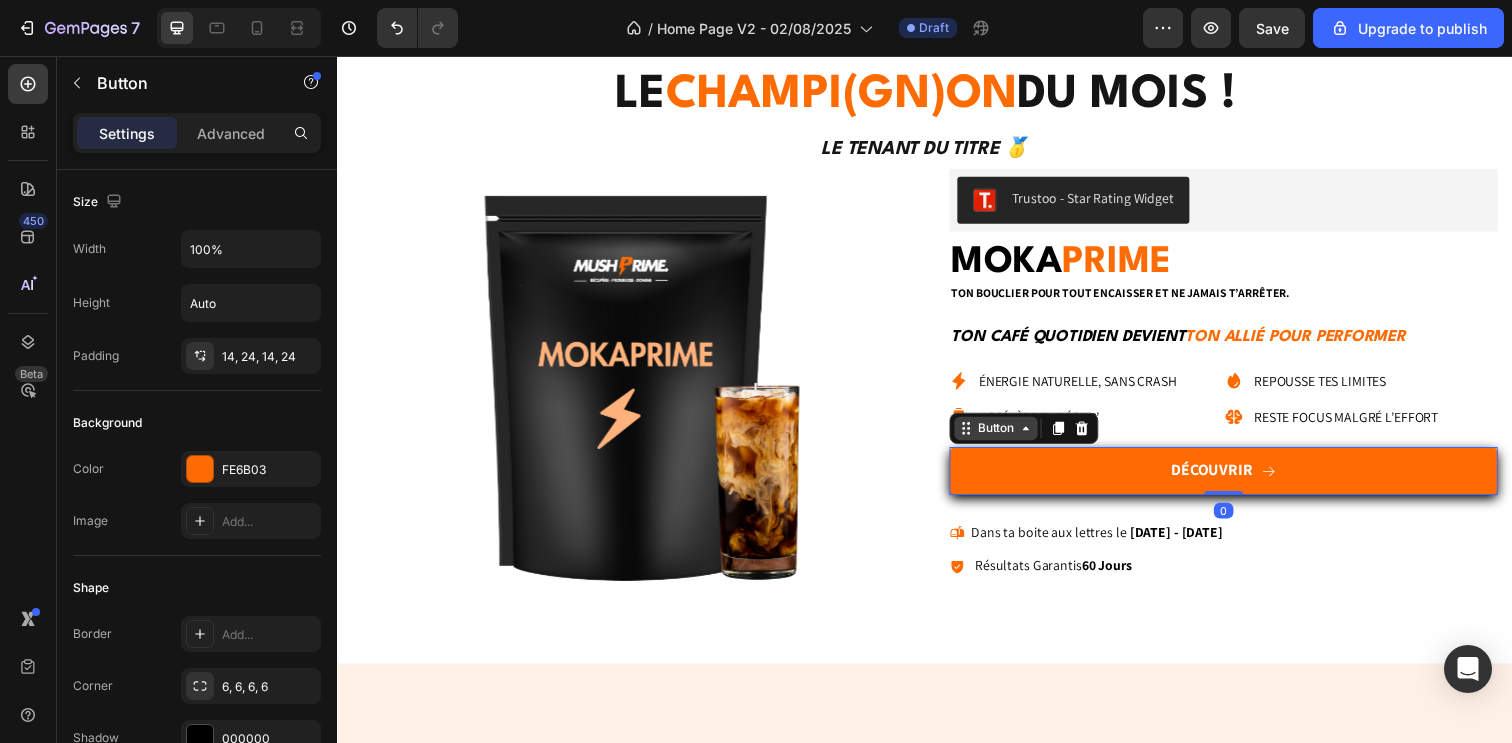 click on "Button" at bounding box center [1009, 436] 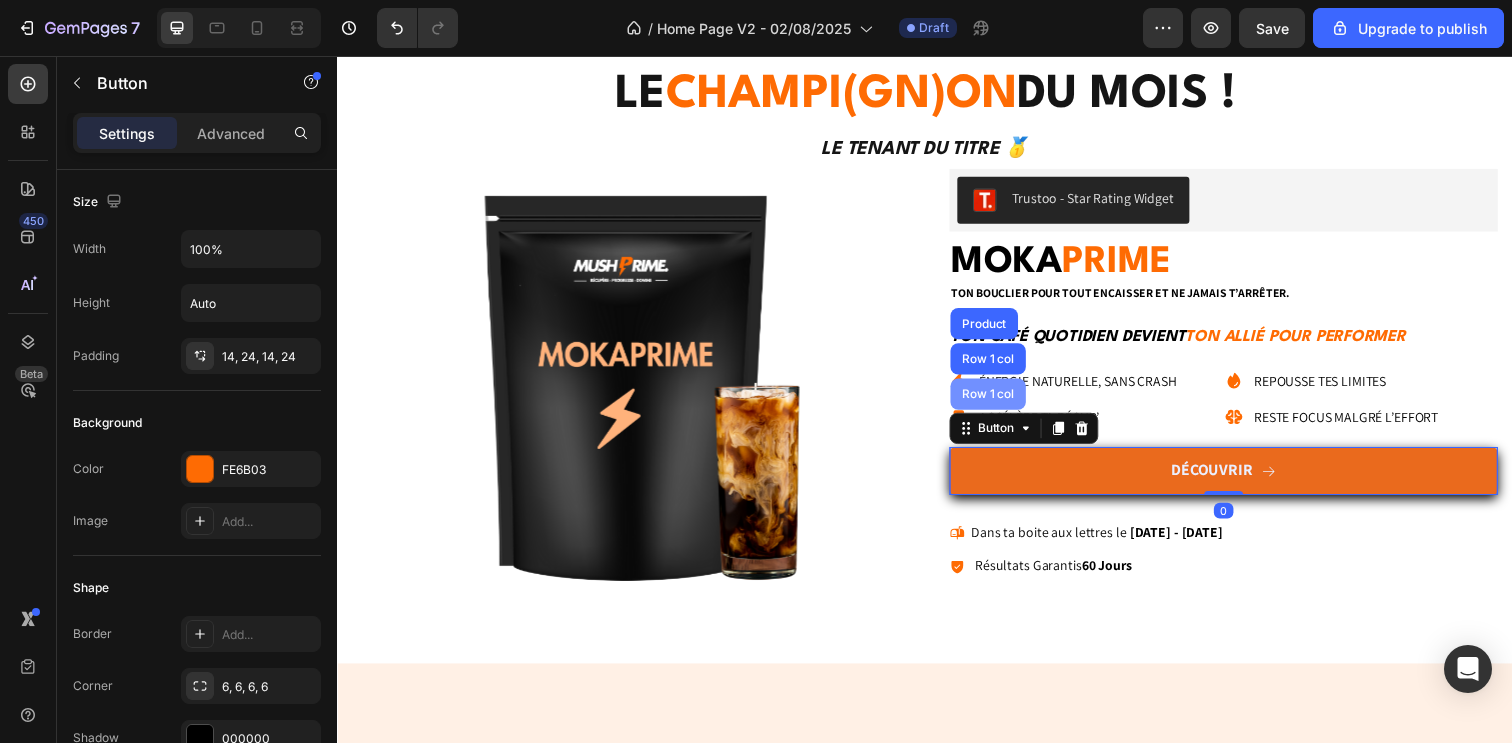 click on "Row 1 col" at bounding box center (1001, 401) 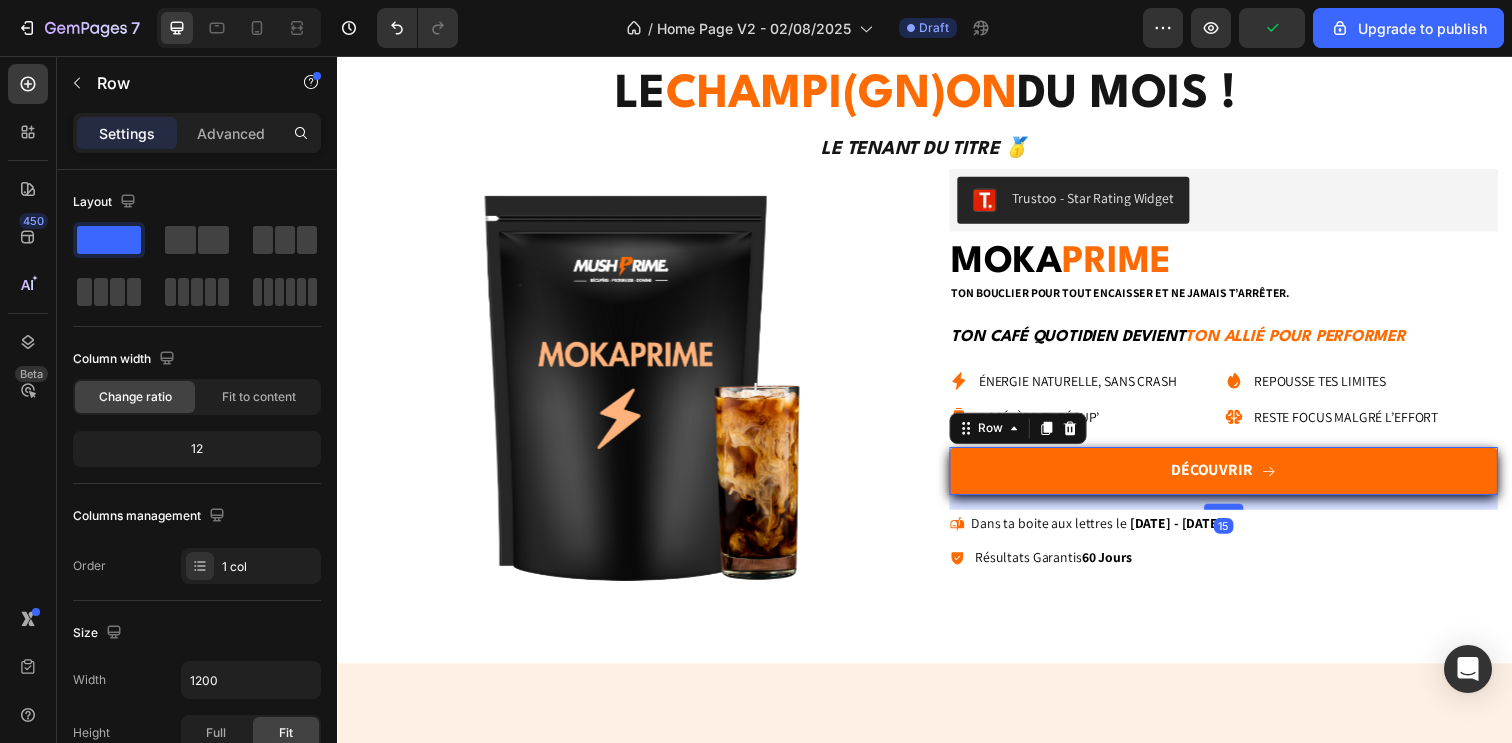click at bounding box center [1242, 516] 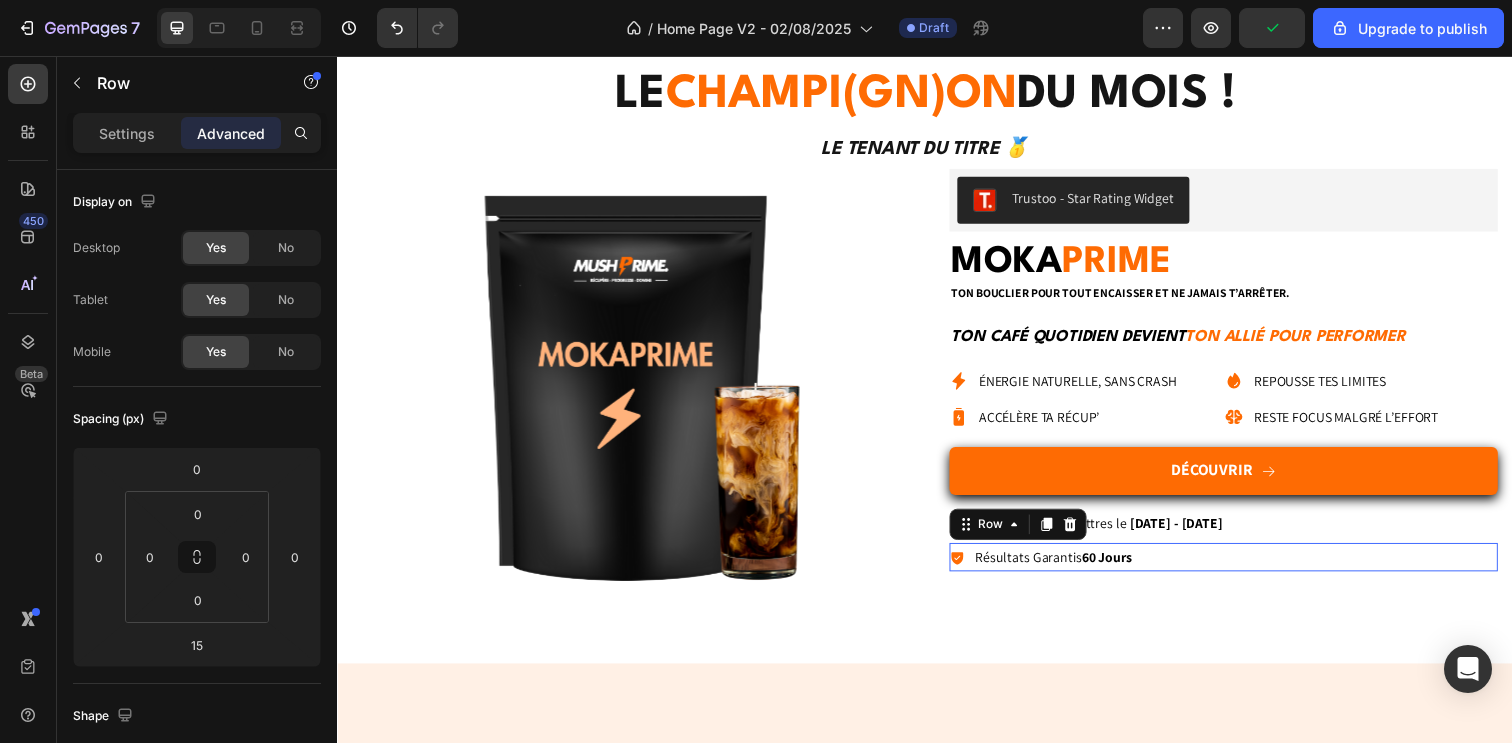 click on "Icon Résultats Garantis  60 Jours Text Block Row   0" at bounding box center [1242, 567] 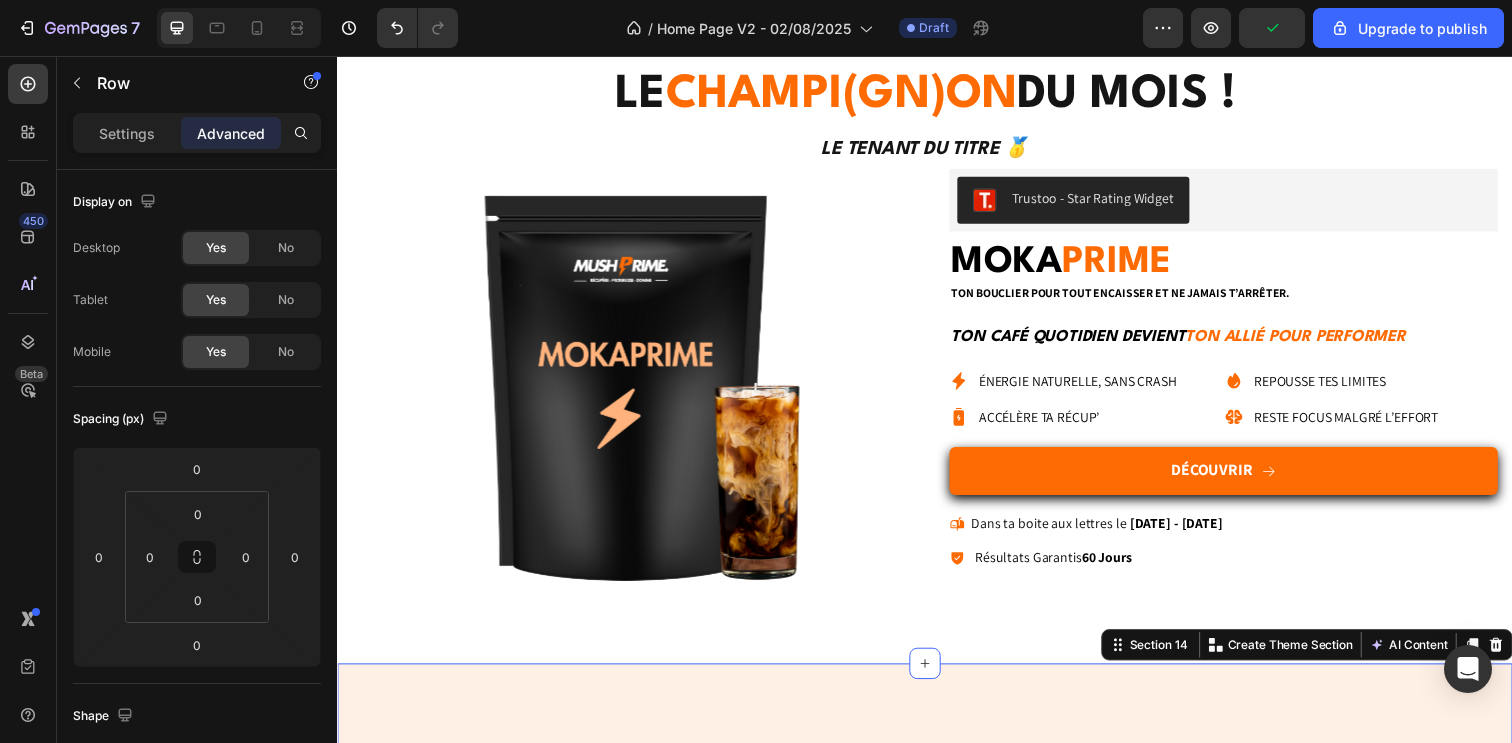 click on "Questions  Fréquentes Heading
Est-ce que les champignons provoquent des effets secondaires ?
Est-ce qu’il y a des contre-indications ?
Quels sont les délais et frais de livraison ?
Quels moyens de paiement acceptez-vous ?
Comment vous contacter si j’ai une question ?
Où êtes-vous situés ?
C’est quoi la recharge automatique ? Accordion Row Section 14   You can create reusable sections Create Theme Section AI Content Write with GemAI What would you like to describe here? Tone and Voice Persuasive Product Show more Generate" at bounding box center [937, 1115] 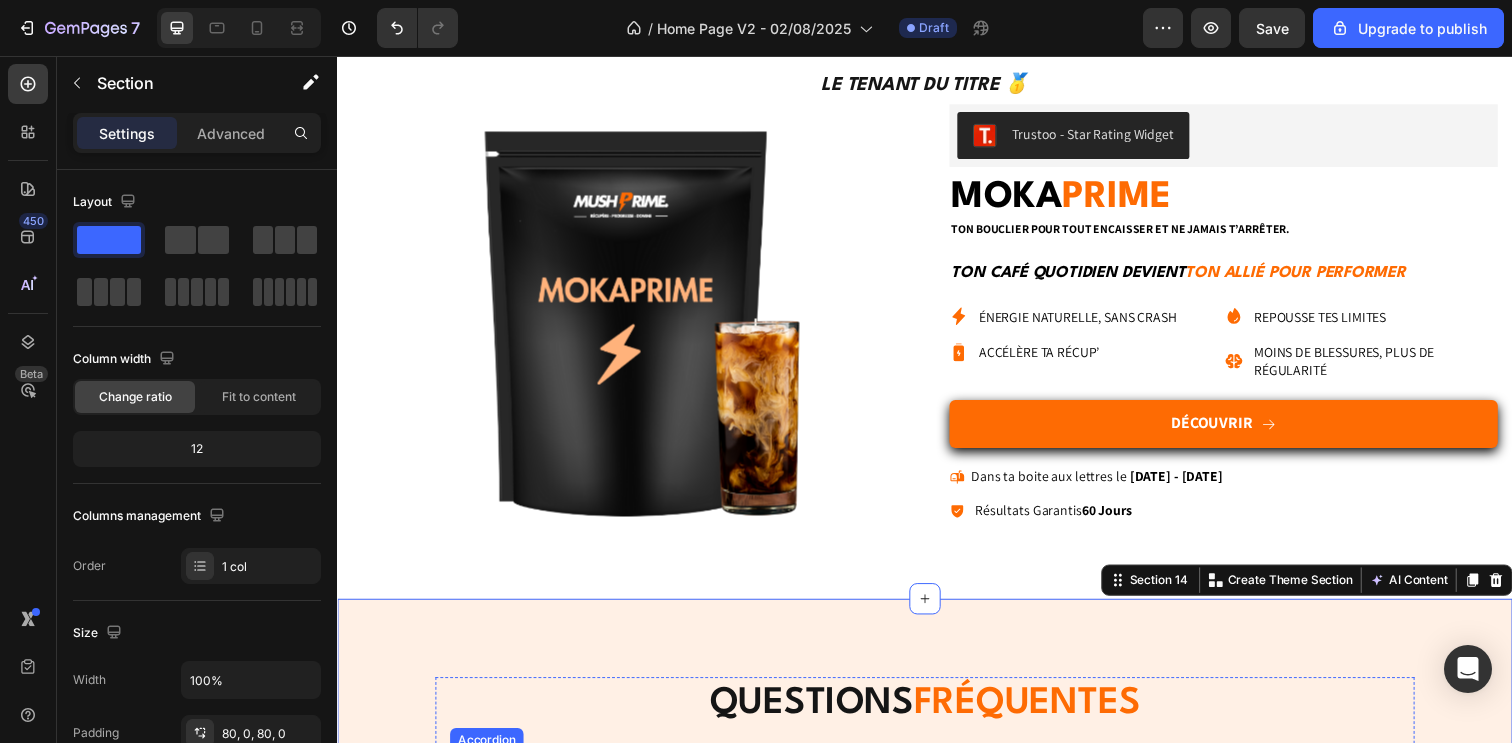 scroll, scrollTop: 5083, scrollLeft: 0, axis: vertical 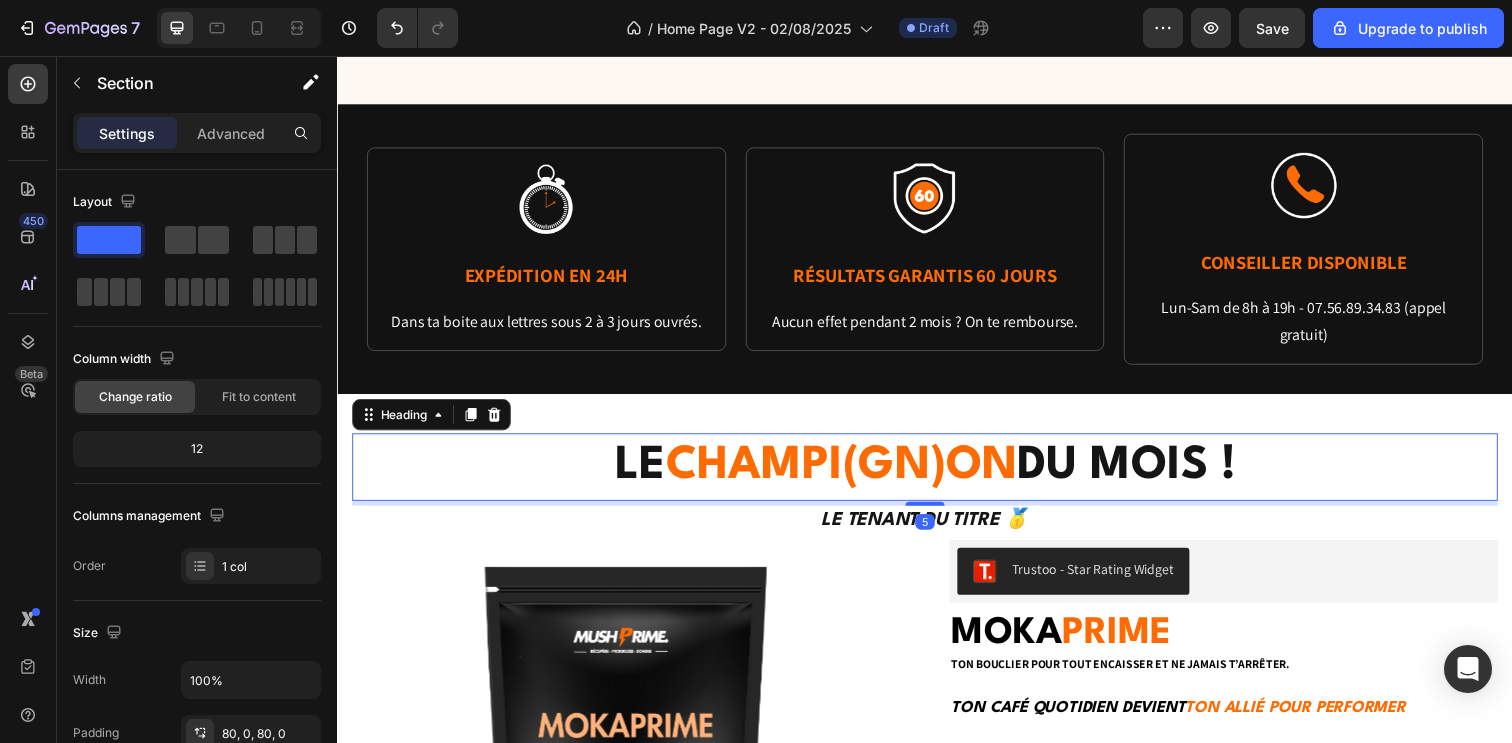 click on "champi(gn)on" at bounding box center (851, 475) 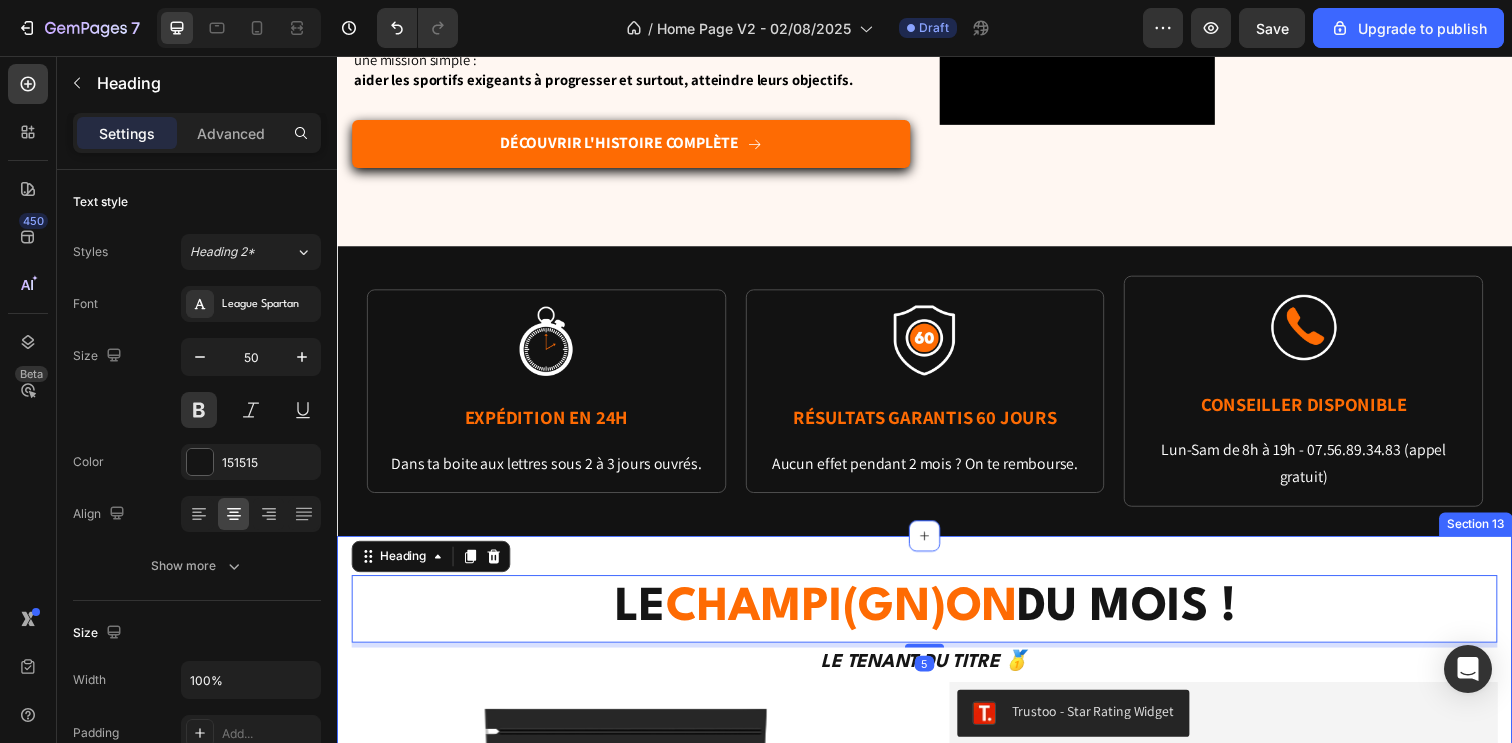 scroll, scrollTop: 4928, scrollLeft: 0, axis: vertical 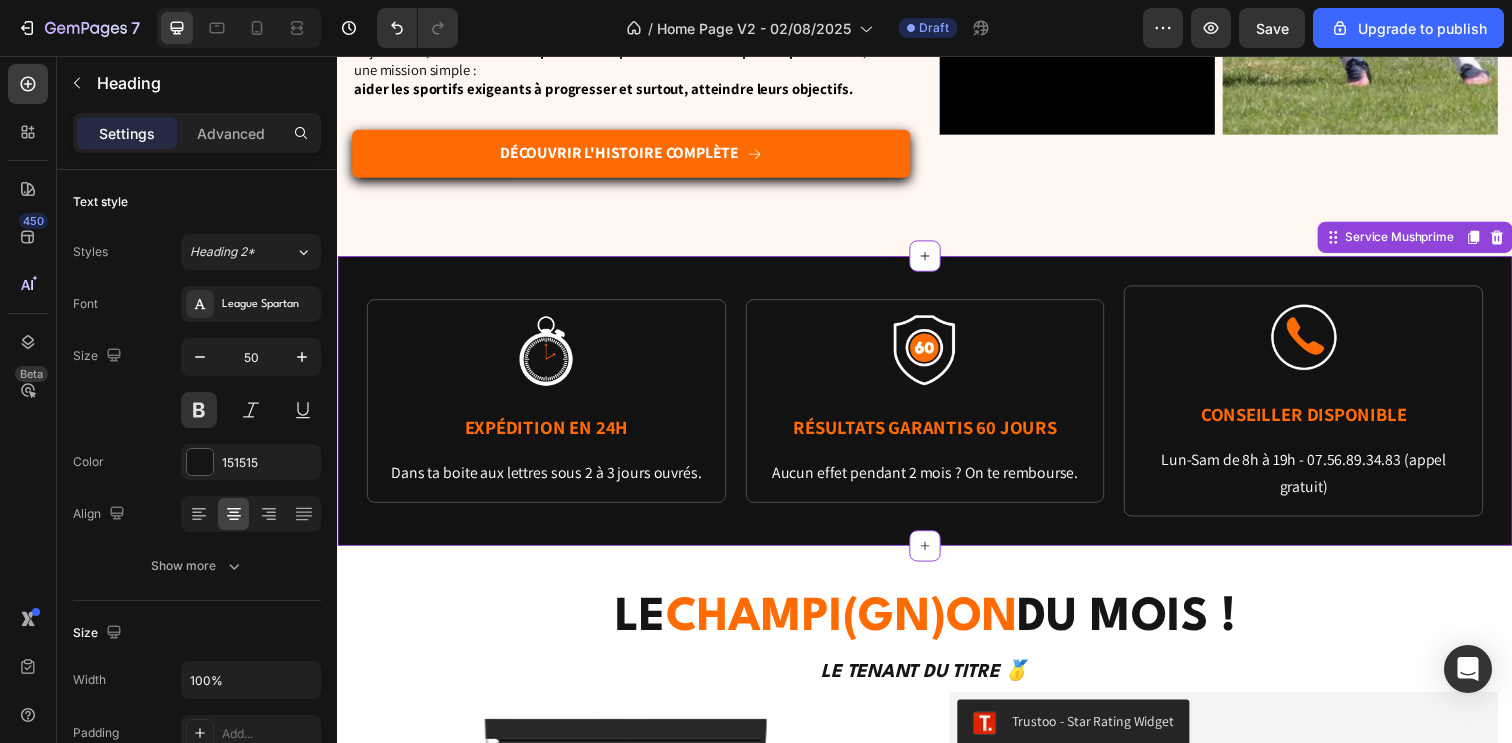 click on "CONSEILLER DISPONIBLE" at bounding box center (1323, 421) 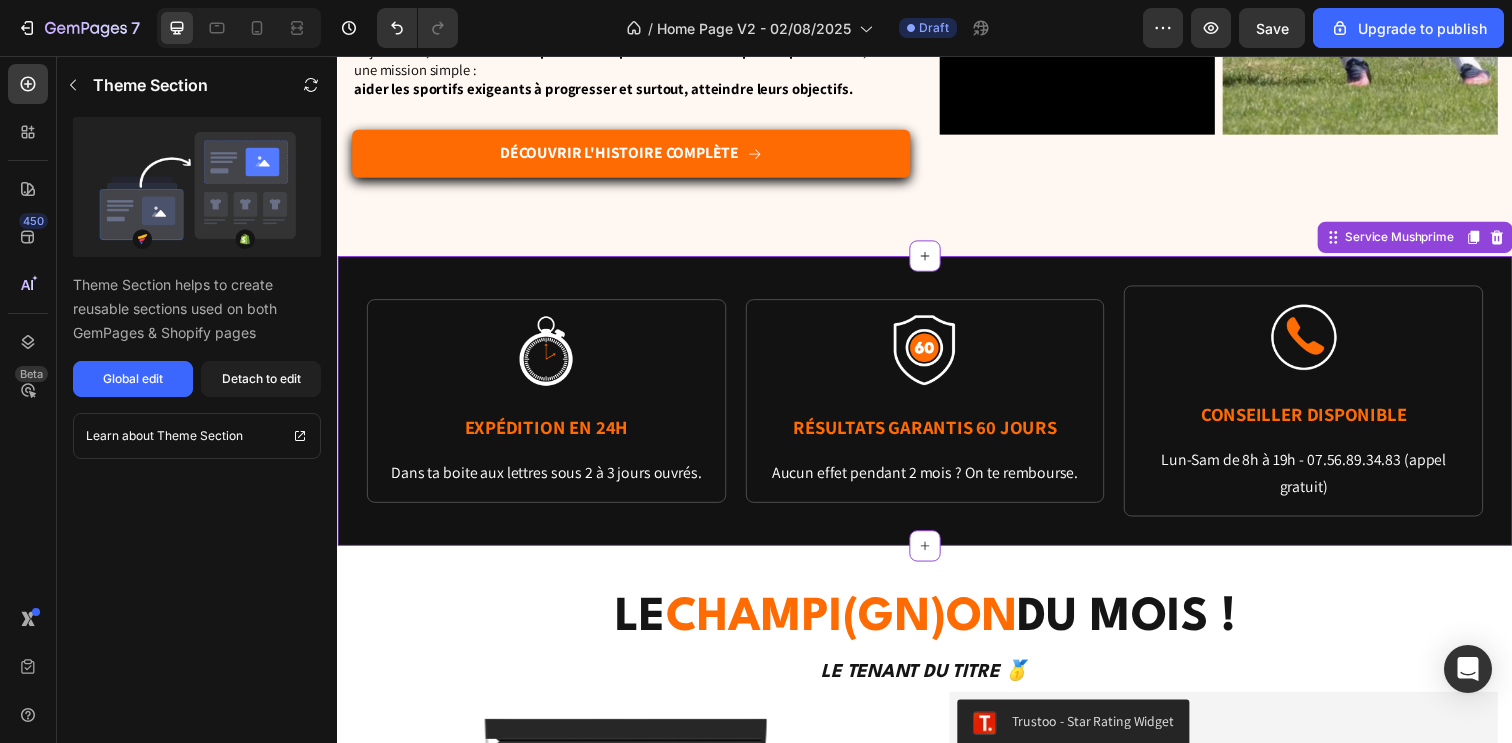 click on "CONSEILLER DISPONIBLE" at bounding box center (1323, 421) 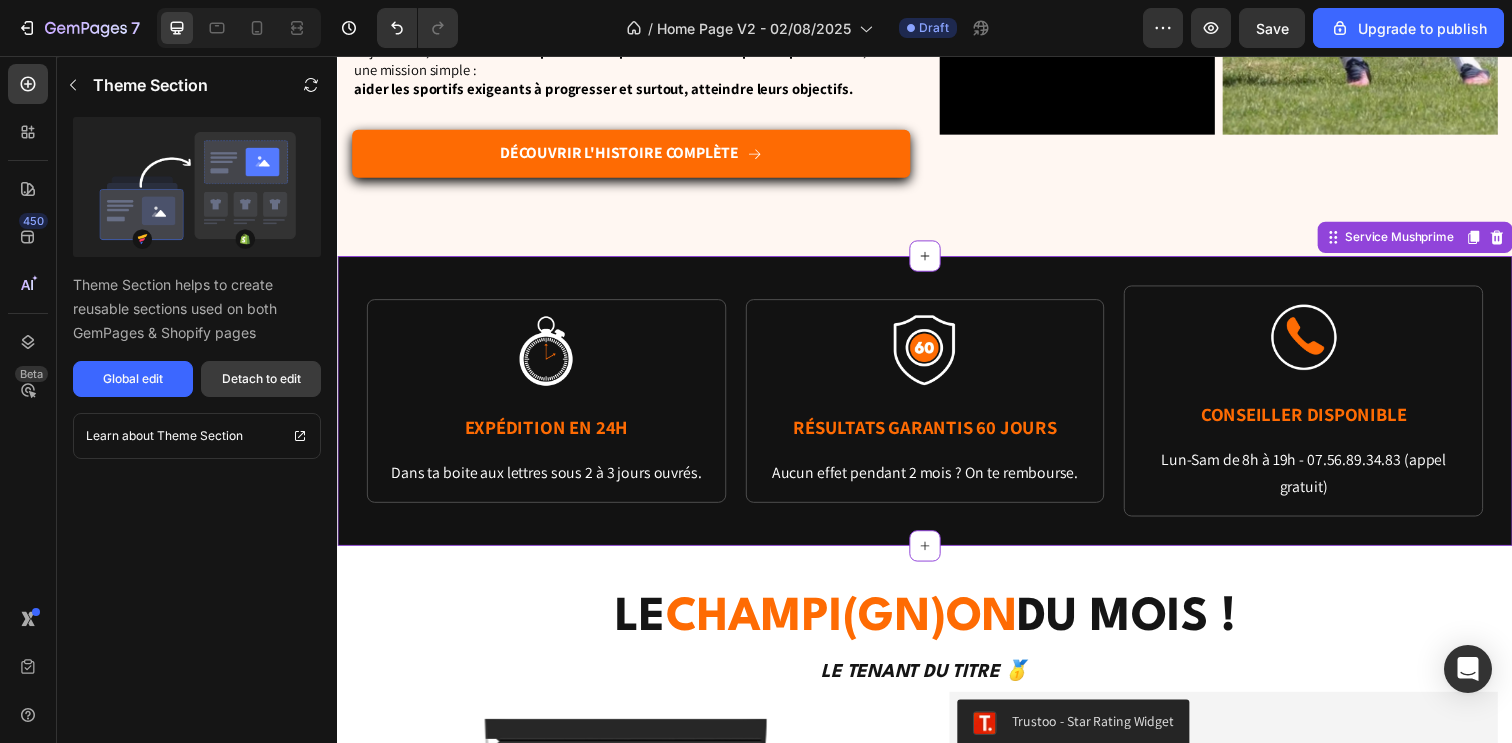 click on "Detach to edit" at bounding box center [261, 379] 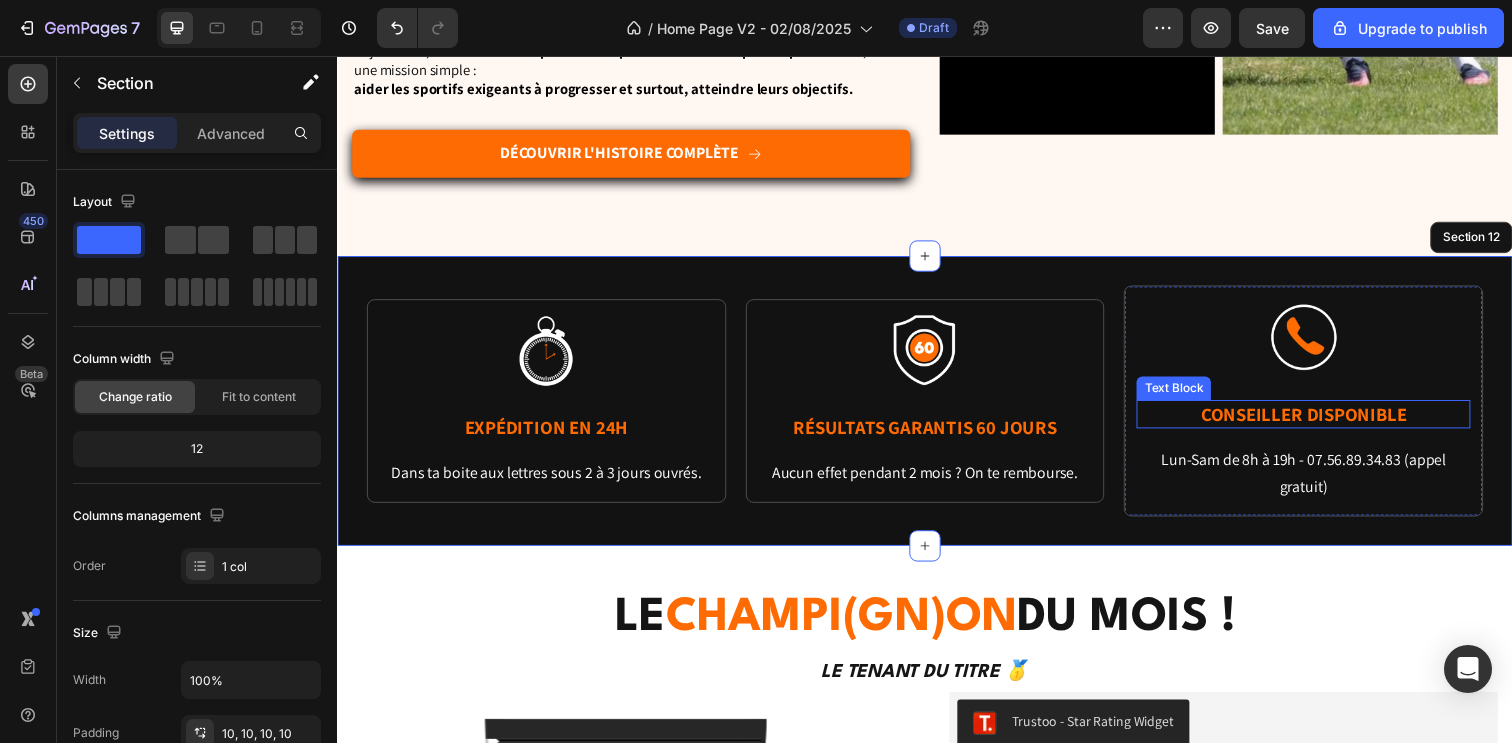 click on "CONSEILLER DISPONIBLE" at bounding box center [1323, 421] 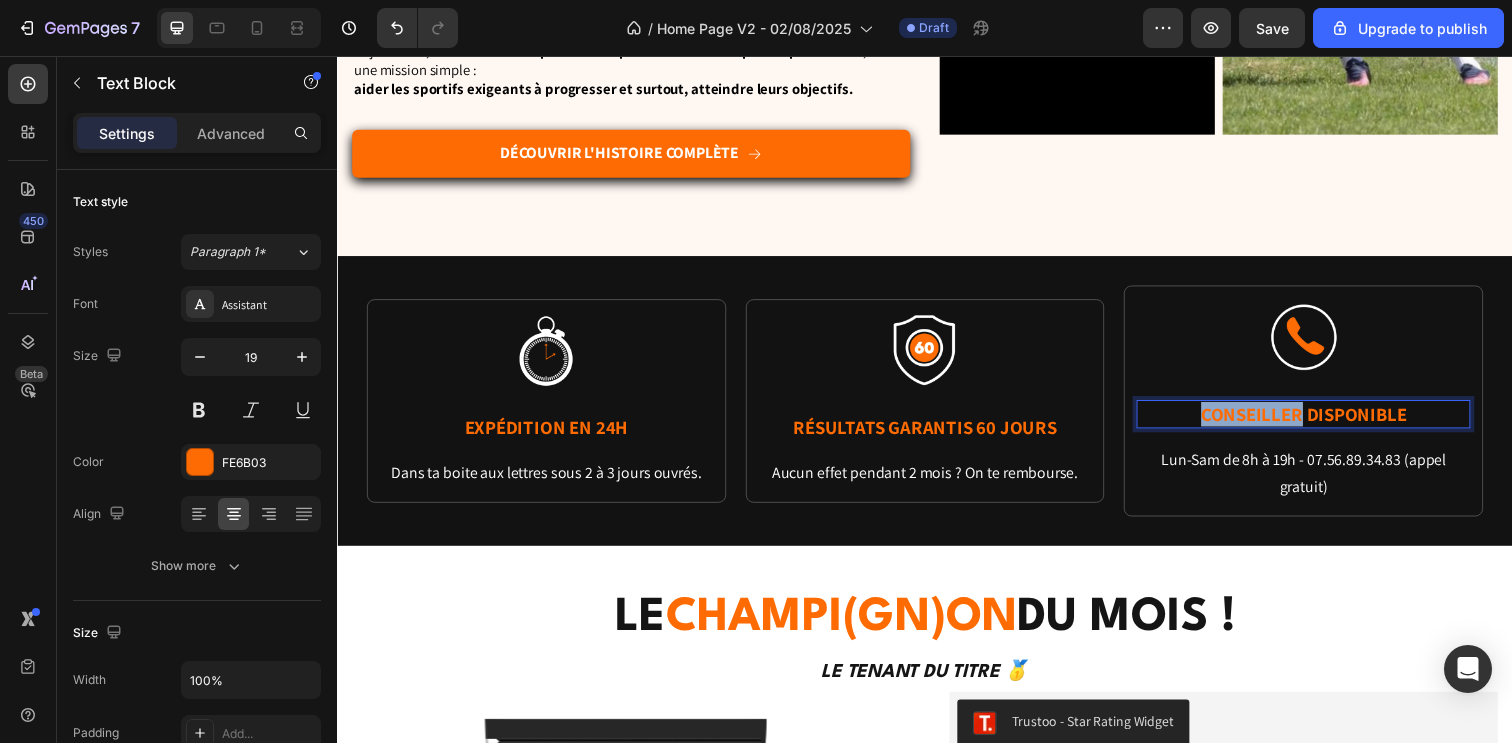 click on "CONSEILLER DISPONIBLE" at bounding box center [1323, 421] 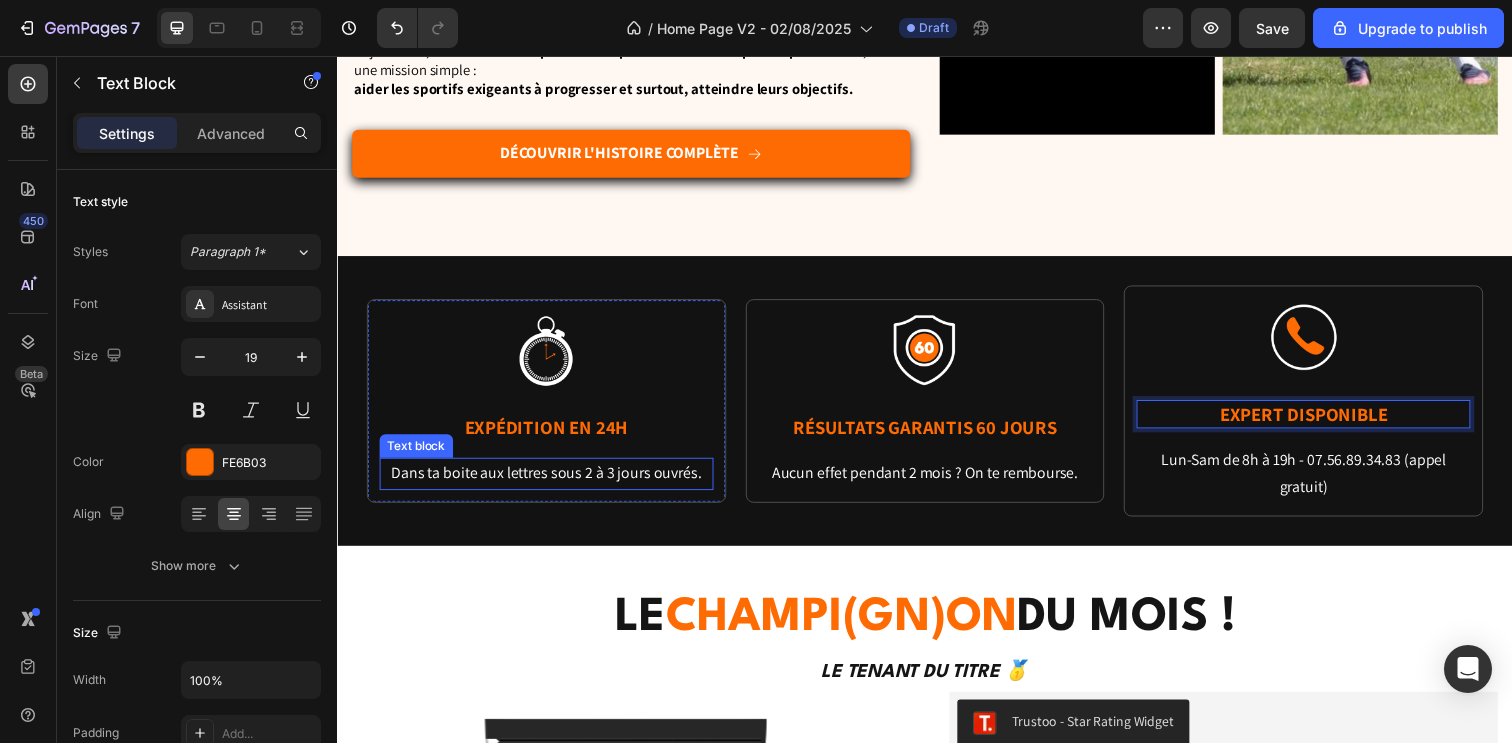 click on "Dans ta boite aux lettres sous 2 à 3 jours ouvrés." at bounding box center [550, 482] 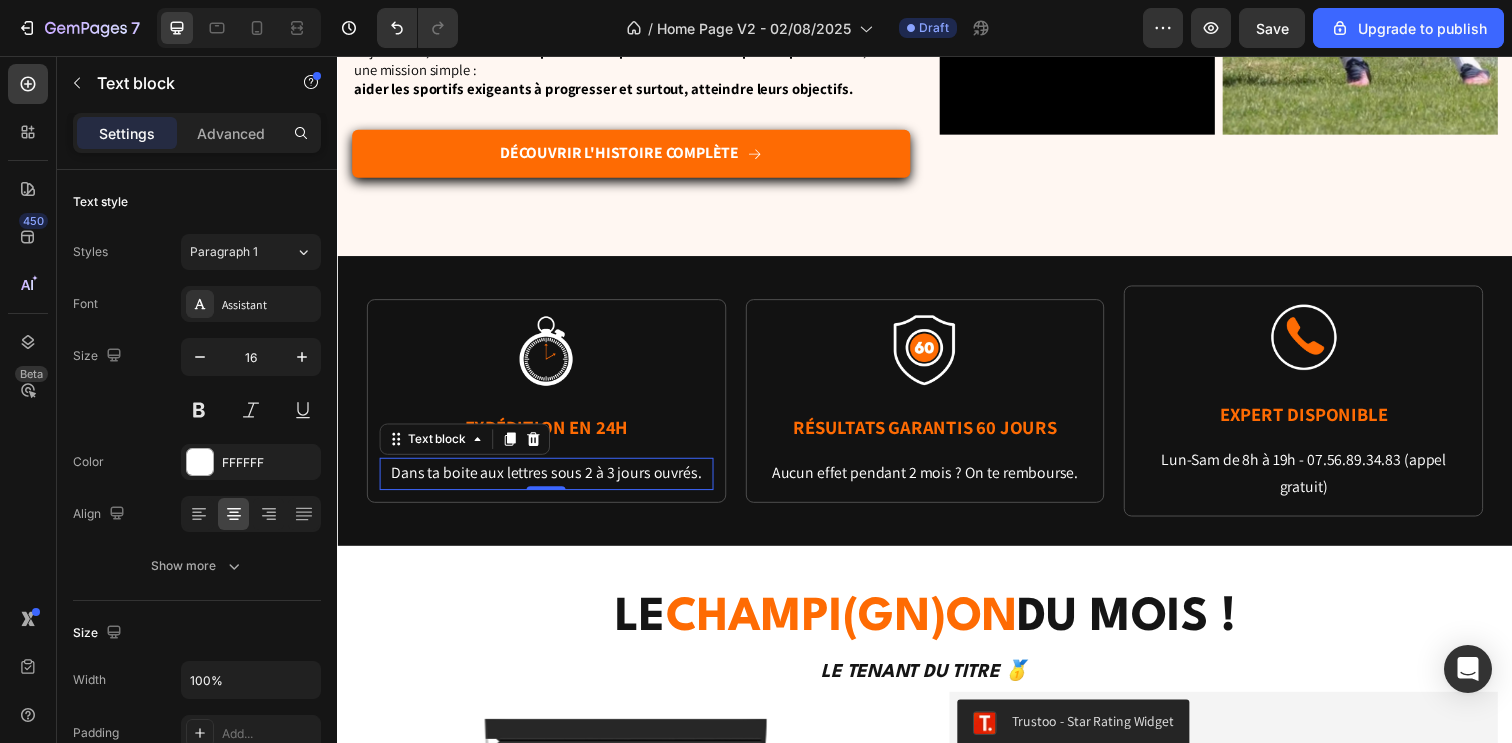 click on "Dans ta boite aux lettres sous 2 à 3 jours ouvrés." at bounding box center [550, 482] 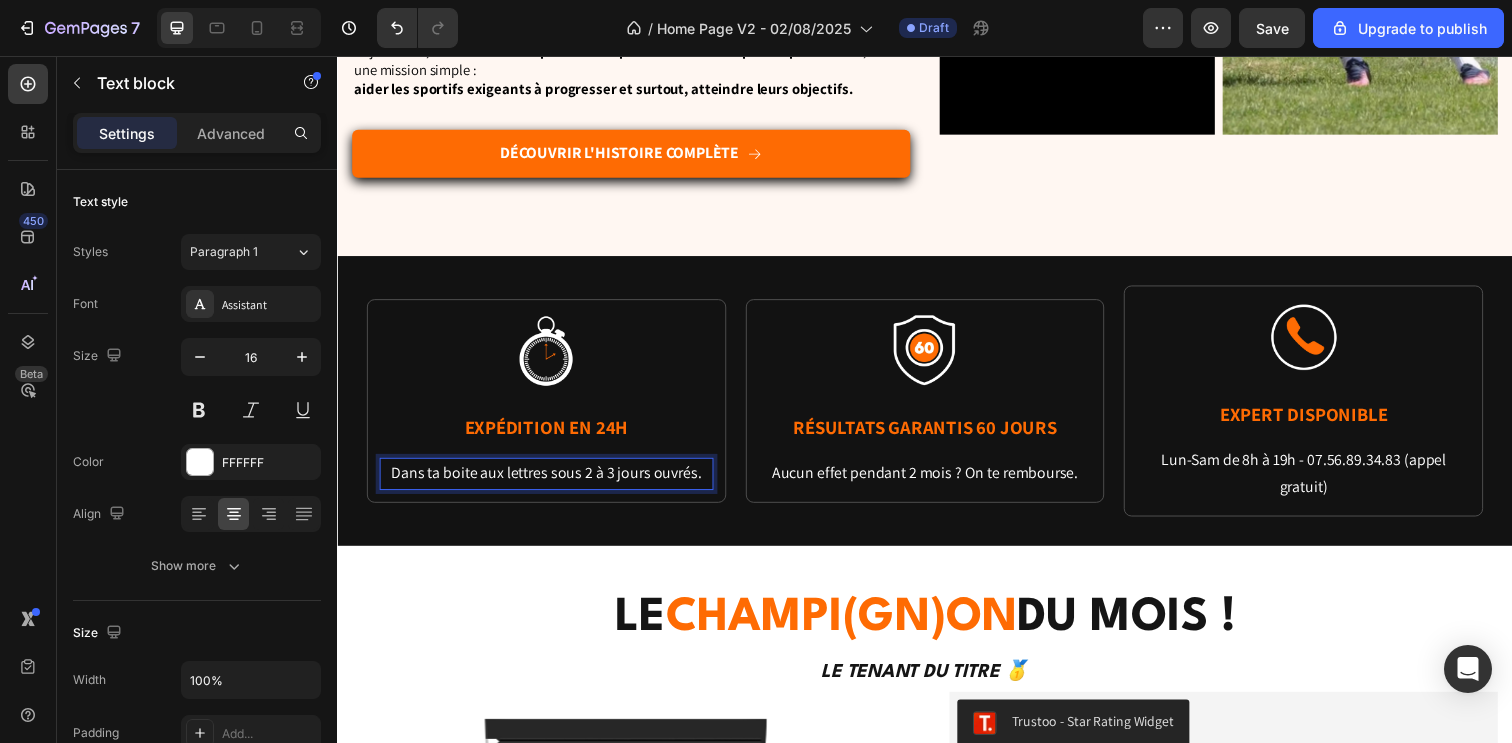 click on "Dans ta boite aux lettres sous 2 à 3 jours ouvrés." at bounding box center (550, 482) 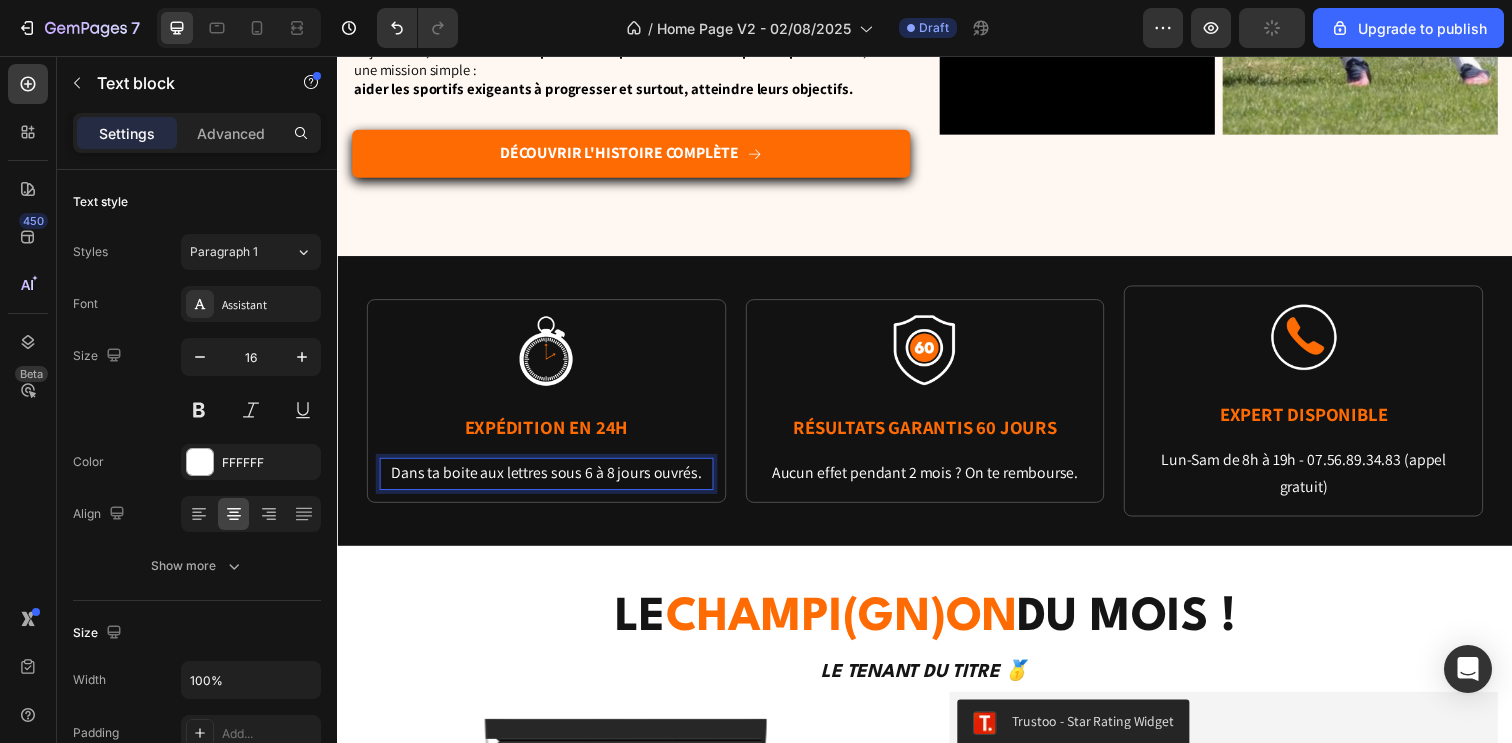 click on "Dans ta boite aux lettres sous 6 à 8 jours ouvrés." at bounding box center [550, 482] 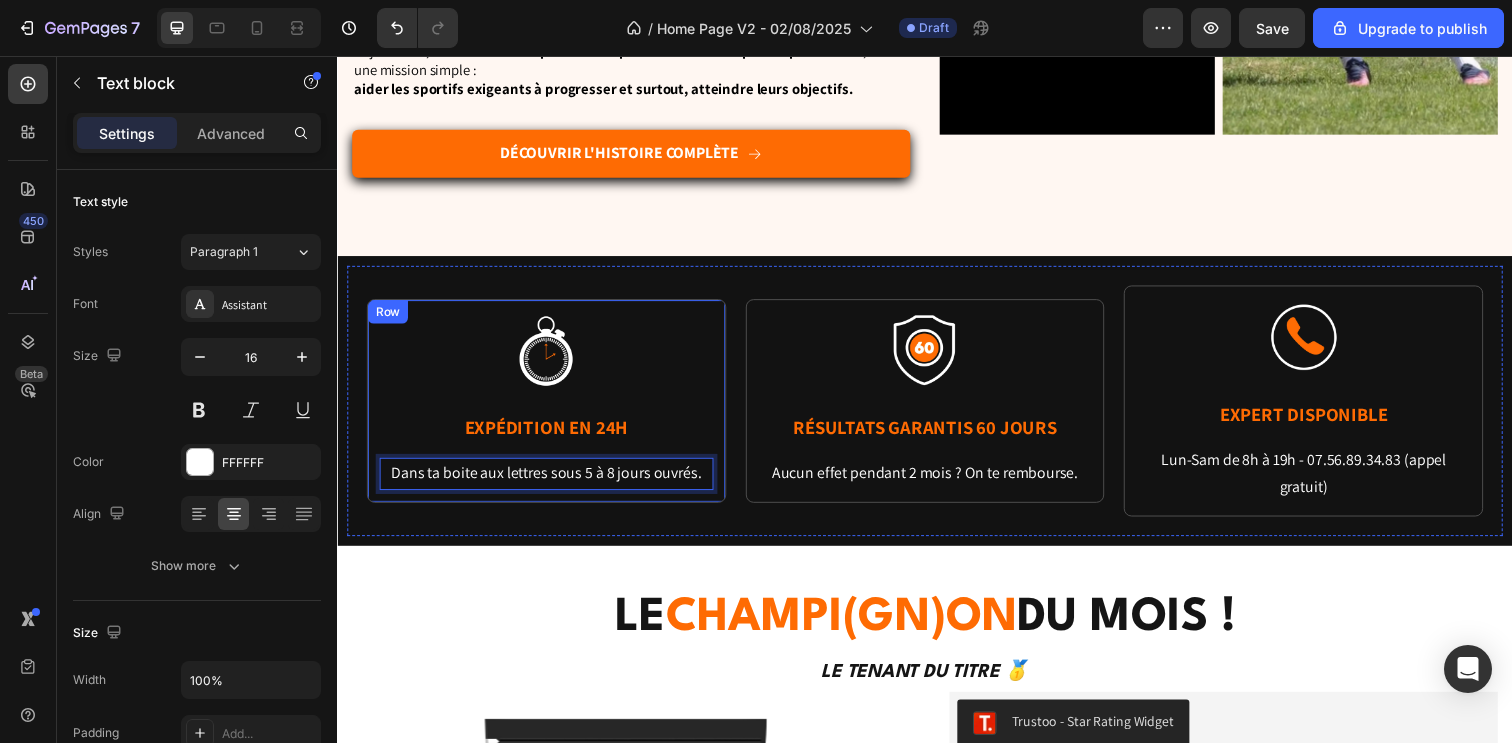 click on "Image EXPERT DISPONIBLE Text Block Lun-Sam de 8h à 19h - [PHONE] Text block Row Image EXP É DITION EN 24H Text Block Dans ta boite aux lettres sous 5 à 8 jours ouvrés. Text block   0 Row Image R É SULTATS GARANTIS 60 Jours Text Block Aucun effet pendant 2 mois ? On te rembourse. Text block Row Row" at bounding box center [937, 408] 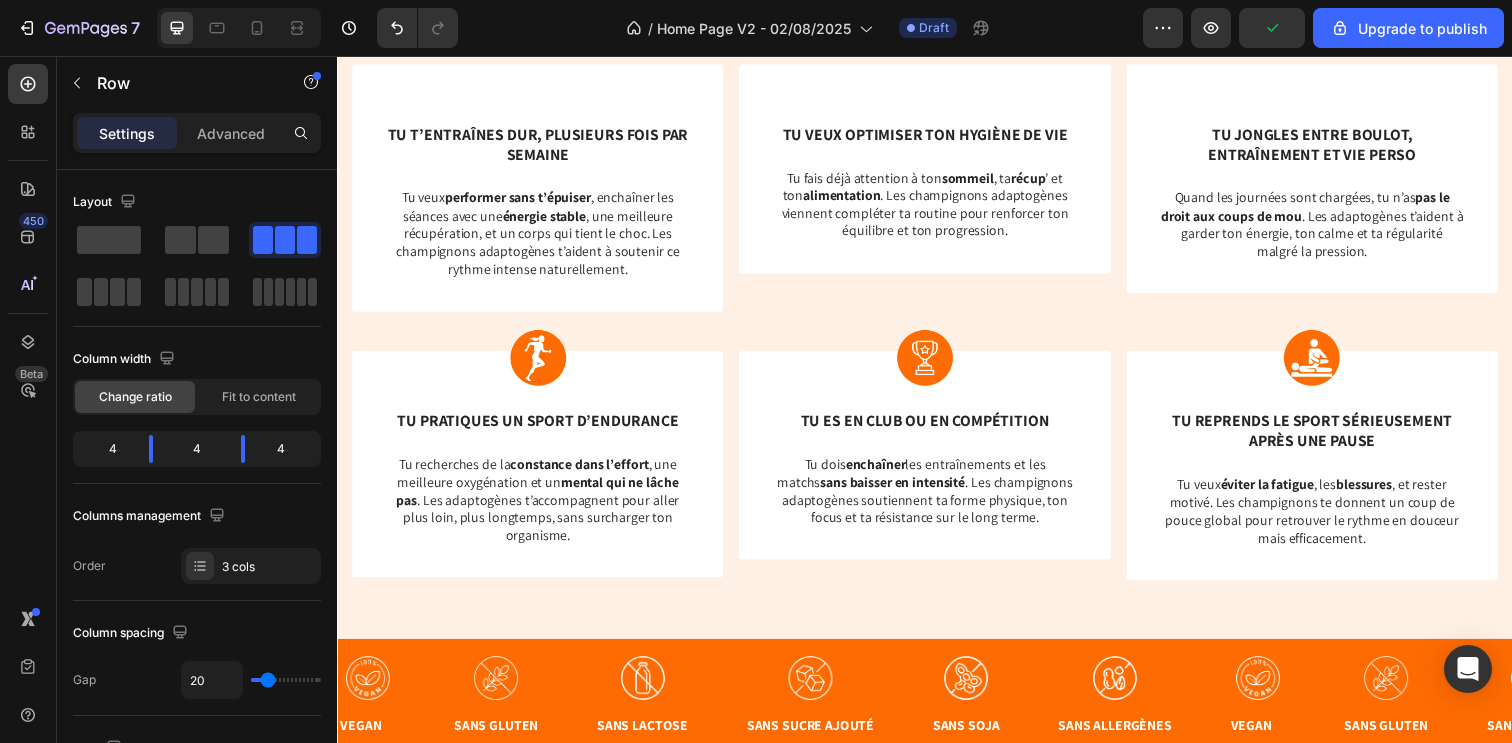 scroll, scrollTop: 3249, scrollLeft: 0, axis: vertical 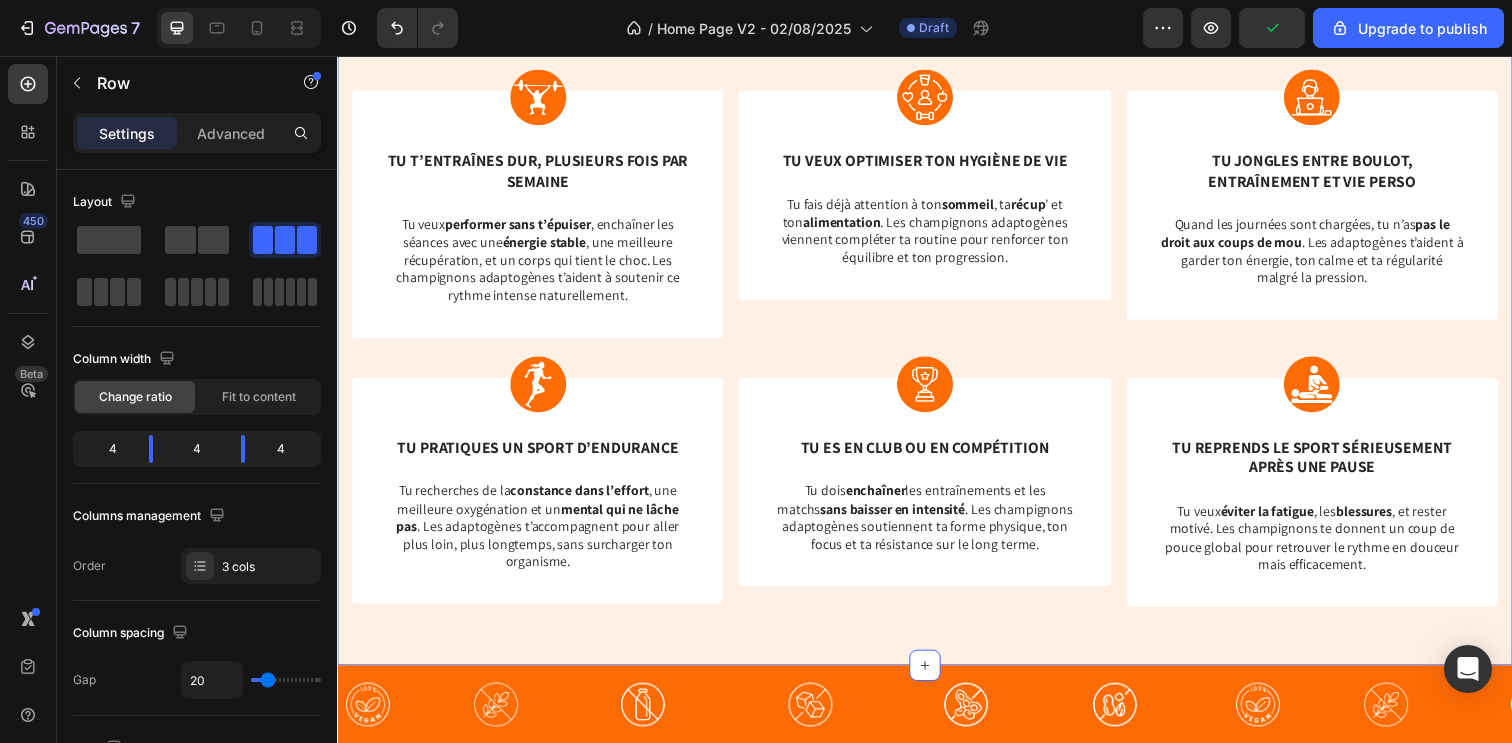 click on "Pour qui sont fait les  champignons  ? Heading Image Tu t’entraînes dur, plusieurs fois par semaine Text Block Tu veux  performer sans t’épuiser , enchaîner les séances avec une  énergie stable , une meilleure récupération, et un corps qui tient le choc. Les champignons adaptogènes t’aident à soutenir ce rythme intense naturellement. Text Block Row Image Tu veux optimiser ton hygiène de vie Text Block Tu fais déjà attention à ton  sommeil , ta  récup ’ et ton  alimentation . Les champignons adaptogènes viennent compléter ta routine pour renforcer ton équilibre et ton progression. Text Block Row Image Tu jongles entre boulot, entraînement et vie perso Text Block Quand les journées sont chargées, tu n’as  pas le droit aux coups de mou . Les adaptogènes t’aident à garder ton énergie, ton calme et ta régularité malgré la pression. Text Block Row Row Image Tu pratiques un sport d’endurance Text Block Tu recherches de la  constance dans l’effort mental qui ne lâche pas Row" at bounding box center [937, 332] 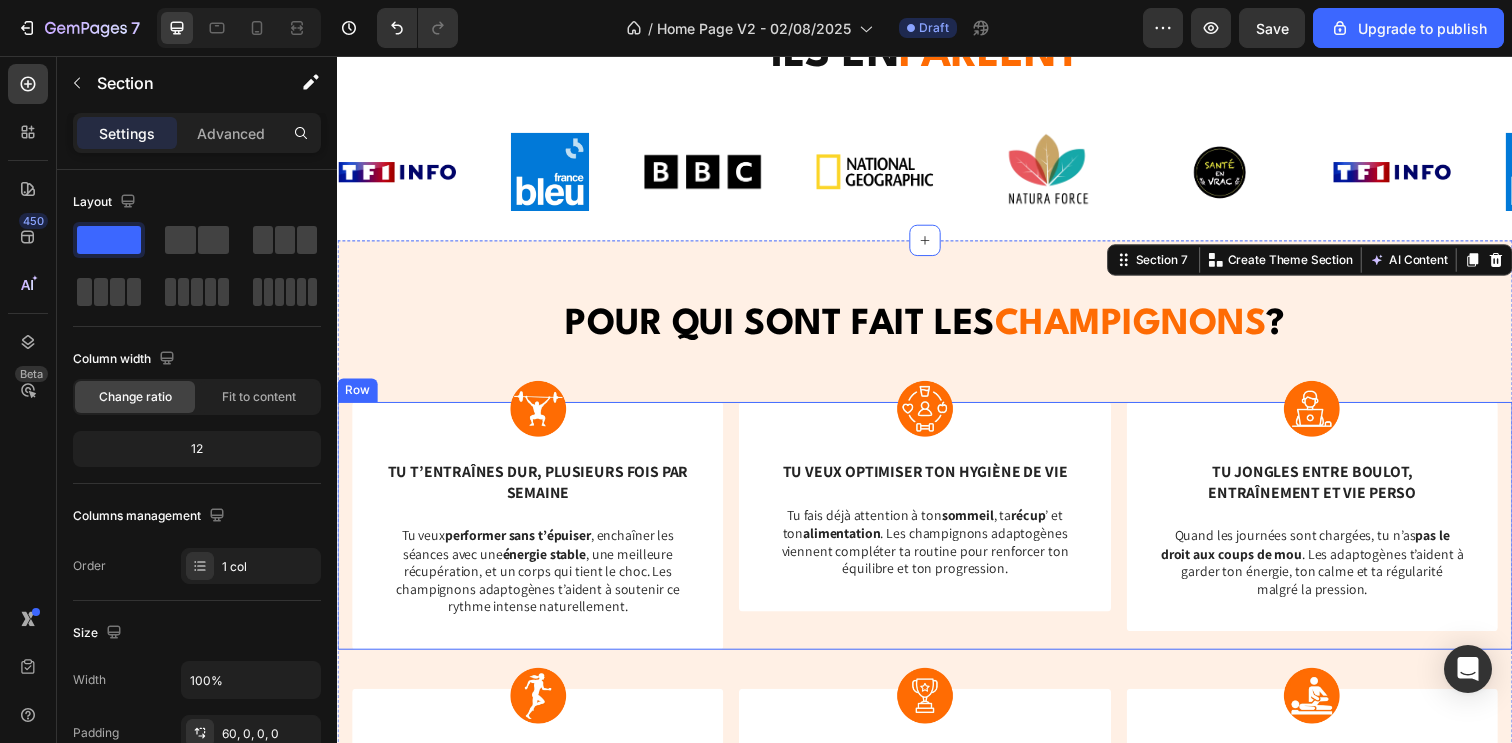 scroll, scrollTop: 2929, scrollLeft: 0, axis: vertical 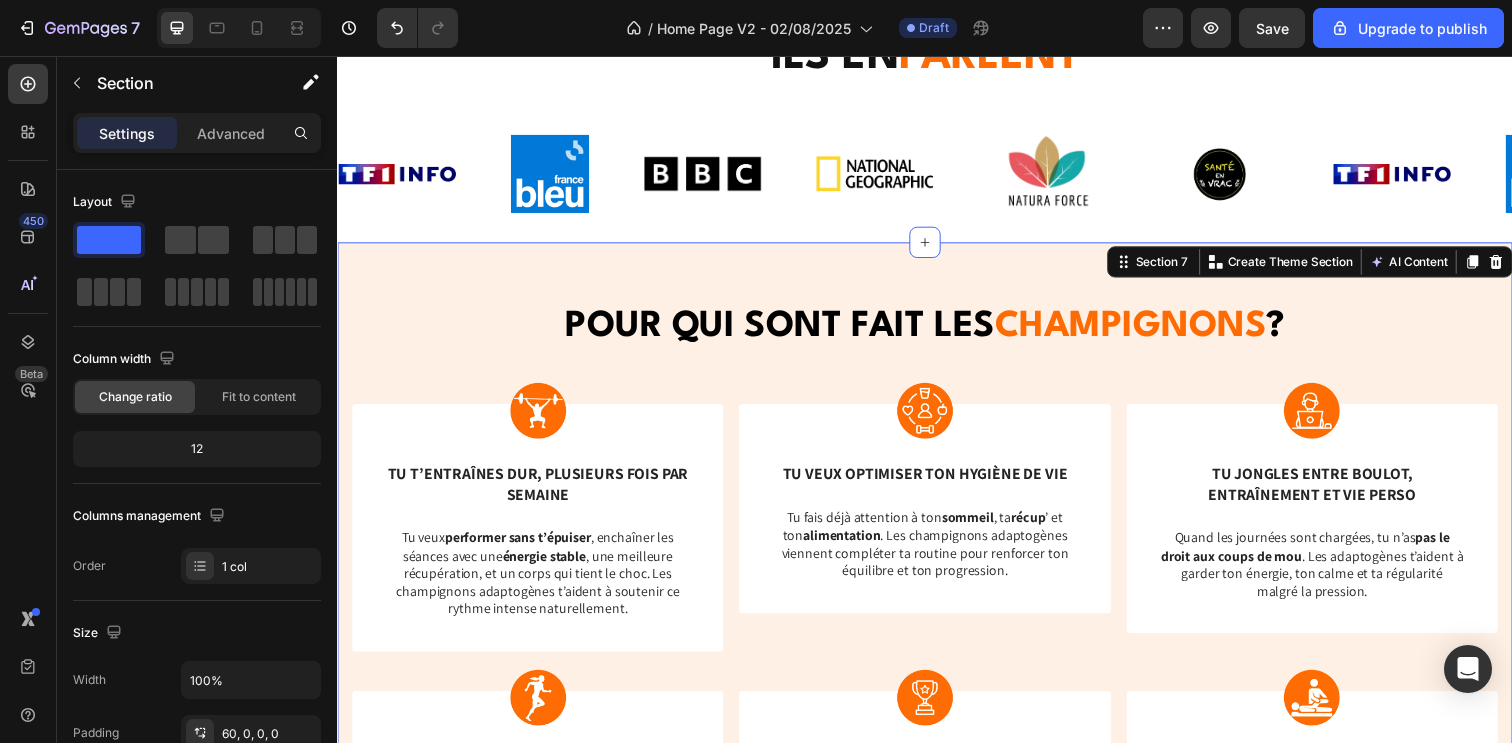 click on "Pour qui sont fait les  champignons  ? Heading Image Tu t’entraînes dur, plusieurs fois par semaine Text Block Tu veux  performer sans t’épuiser , enchaîner les séances avec une  énergie stable , une meilleure récupération, et un corps qui tient le choc. Les champignons adaptogènes t’aident à soutenir ce rythme intense naturellement. Text Block Row Image Tu veux optimiser ton hygiène de vie Text Block Tu fais déjà attention à ton  sommeil , ta  récup ’ et ton  alimentation . Les champignons adaptogènes viennent compléter ta routine pour renforcer ton équilibre et ton progression. Text Block Row Image Tu jongles entre boulot, entraînement et vie perso Text Block Quand les journées sont chargées, tu n’as  pas le droit aux coups de mou . Les adaptogènes t’aident à garder ton énergie, ton calme et ta régularité malgré la pression. Text Block Row Row Image Tu pratiques un sport d’endurance Text Block Tu recherches de la  constance dans l’effort mental qui ne lâche pas Row" at bounding box center (937, 622) 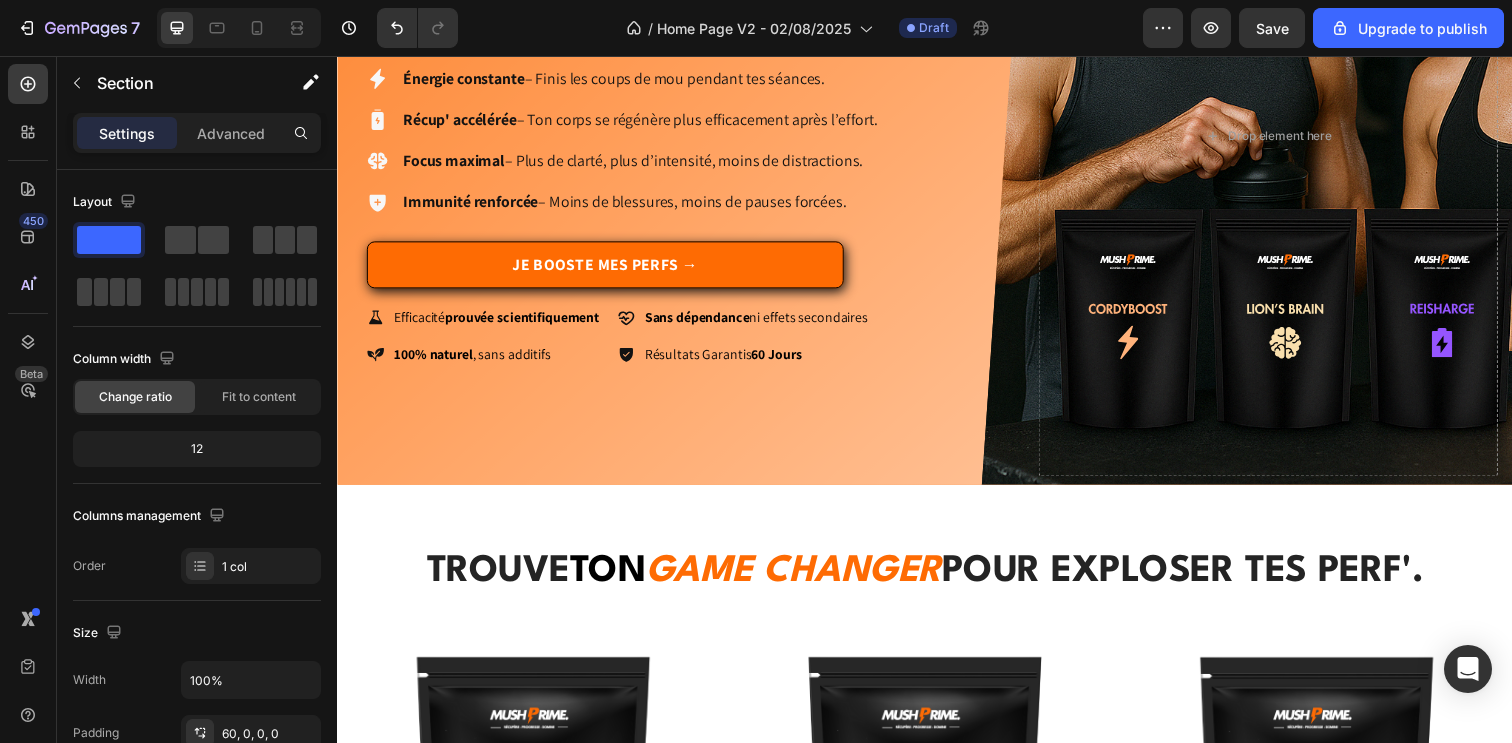 scroll, scrollTop: 206, scrollLeft: 0, axis: vertical 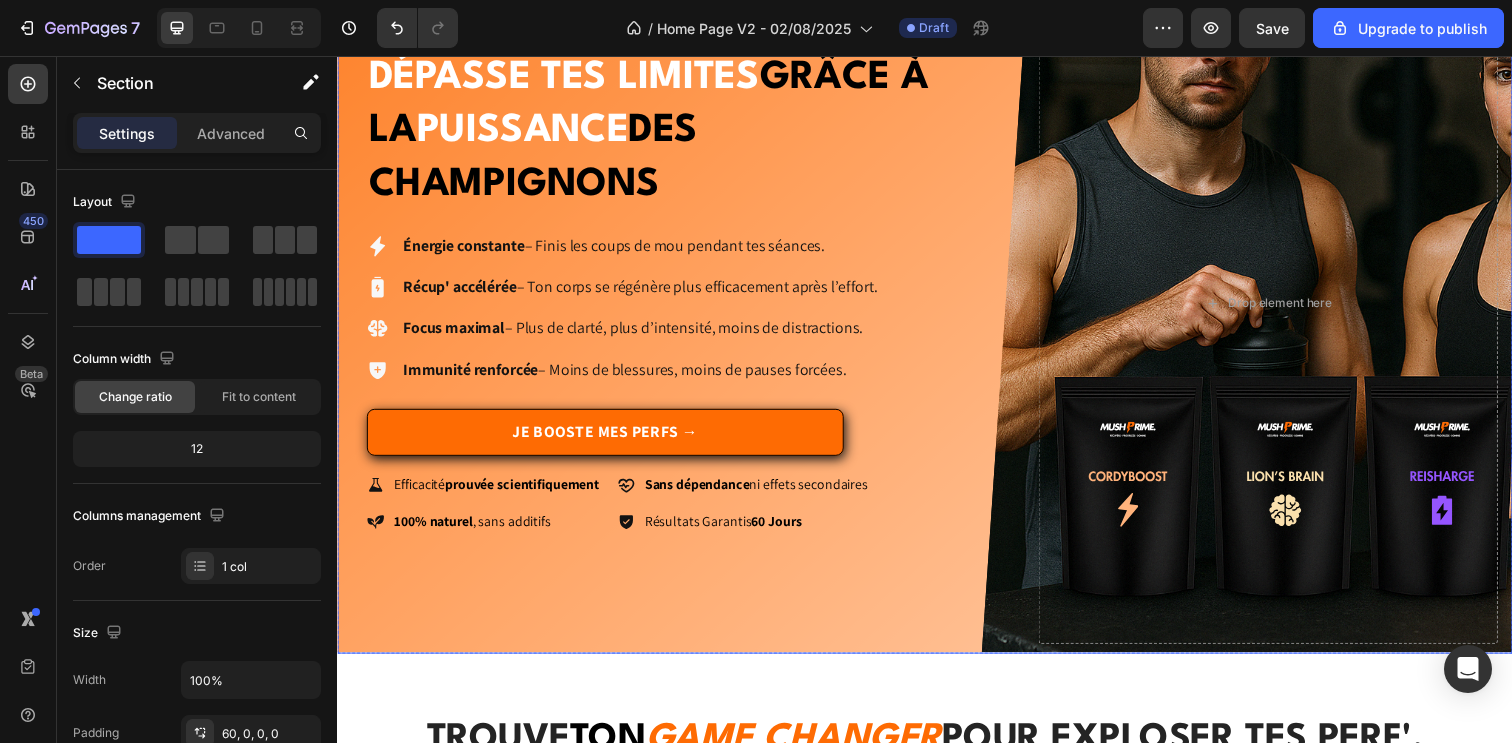 click on "Icon Icon Icon Icon
Icon Icon List Hoz Noté 4.7/5 par +300 sportifs conquis Text block Row Récupère - progresse - domine Heading Dépasse tes limites  grâce à la  puissance  des champignons Heading Dépasse tes limites  grâce à la  puissance  des champignons adaptogènes. Heading
Énergie constante  – Finis les coups de mou pendant tes séances.
Récup' accélérée  – Ton corps se régénère plus efficacement après l’effort.
Focus maximal  – Plus de clarté, plus d’intensité, moins de distractions.
Immunité renforcée  – Moins de blessures, moins de pauses forcées. Item list Je booste mes perfs → Button
Icon Efficacité  prouvée scientifiquement Text Block Row
Icon Sans dépendance  ni effets secondaires Text Block Row Row
Icon 100% naturel , sans additifs Text Block Row
Icon Résultats Garantis  60 Jours Text Block Row Row Row" at bounding box center [695, 308] 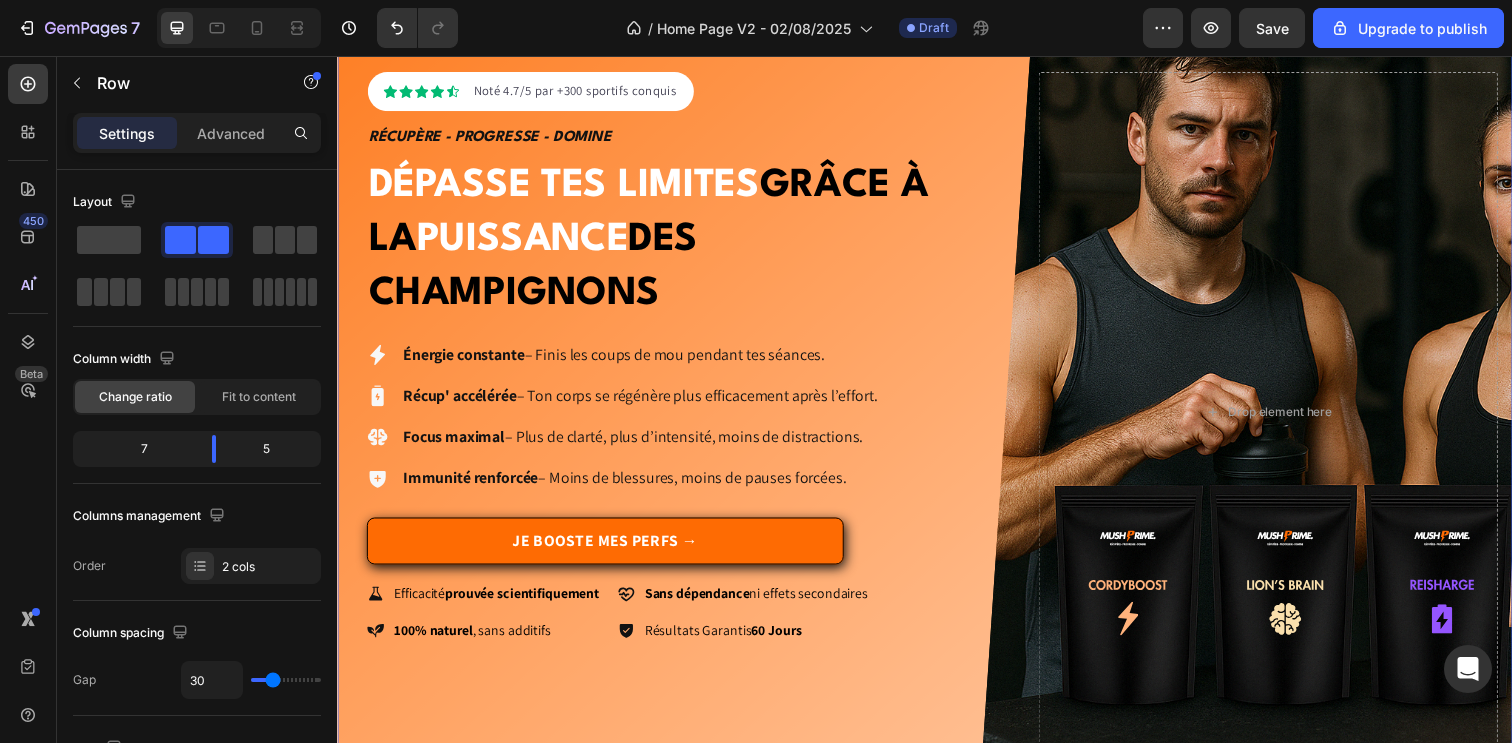scroll, scrollTop: 0, scrollLeft: 0, axis: both 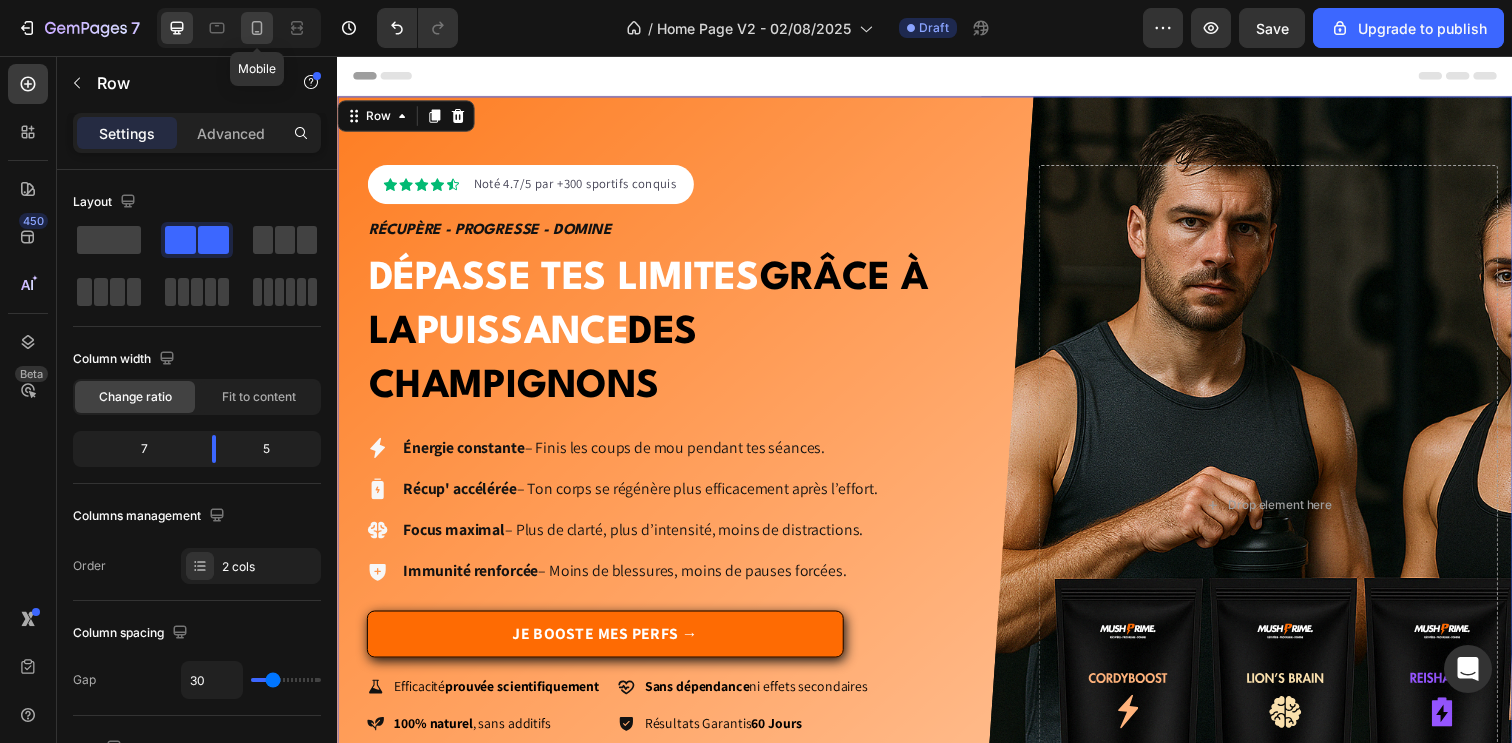 click 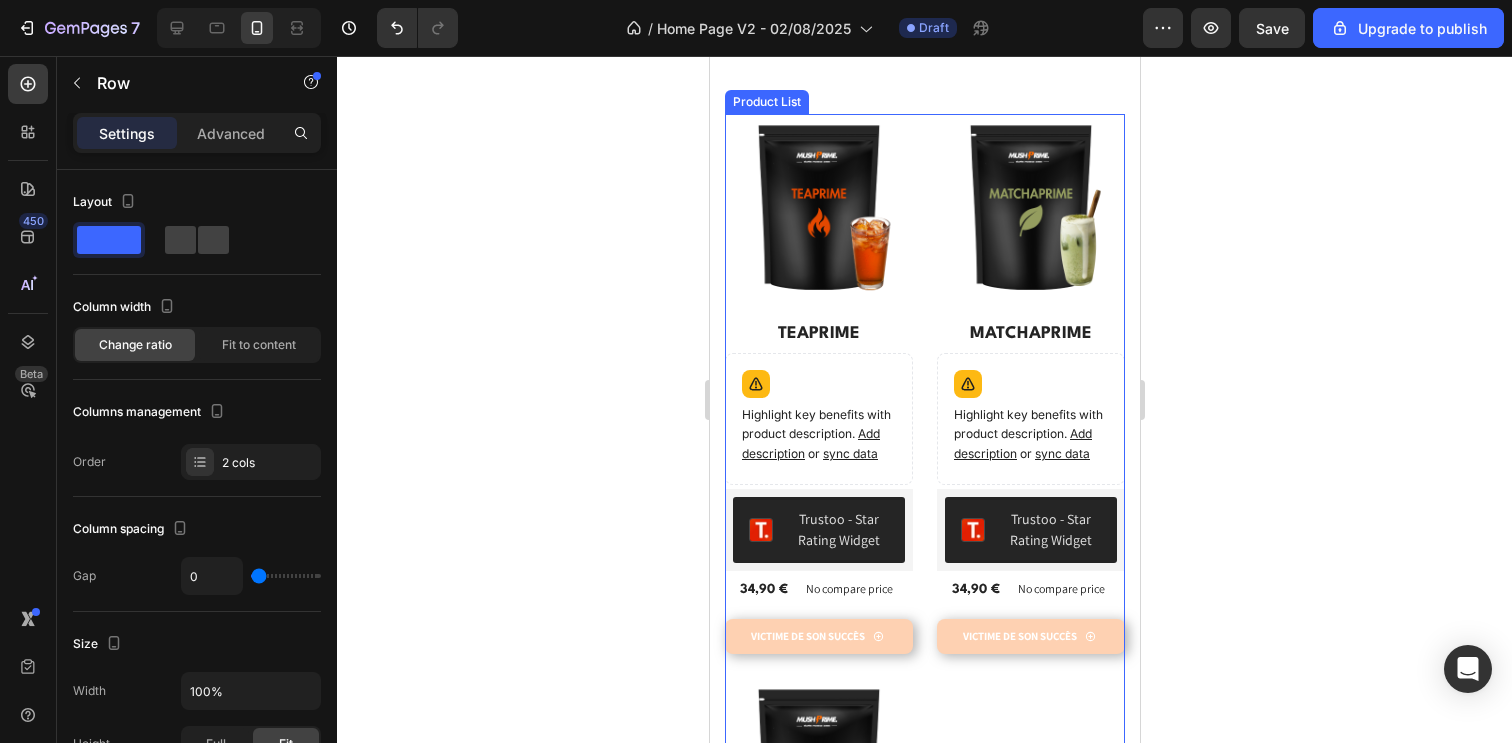 scroll, scrollTop: 782, scrollLeft: 0, axis: vertical 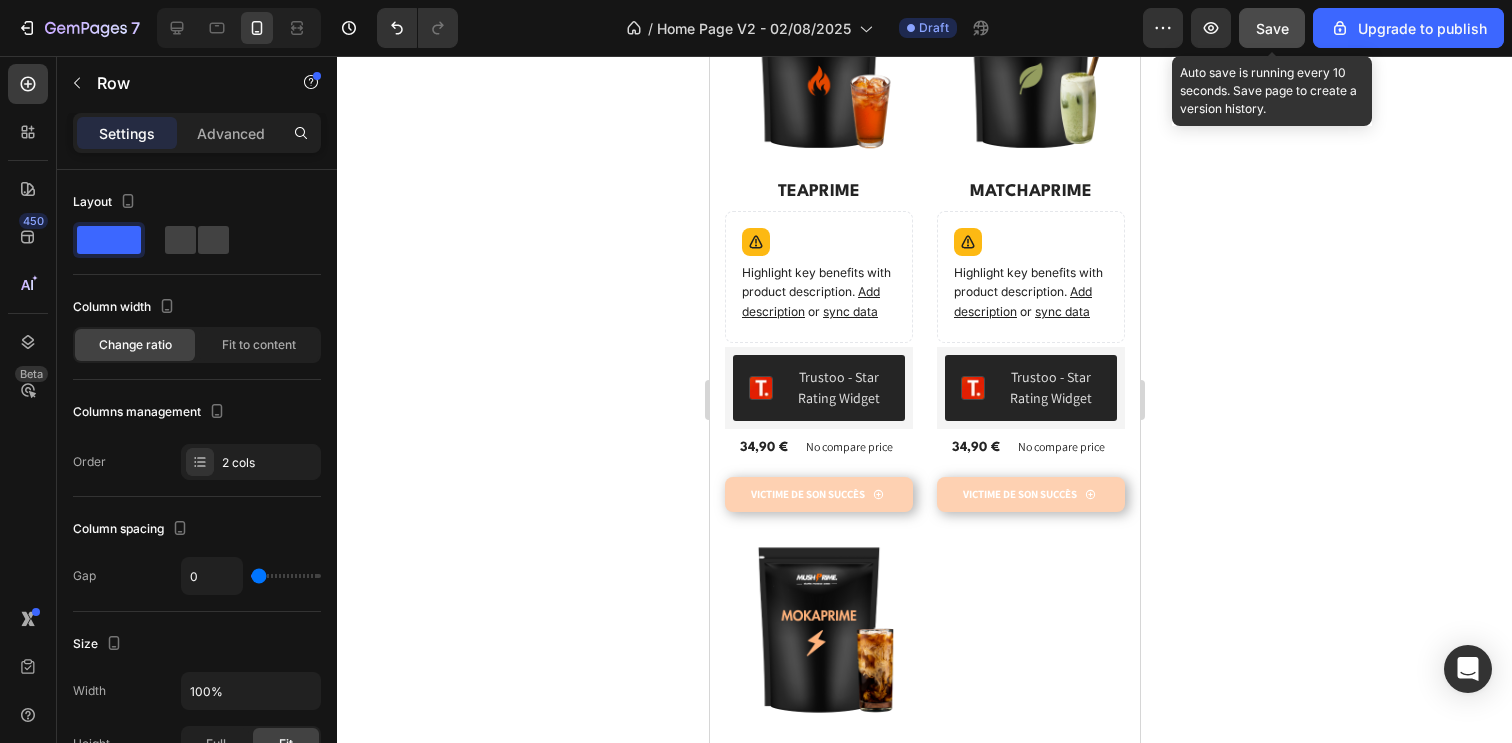 click on "Save" 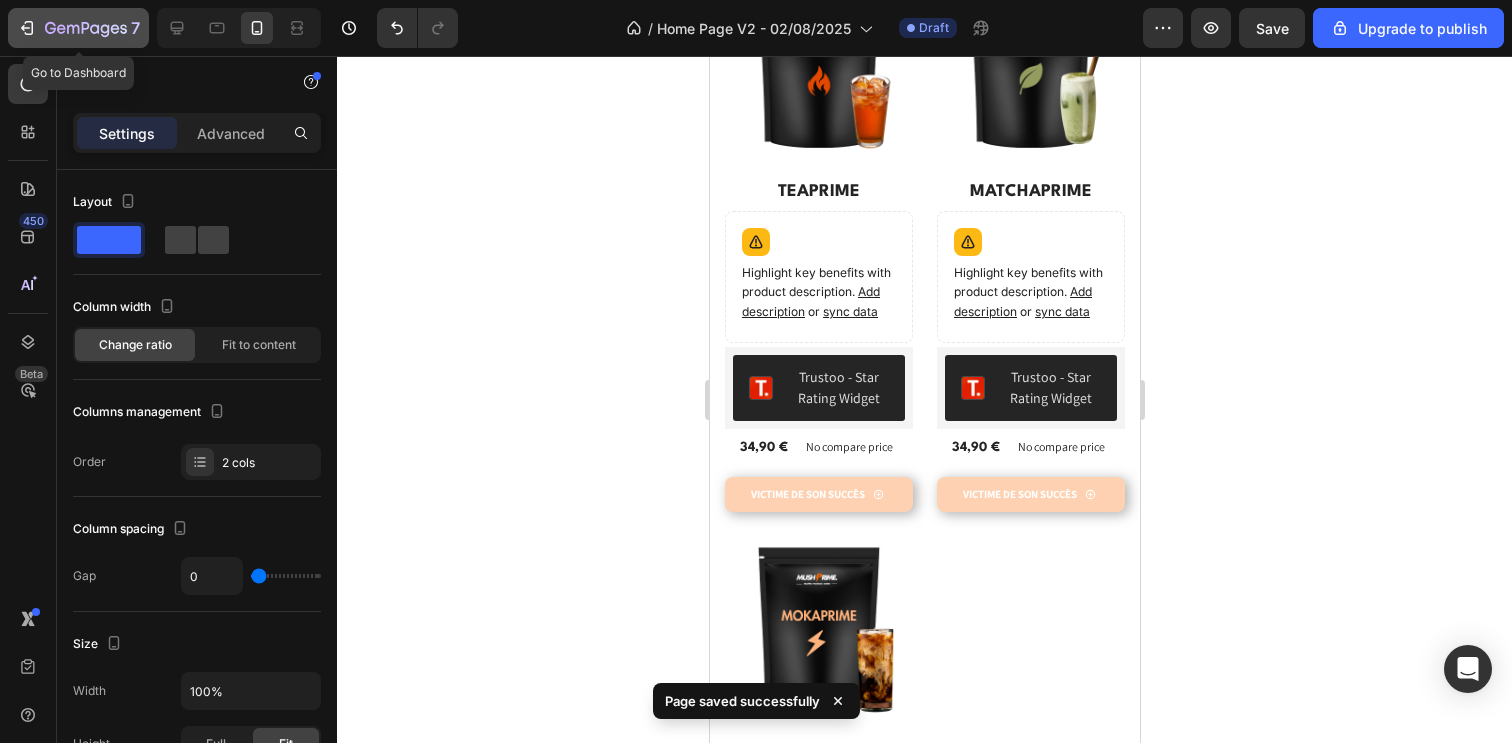 click 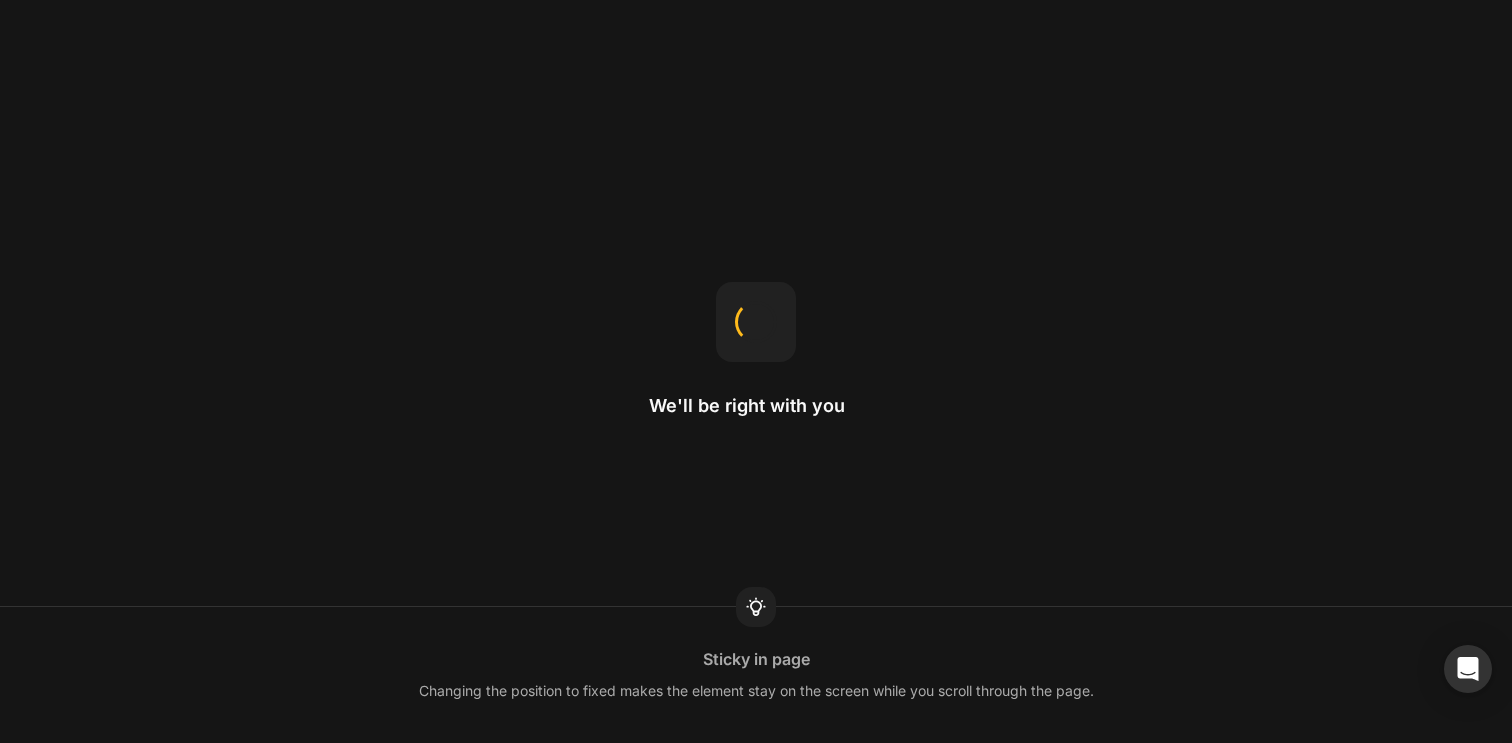 scroll, scrollTop: 0, scrollLeft: 0, axis: both 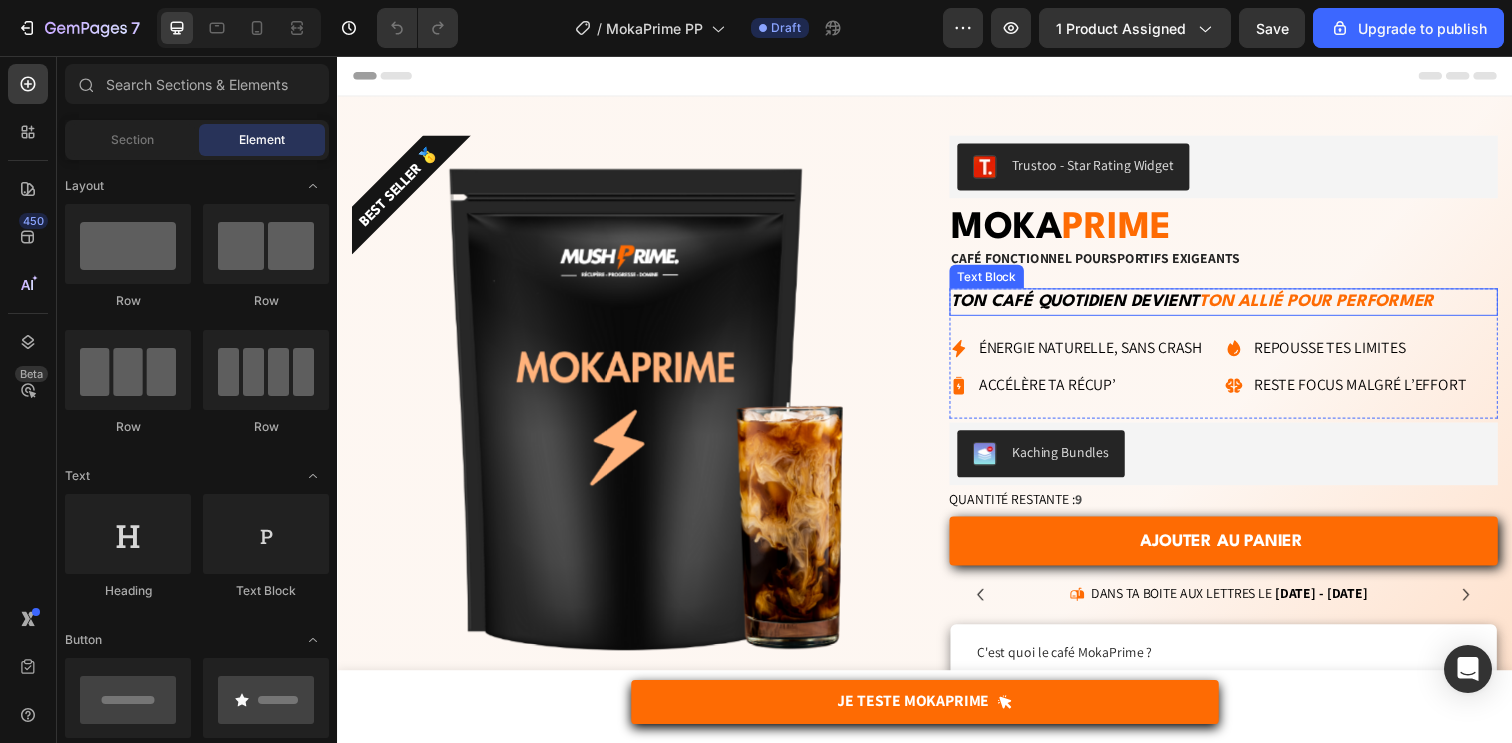 click on "Ton café quotidien devient  ton allié pour performer" at bounding box center (1242, 306) 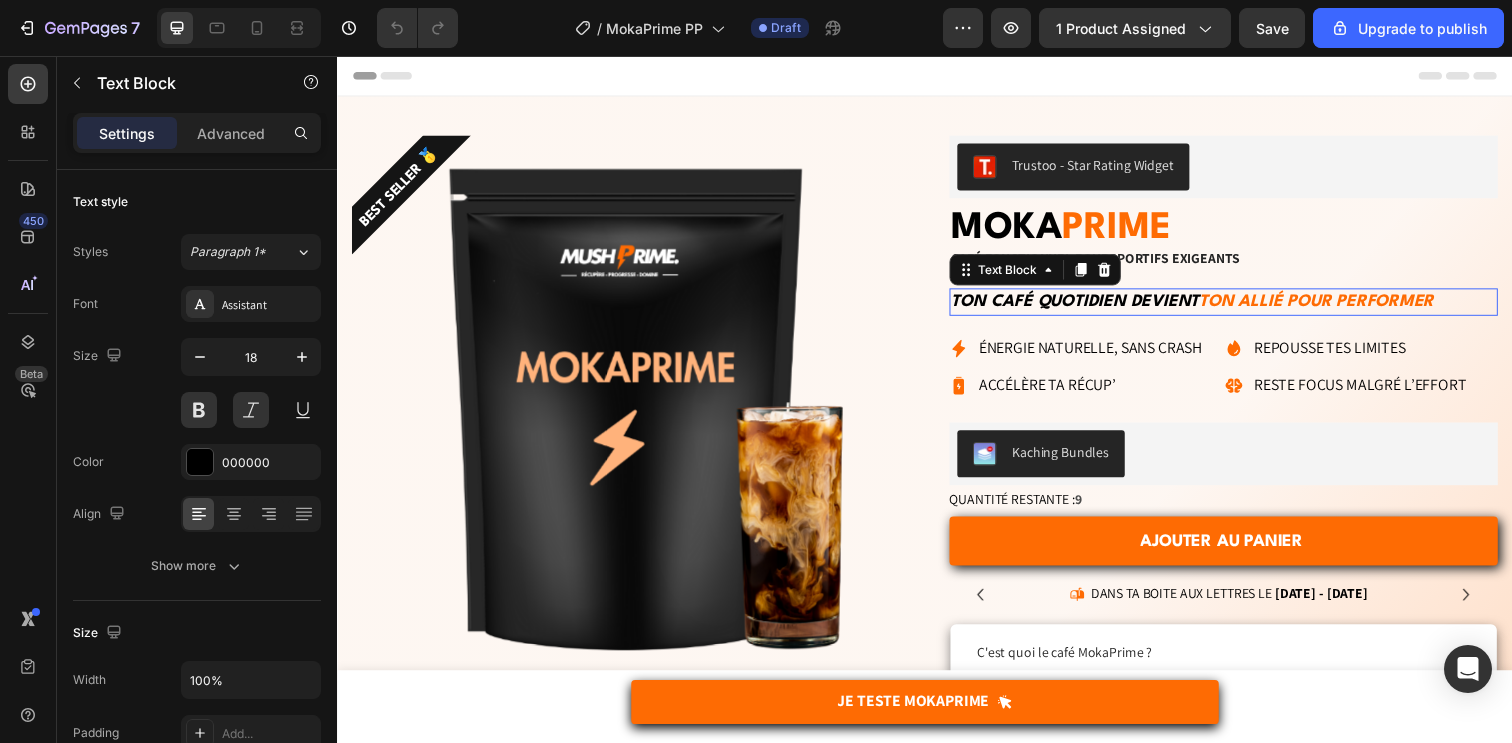 click on "Ton café quotidien devient  ton allié pour performer" at bounding box center (1242, 306) 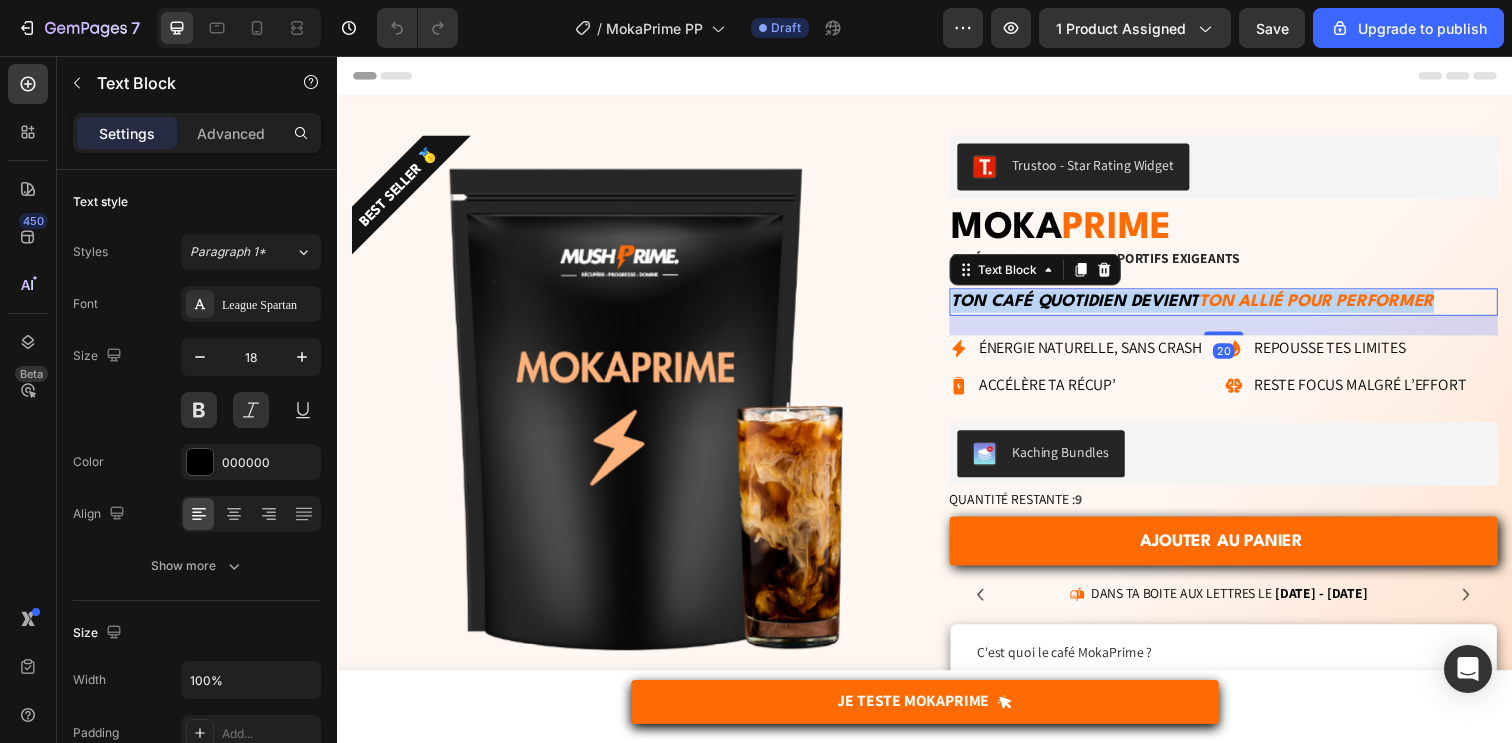 click on "Ton café quotidien devient  ton allié pour performer" at bounding box center (1242, 306) 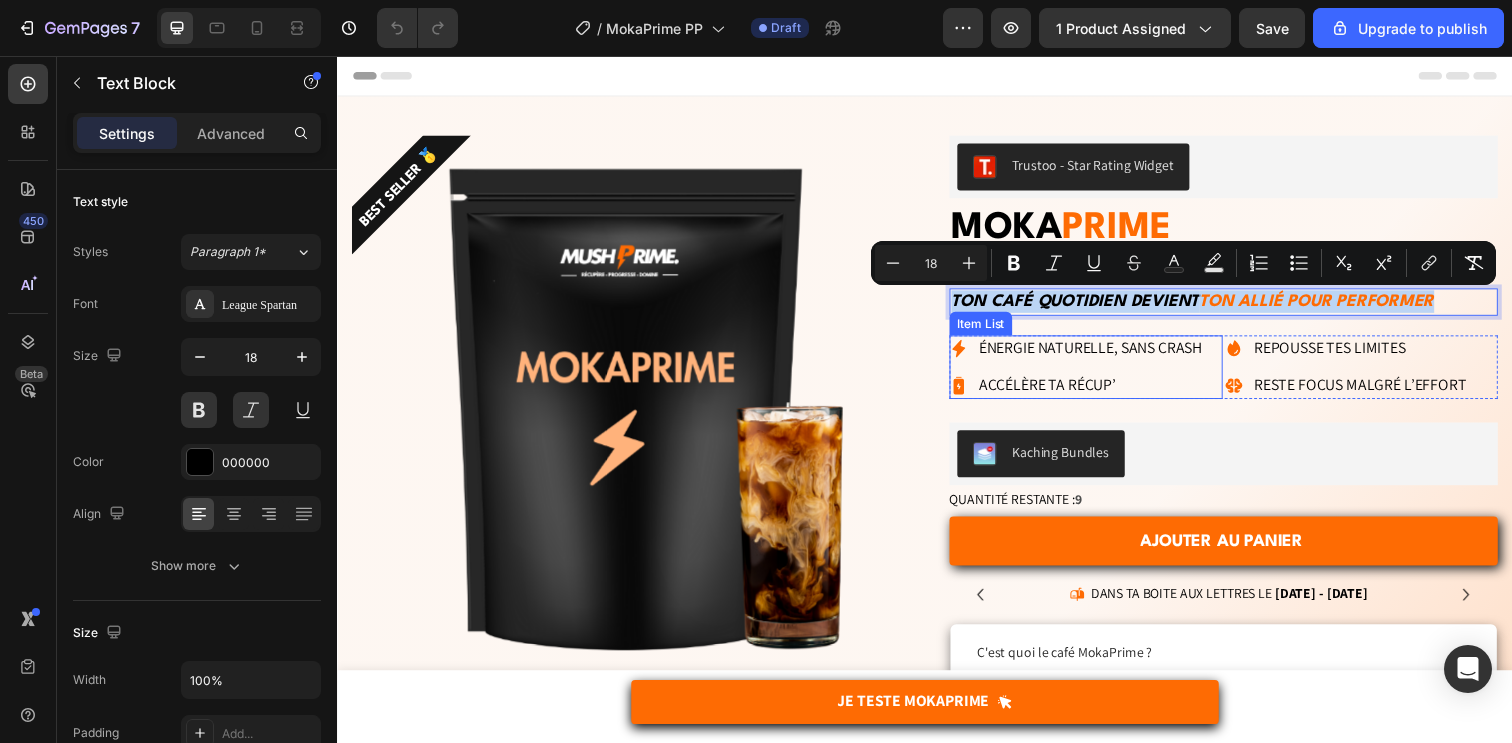 click on "Énergie naturelle, sans crash" at bounding box center (1106, 354) 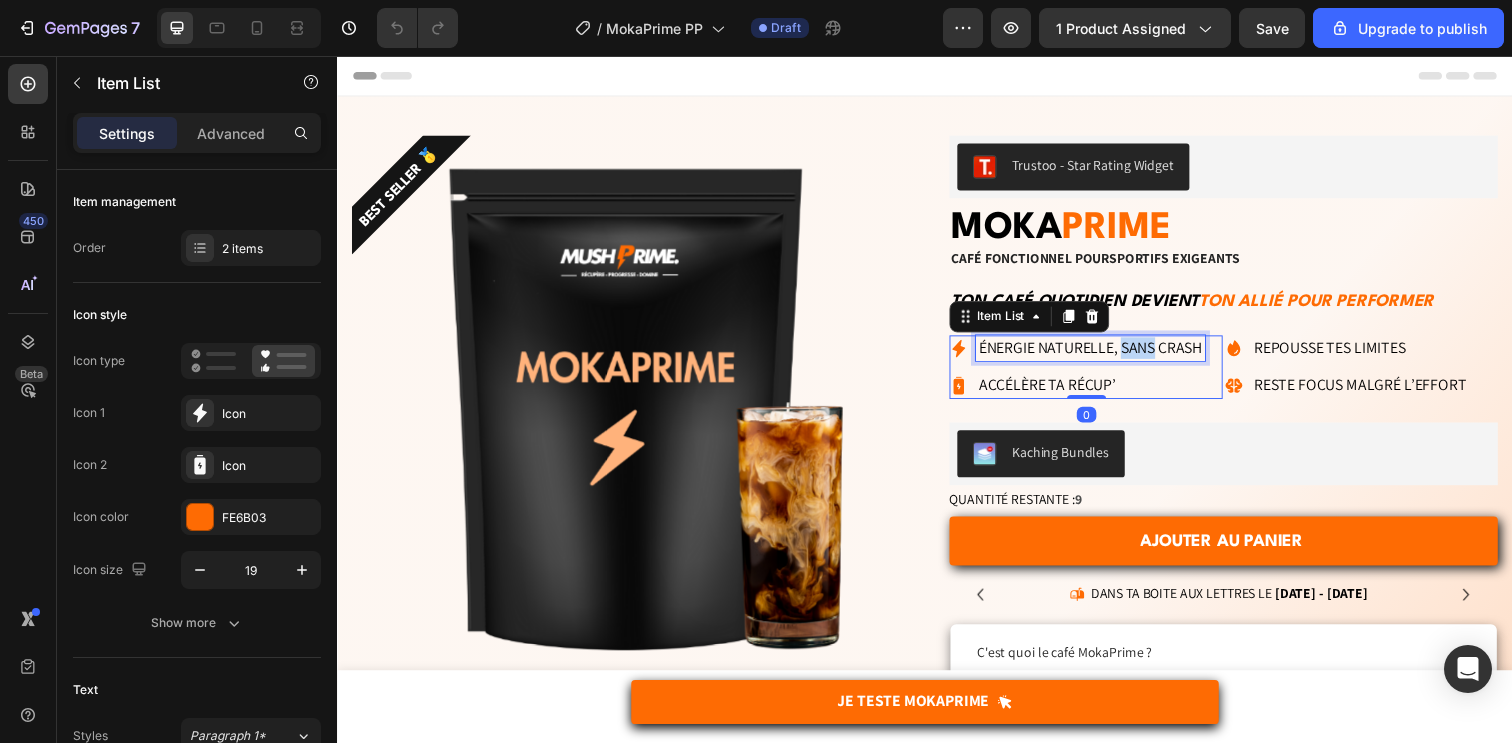 click on "Énergie naturelle, sans crash" at bounding box center [1106, 354] 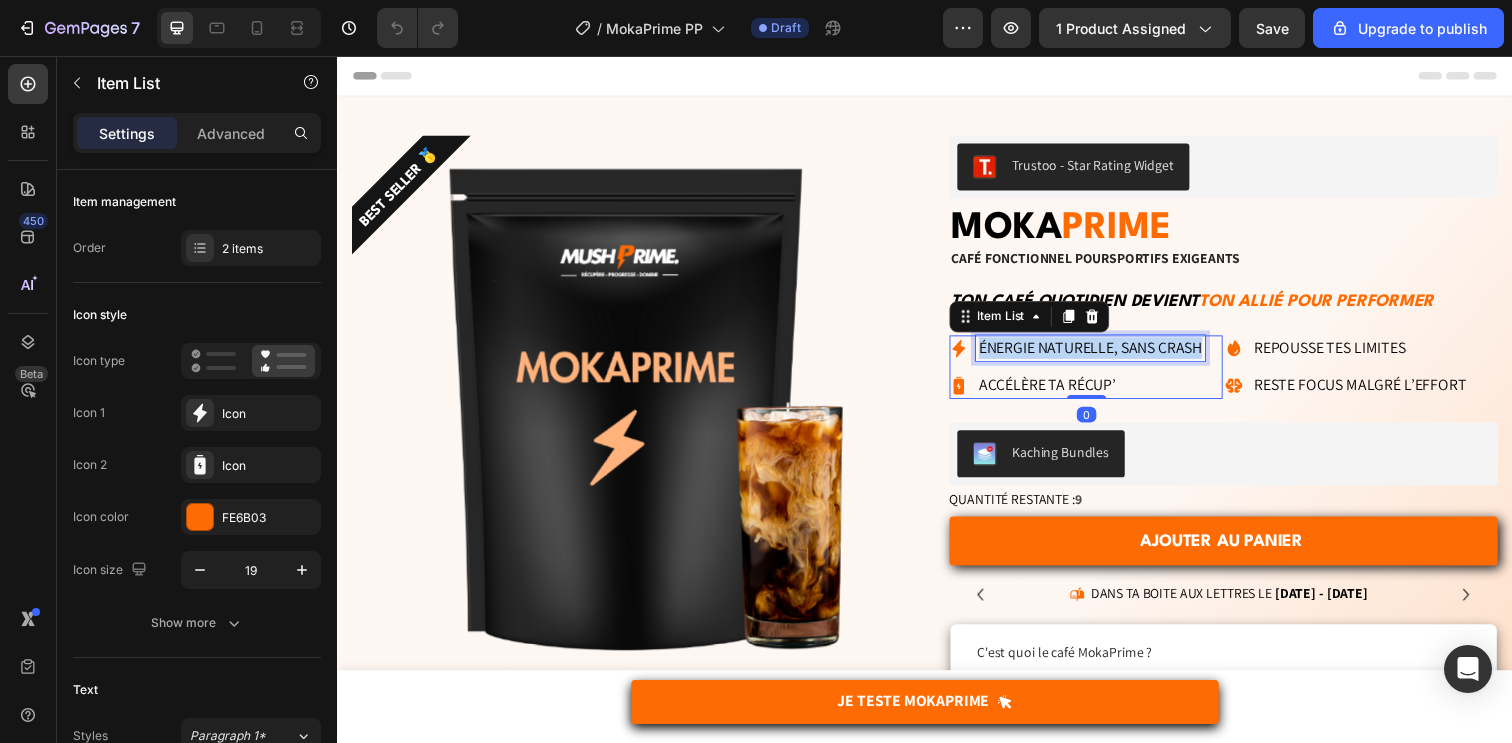 click on "Énergie naturelle, sans crash" at bounding box center (1106, 354) 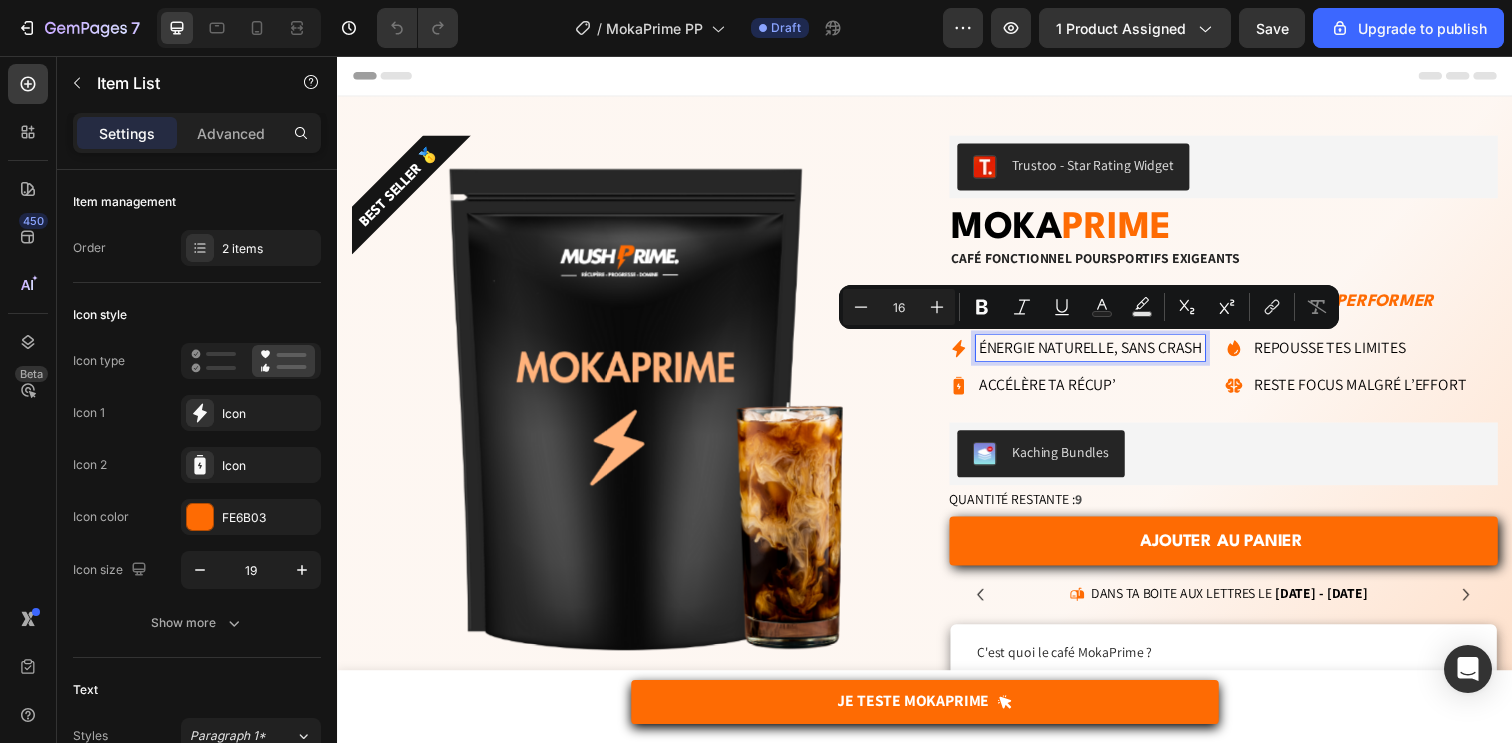 click on "Accélère ta récup’" at bounding box center [1106, 392] 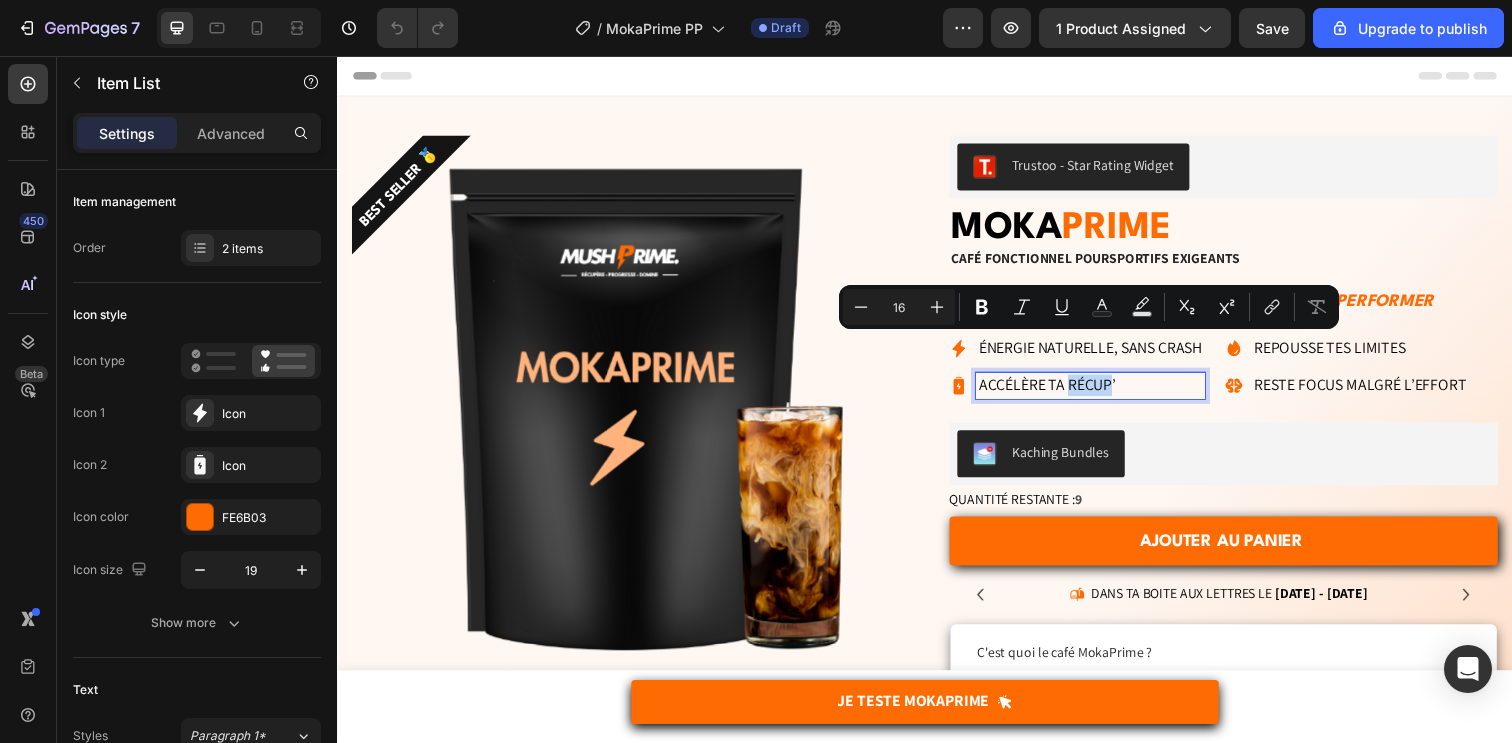 click on "Accélère ta récup’" at bounding box center (1106, 392) 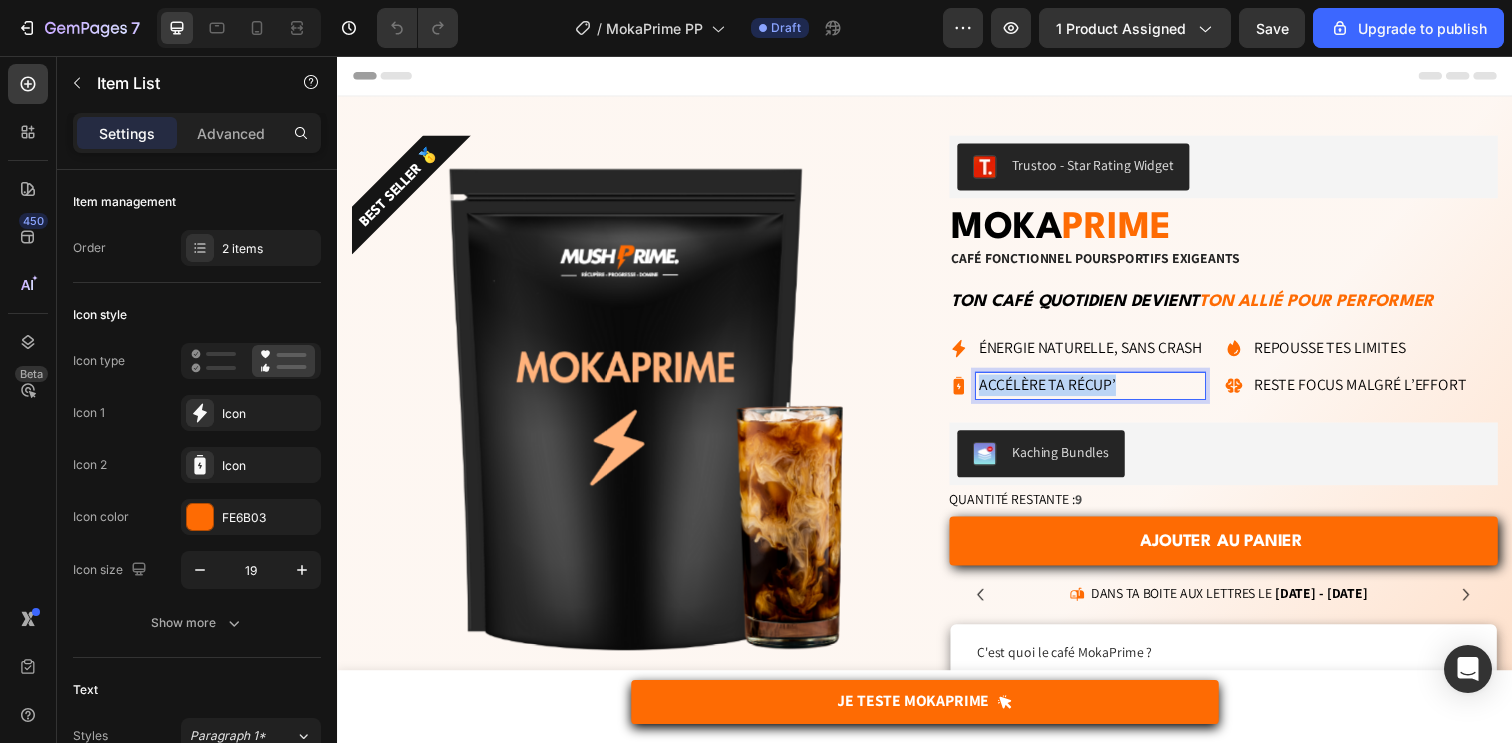 click on "Accélère ta récup’" at bounding box center [1106, 392] 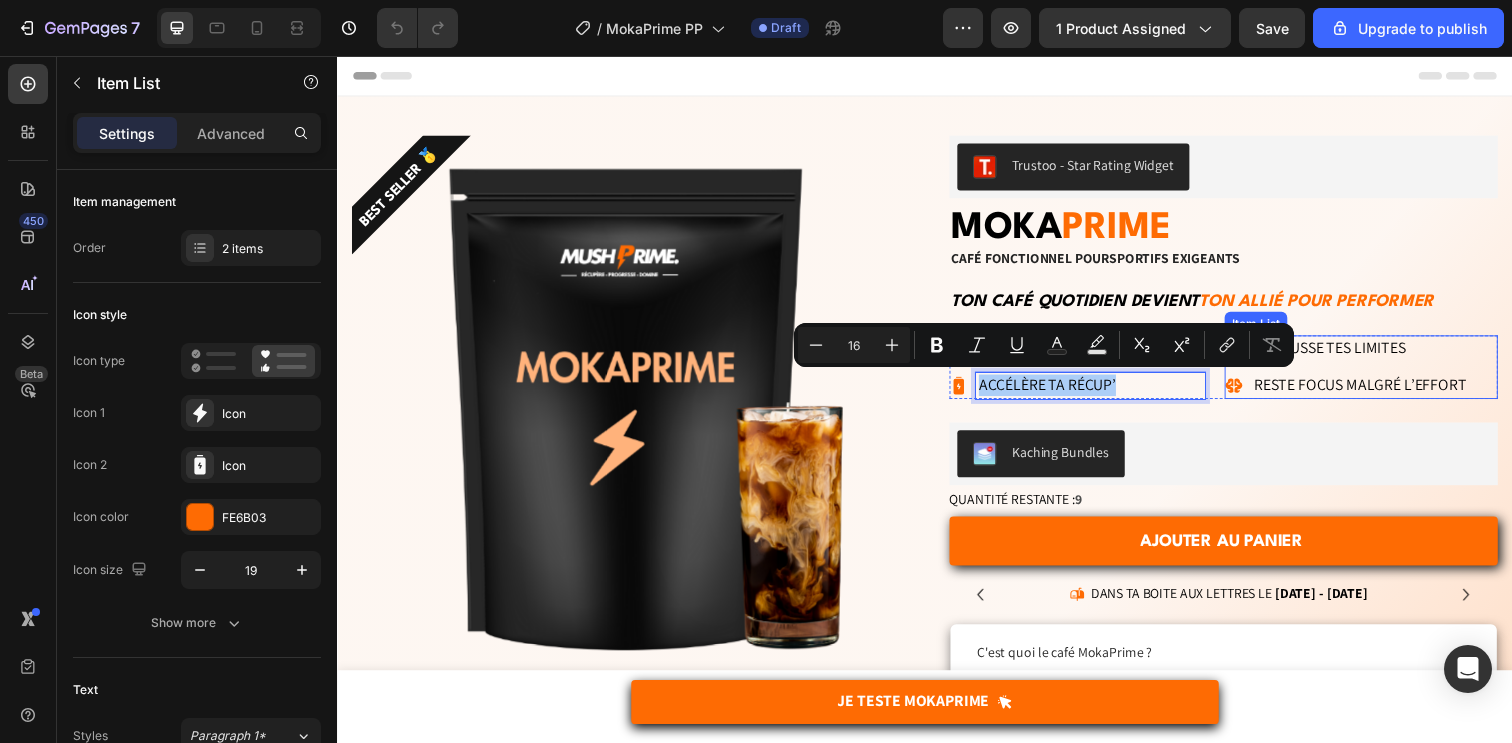 click on "Repousse tes limites" at bounding box center (1381, 354) 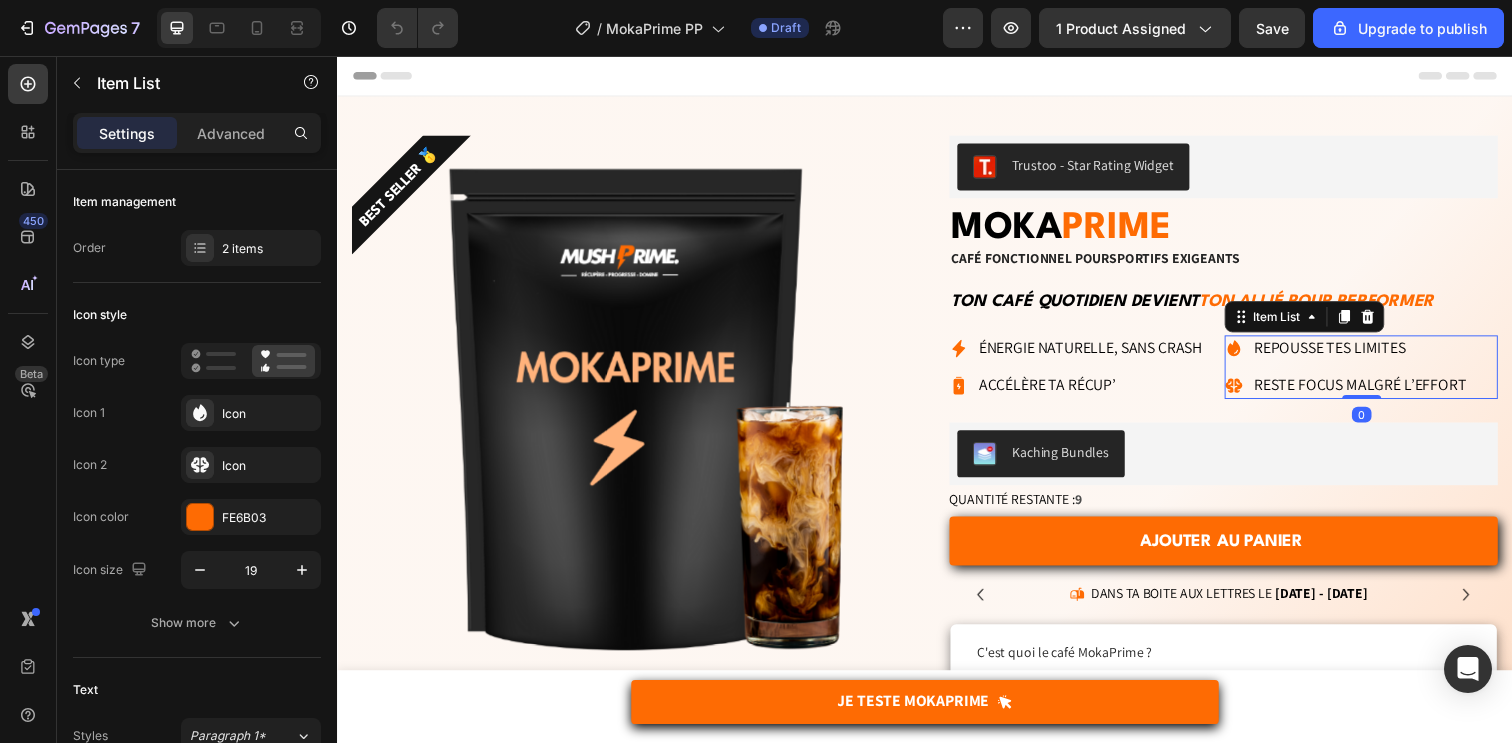 click on "Repousse tes limites" at bounding box center [1381, 354] 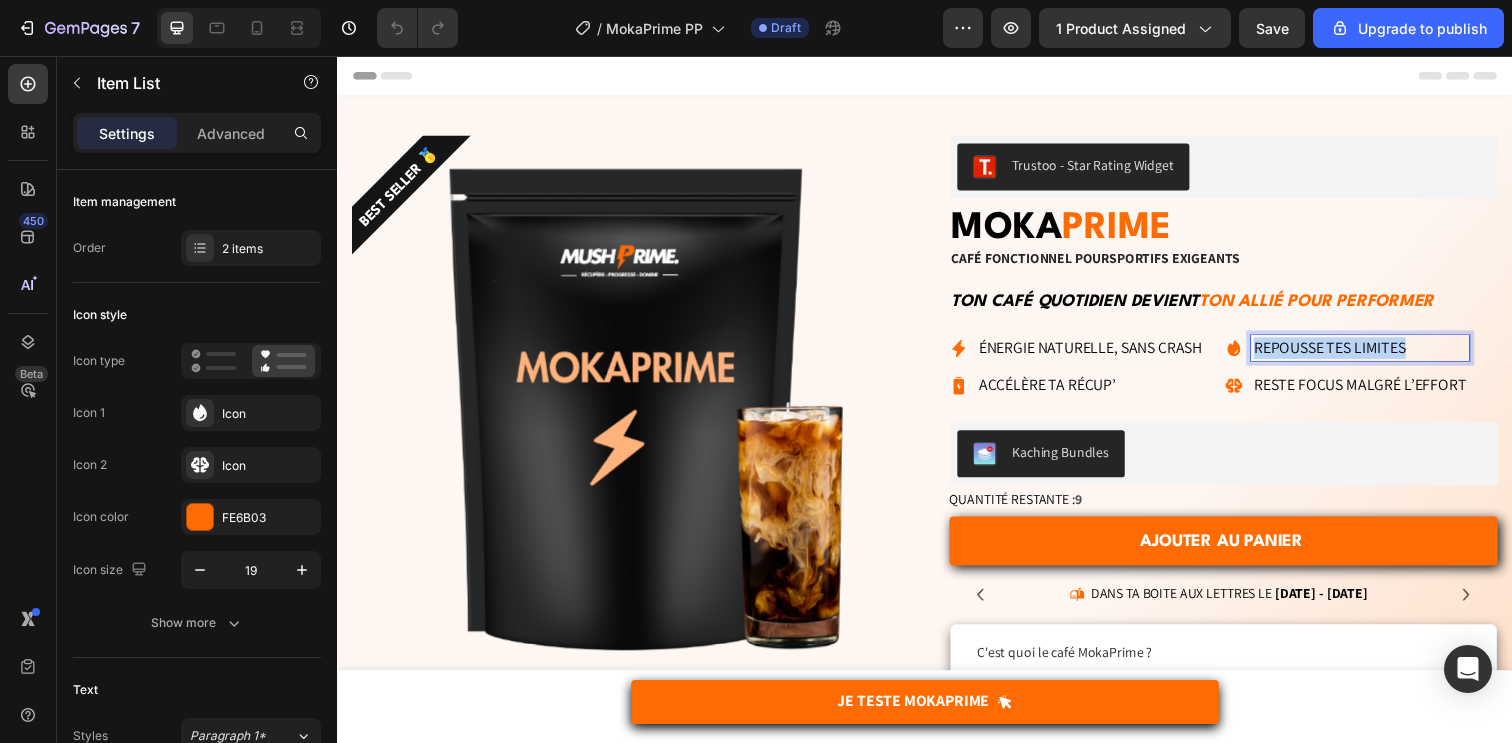 copy on "Repousse tes limites" 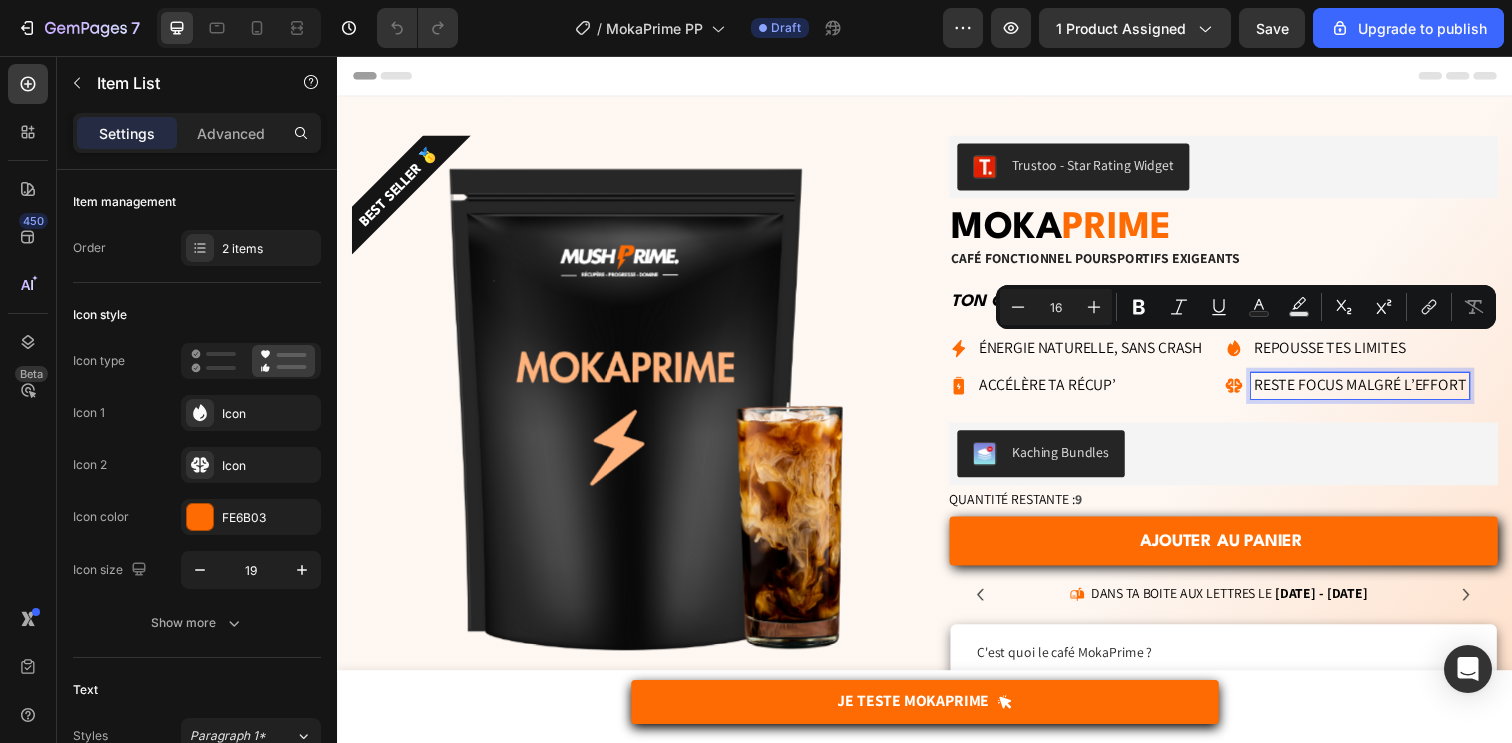 click on "Reste focus malgré l’effort" at bounding box center (1381, 392) 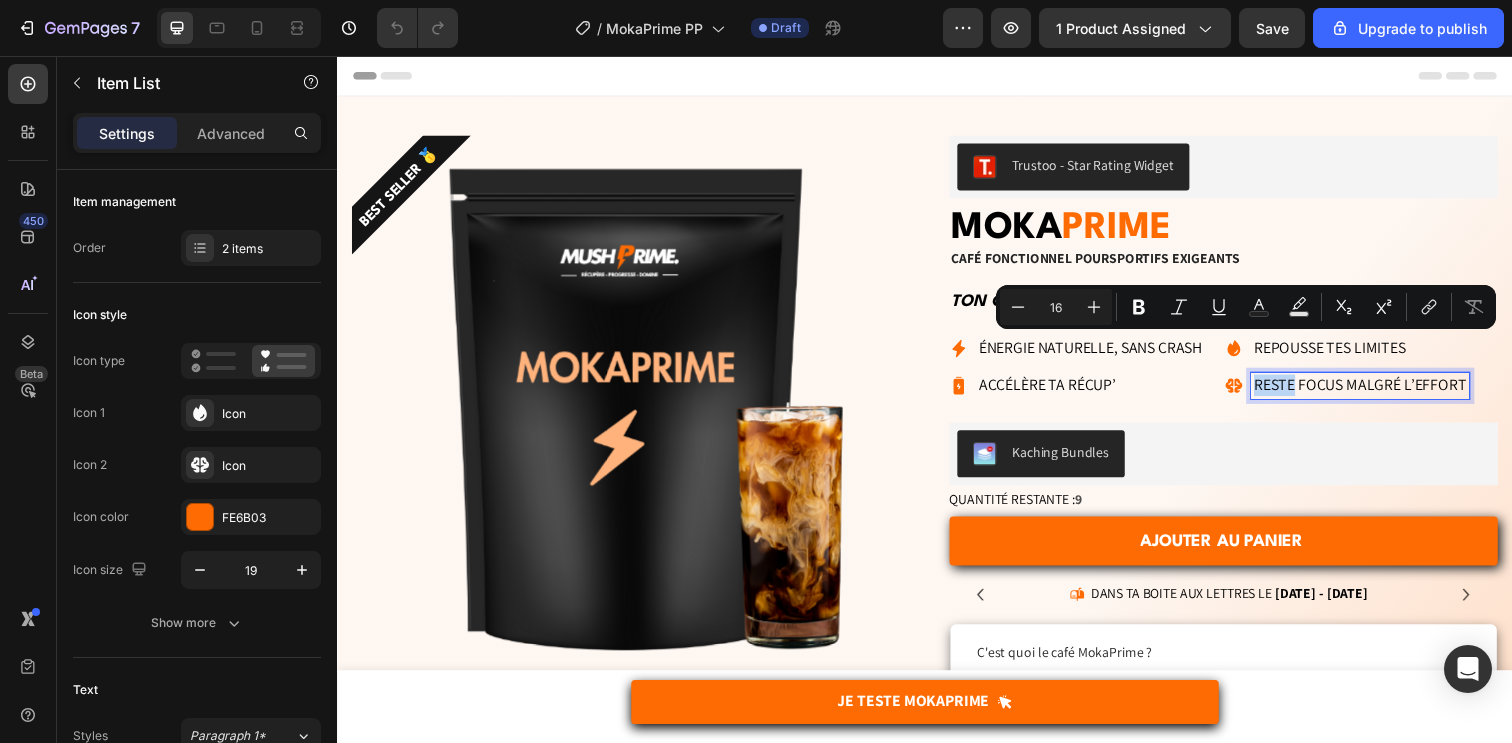 click on "Reste focus malgré l’effort" at bounding box center [1381, 392] 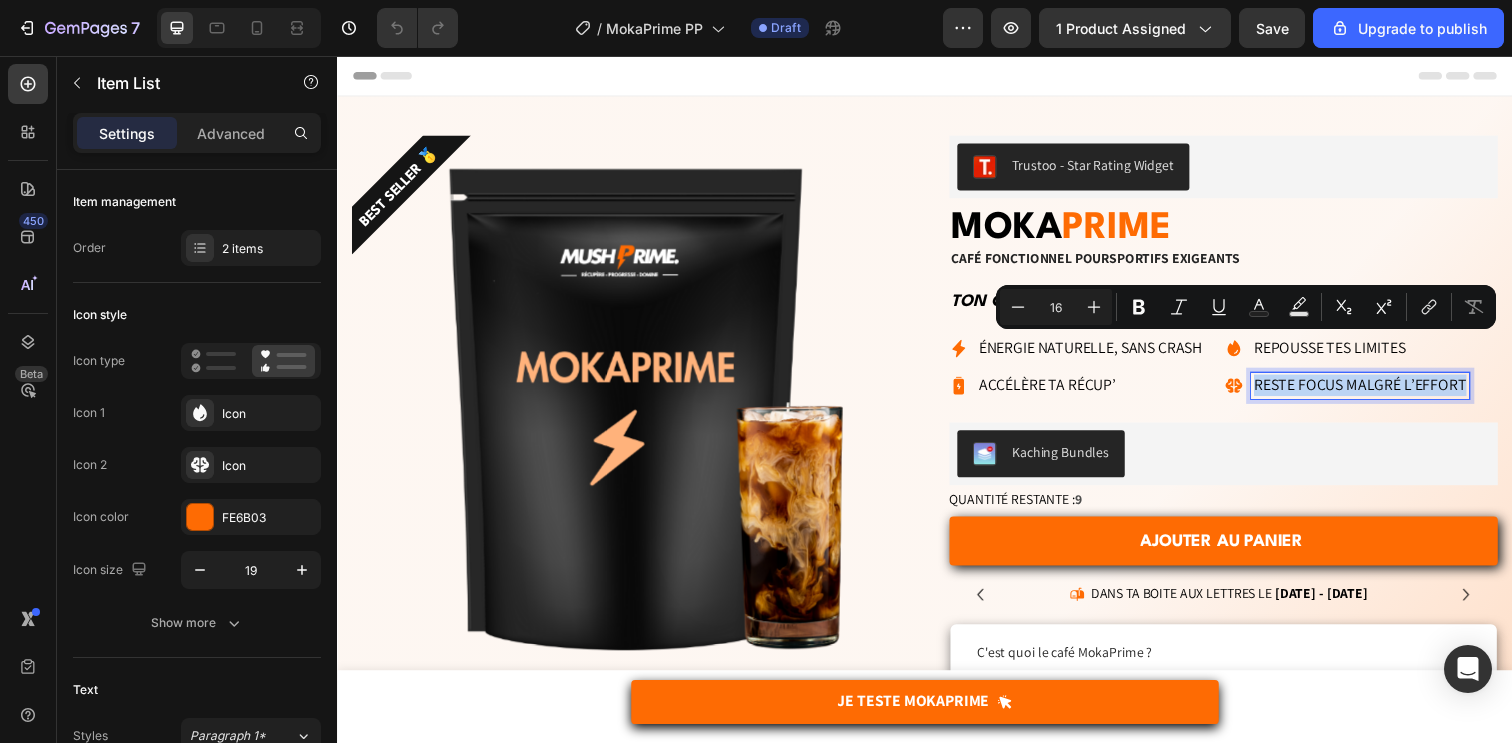 click on "Reste focus malgré l’effort" at bounding box center (1381, 392) 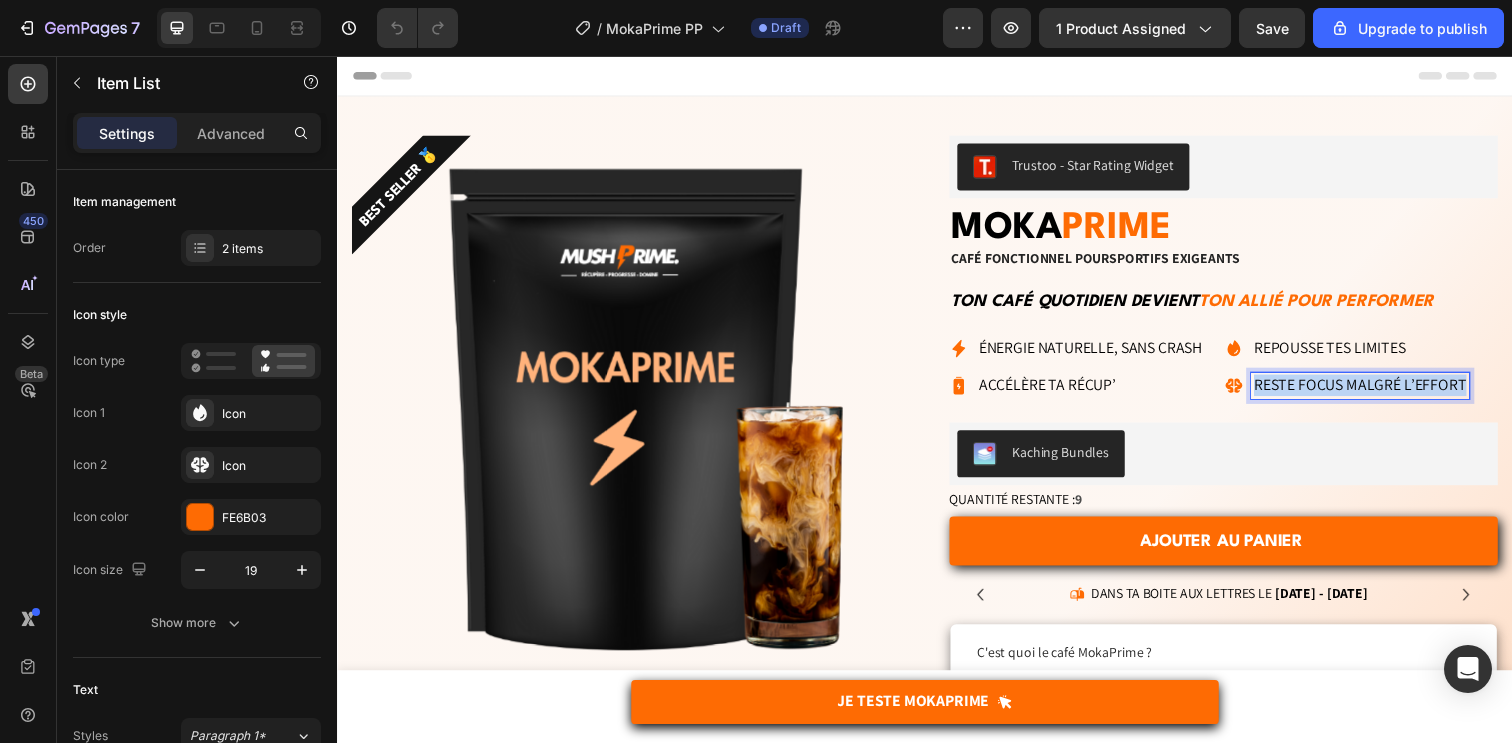 copy on "Reste focus malgré l’effort" 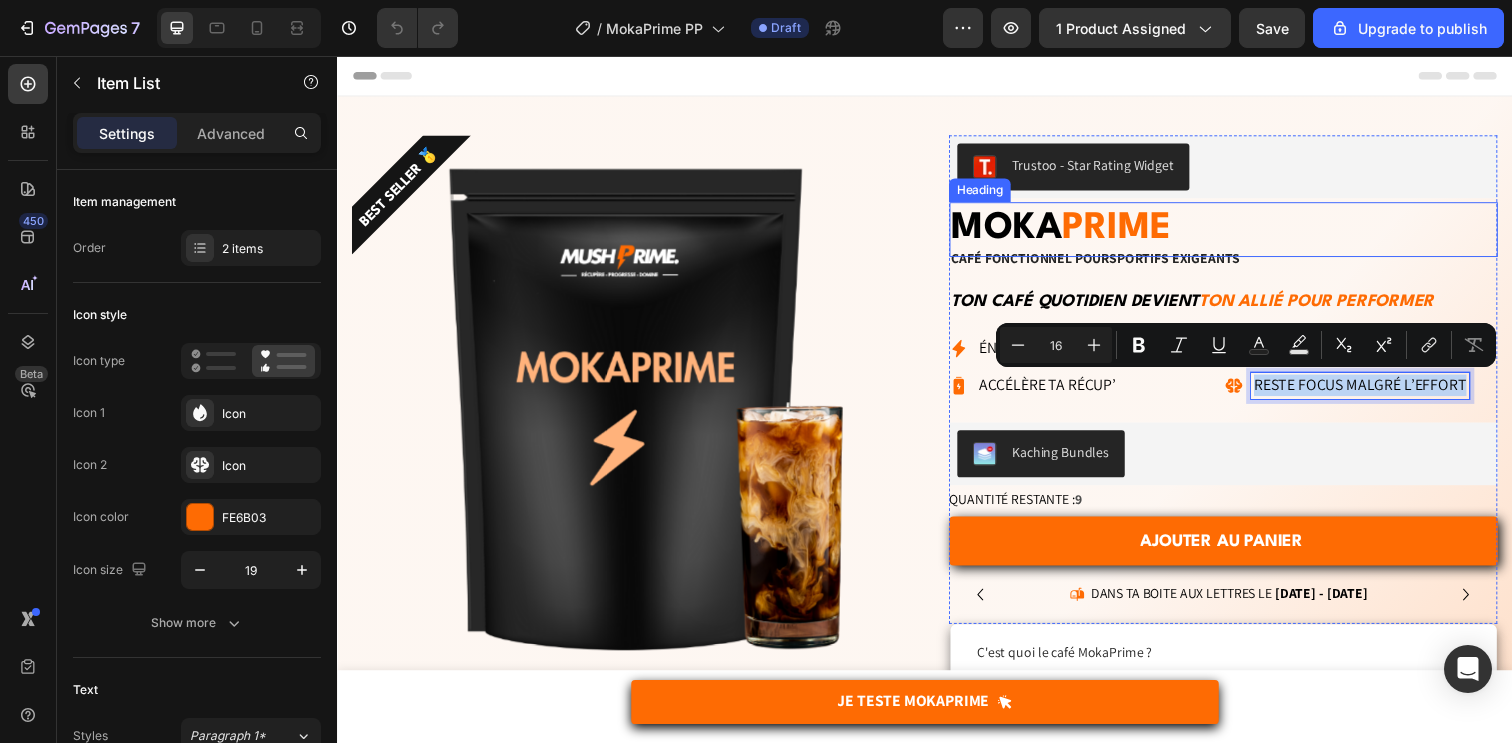 click on "MOKA PRIME" at bounding box center (1242, 233) 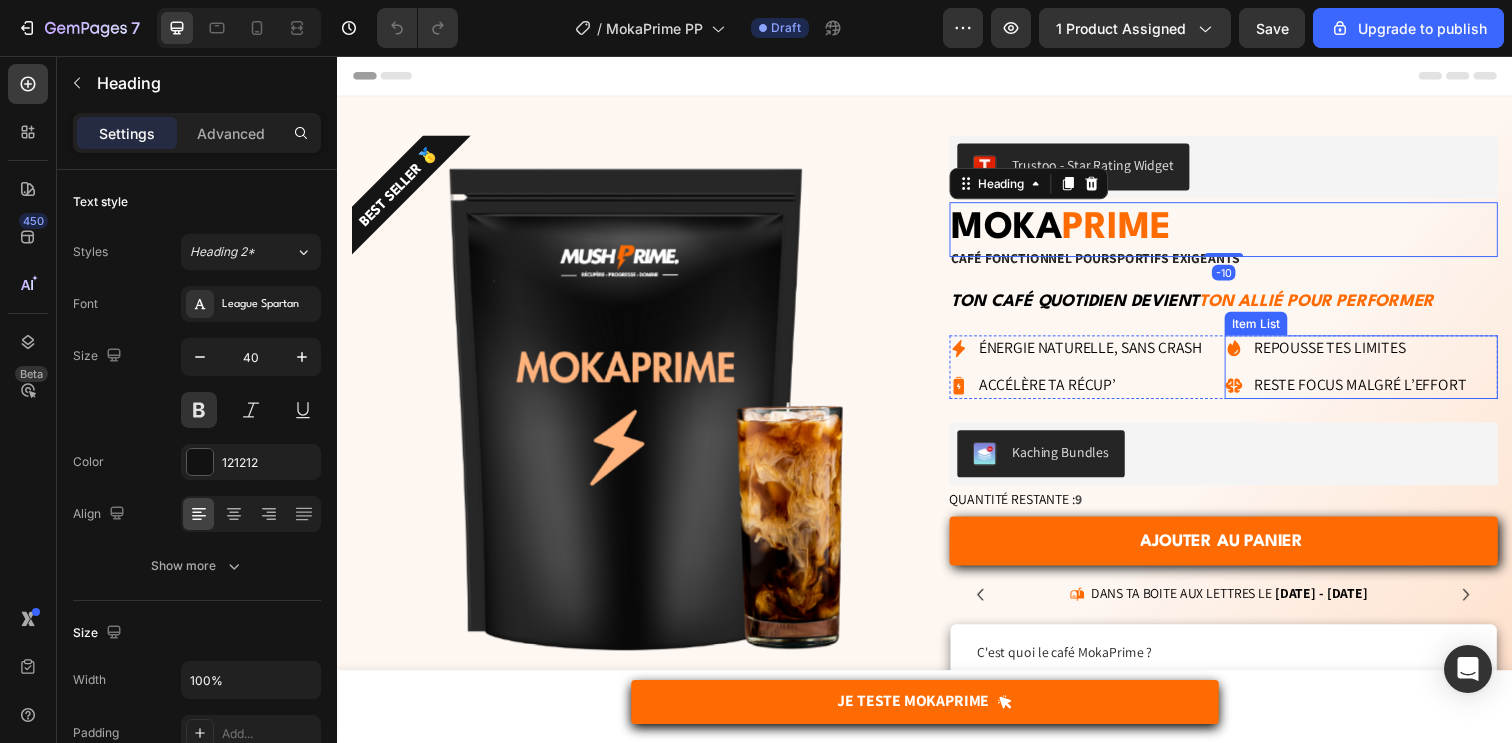 click 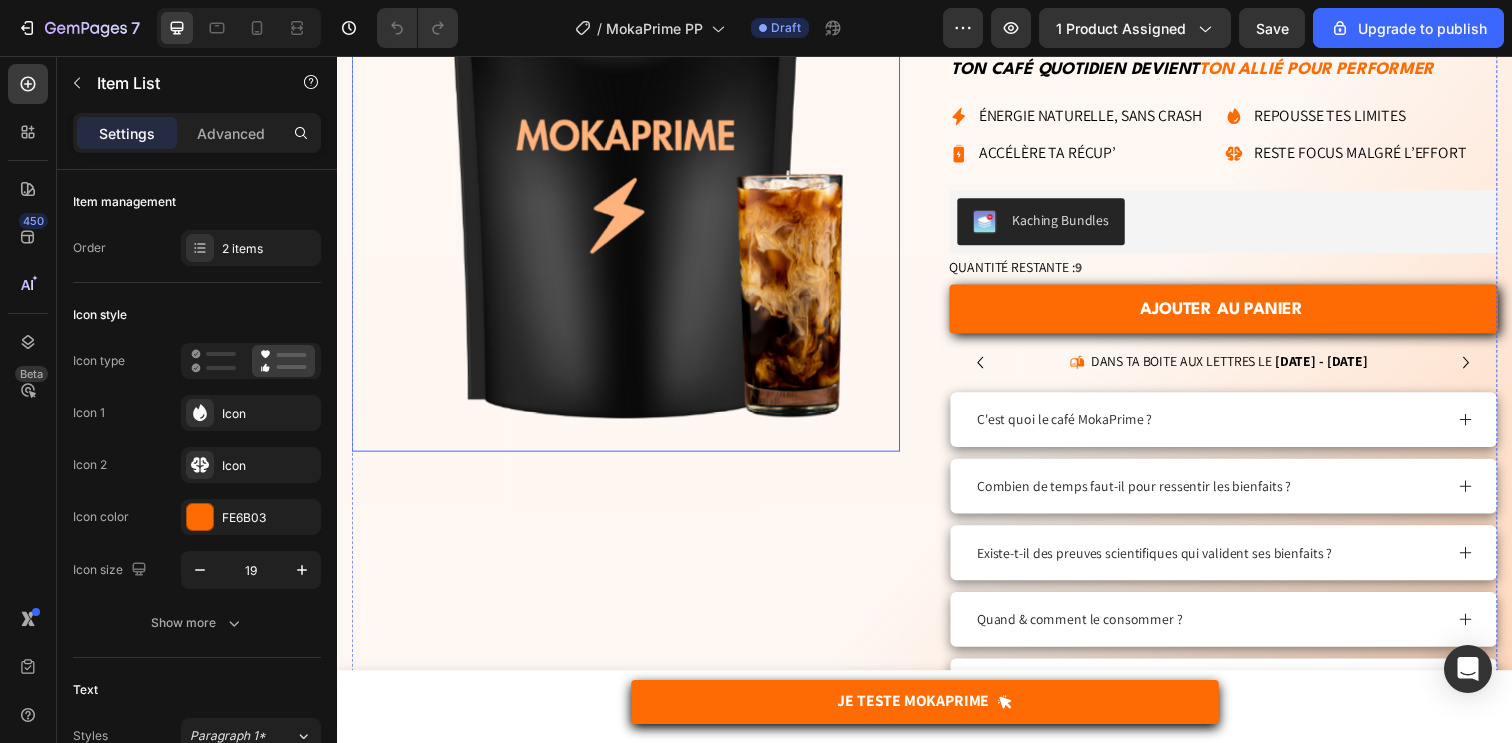 scroll, scrollTop: 190, scrollLeft: 0, axis: vertical 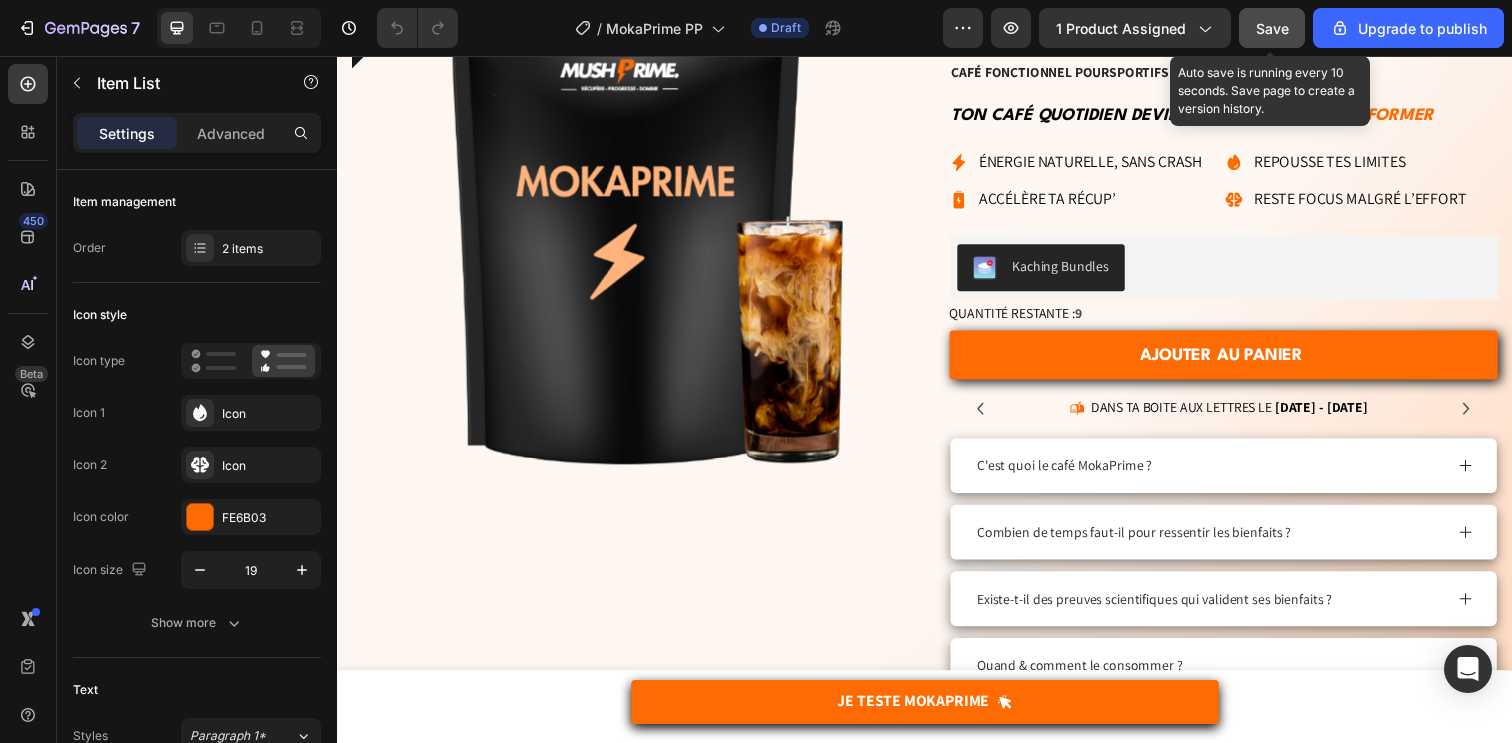 click on "Save" 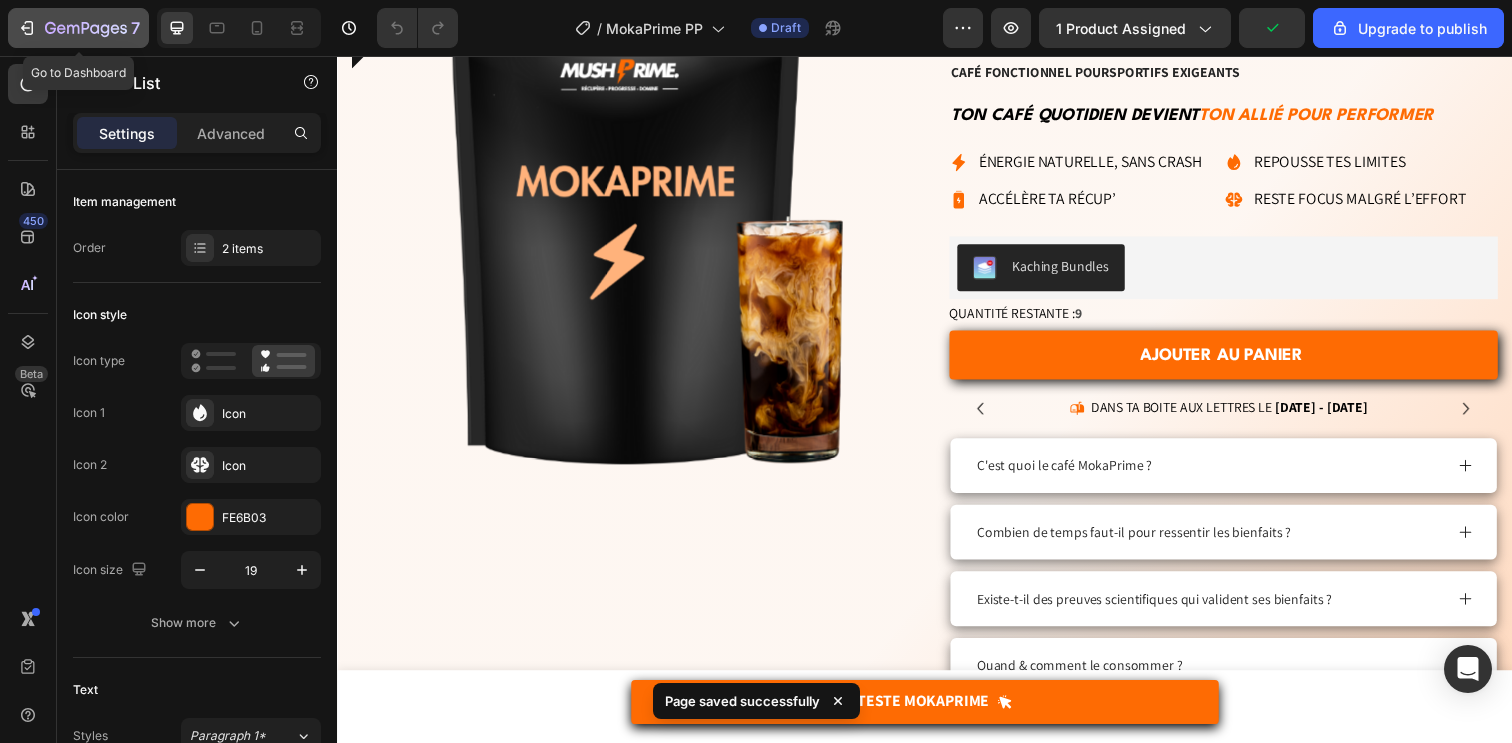 click on "7" at bounding box center (78, 28) 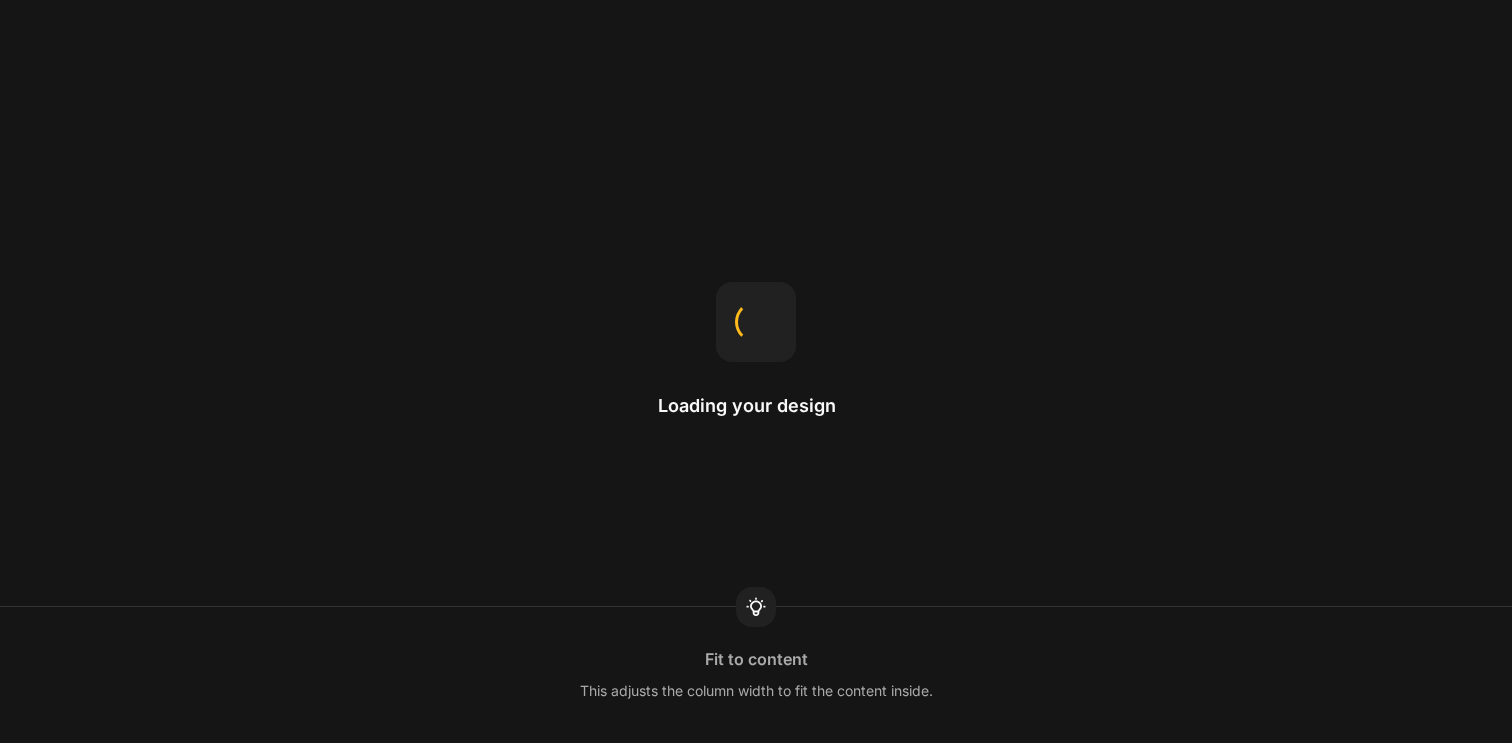 scroll, scrollTop: 0, scrollLeft: 0, axis: both 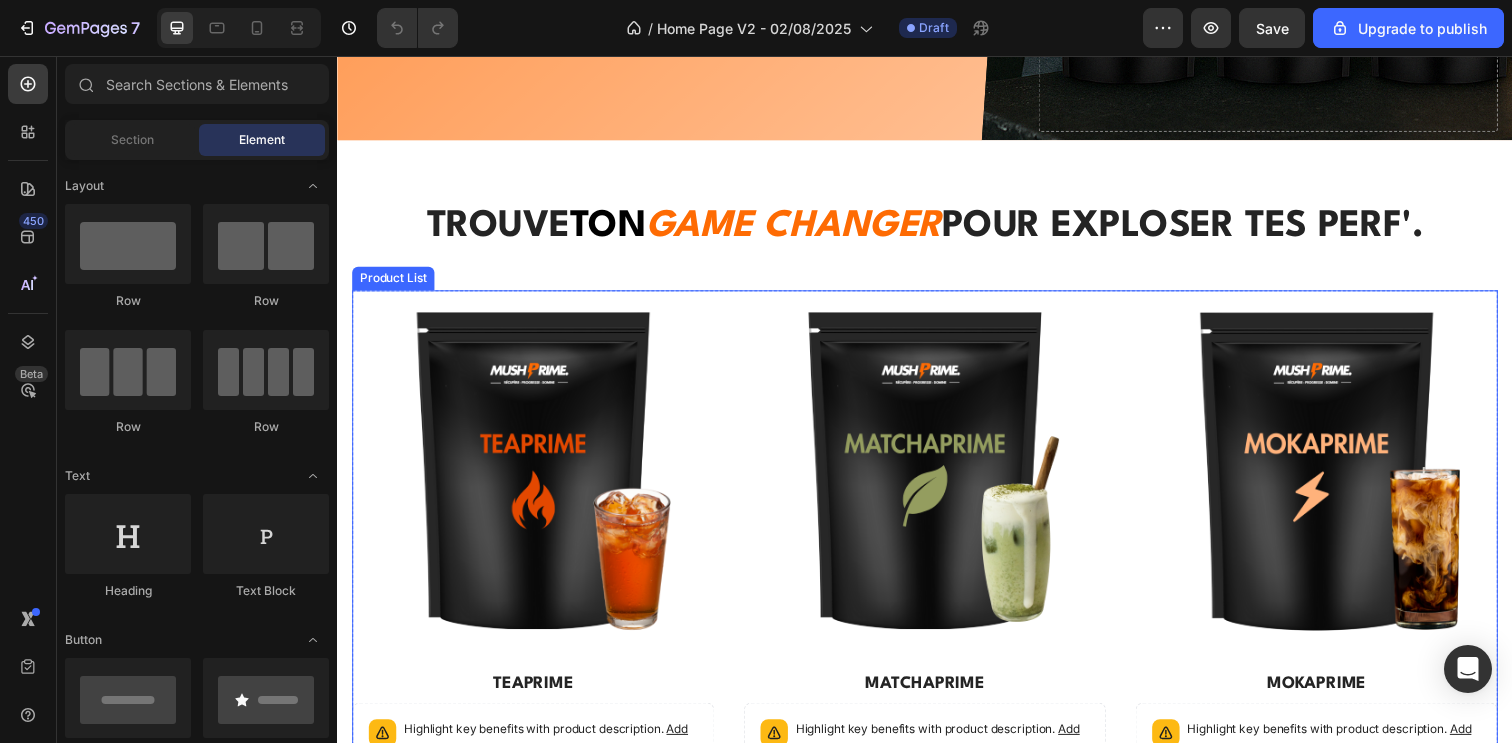 click on "(P) Images Row TEAPRIME (P) Title Highlight key benefits with product description.       Add description   or   sync data Product Description Trustoo - Star Rating Widget Trustoo 34,90 € (P) Price (P) Price No compare price (P) Price Row
VICTIME DE SON SUCCÈS (P) Cart Button Row Product List (P) Images Row MATCHAPRIME (P) Title Highlight key benefits with product description.       Add description   or   sync data Product Description Trustoo - Star Rating Widget Trustoo 34,90 € (P) Price (P) Price No compare price (P) Price Row
VICTIME DE SON SUCCÈS (P) Cart Button Row Product List (P) Images Row MOKAPRIME (P) Title Highlight key benefits with product description.       Add description   or   sync data Product Description Trustoo - Star Rating Widget Trustoo 34,90 € (P) Price (P) Price No compare price (P) Price Row
ajouter au panier (P) Cart Button Row Product List" at bounding box center (937, 625) 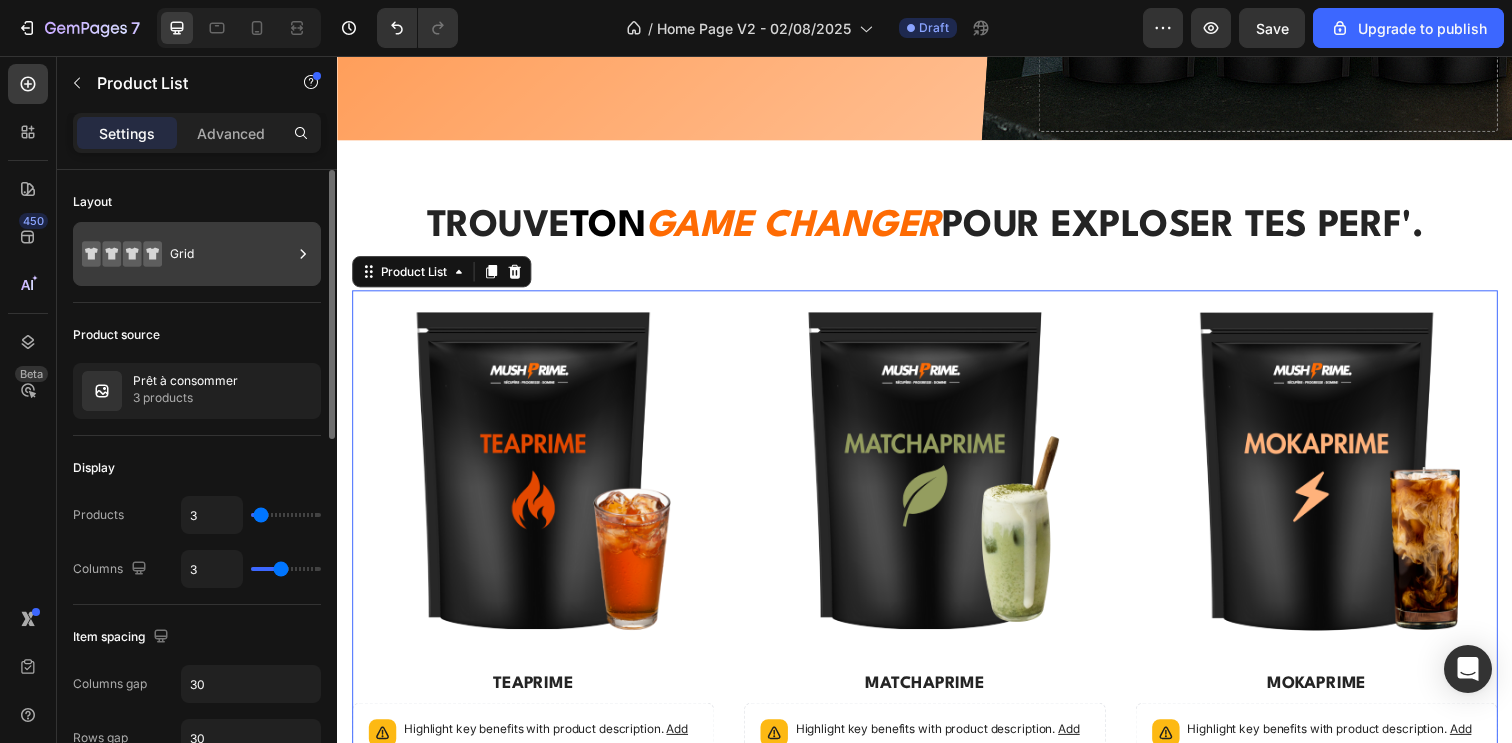 click on "Grid" at bounding box center (231, 254) 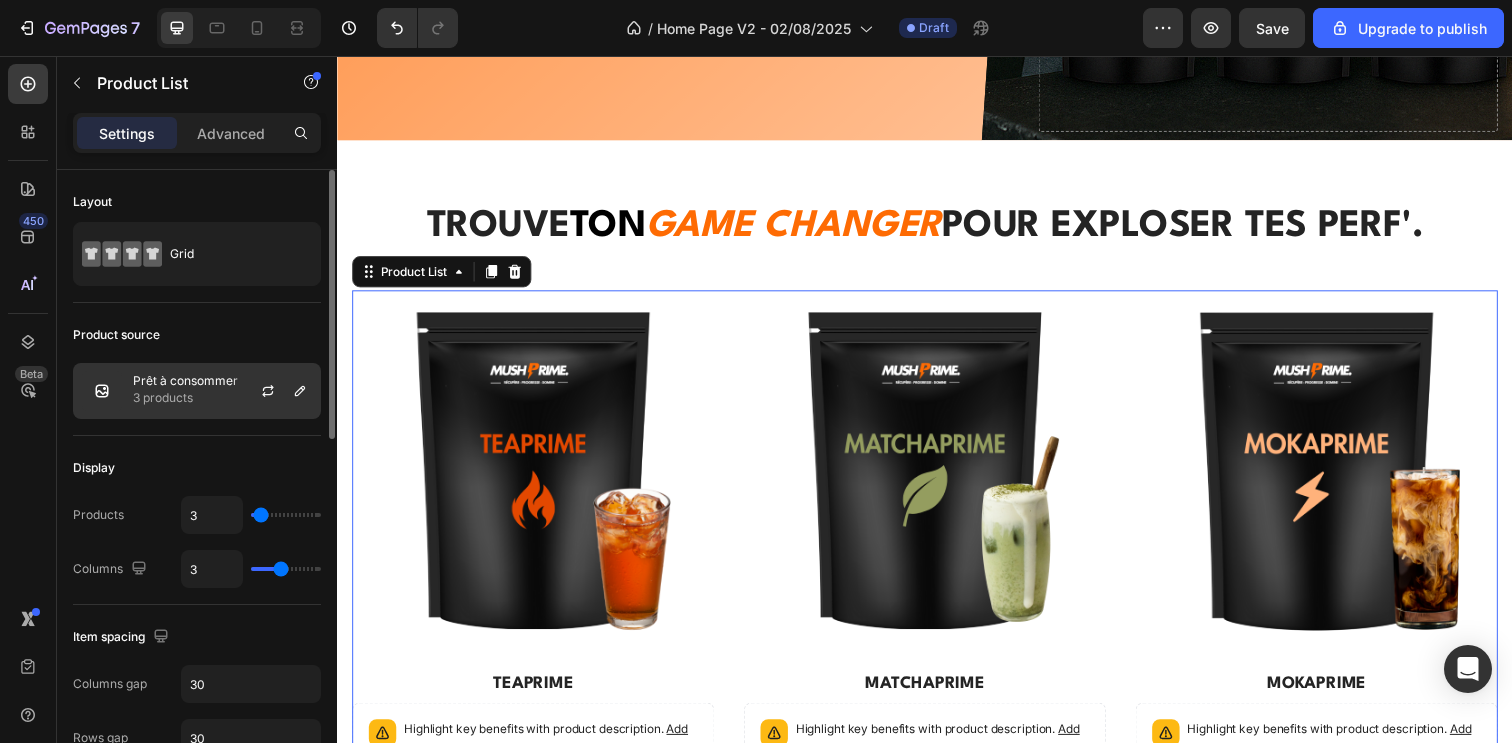 click at bounding box center (276, 391) 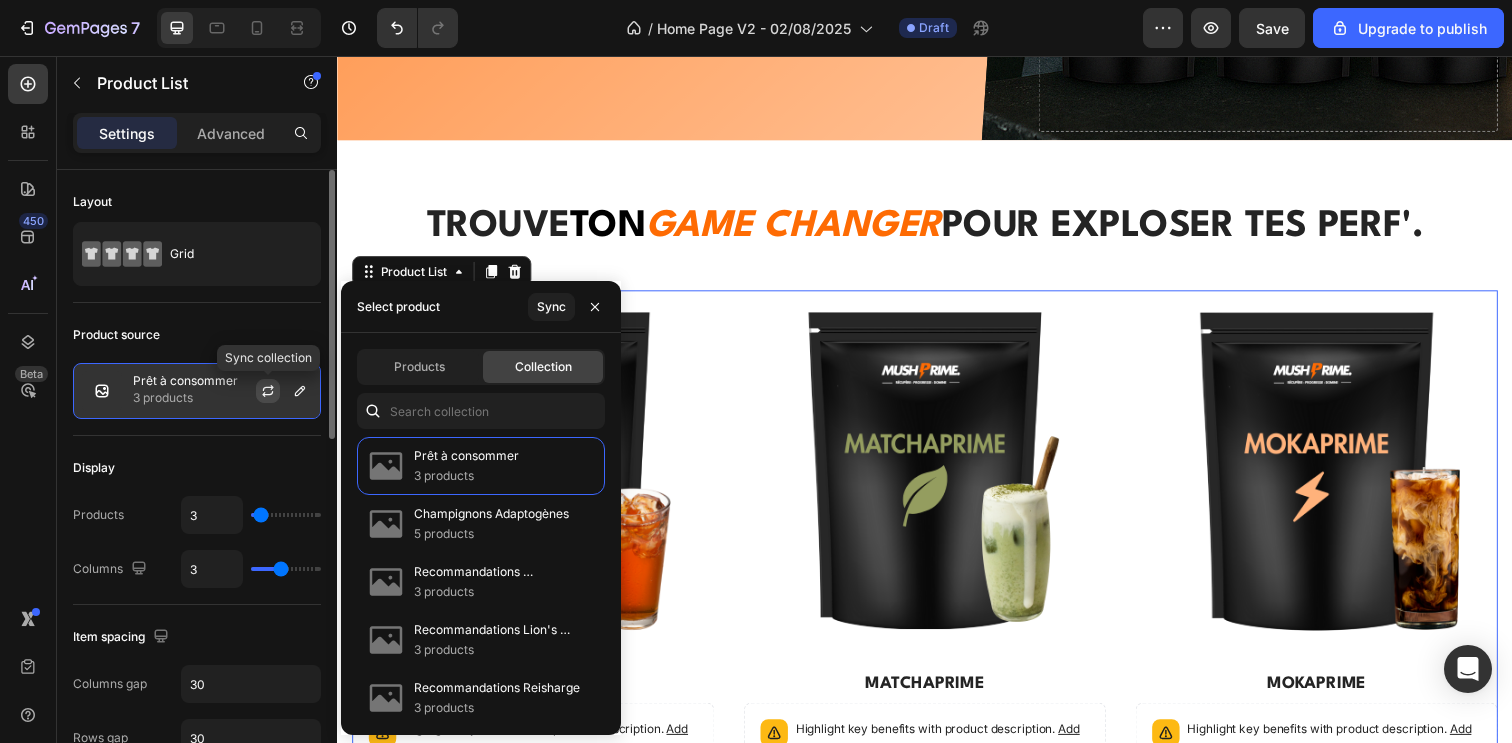 click 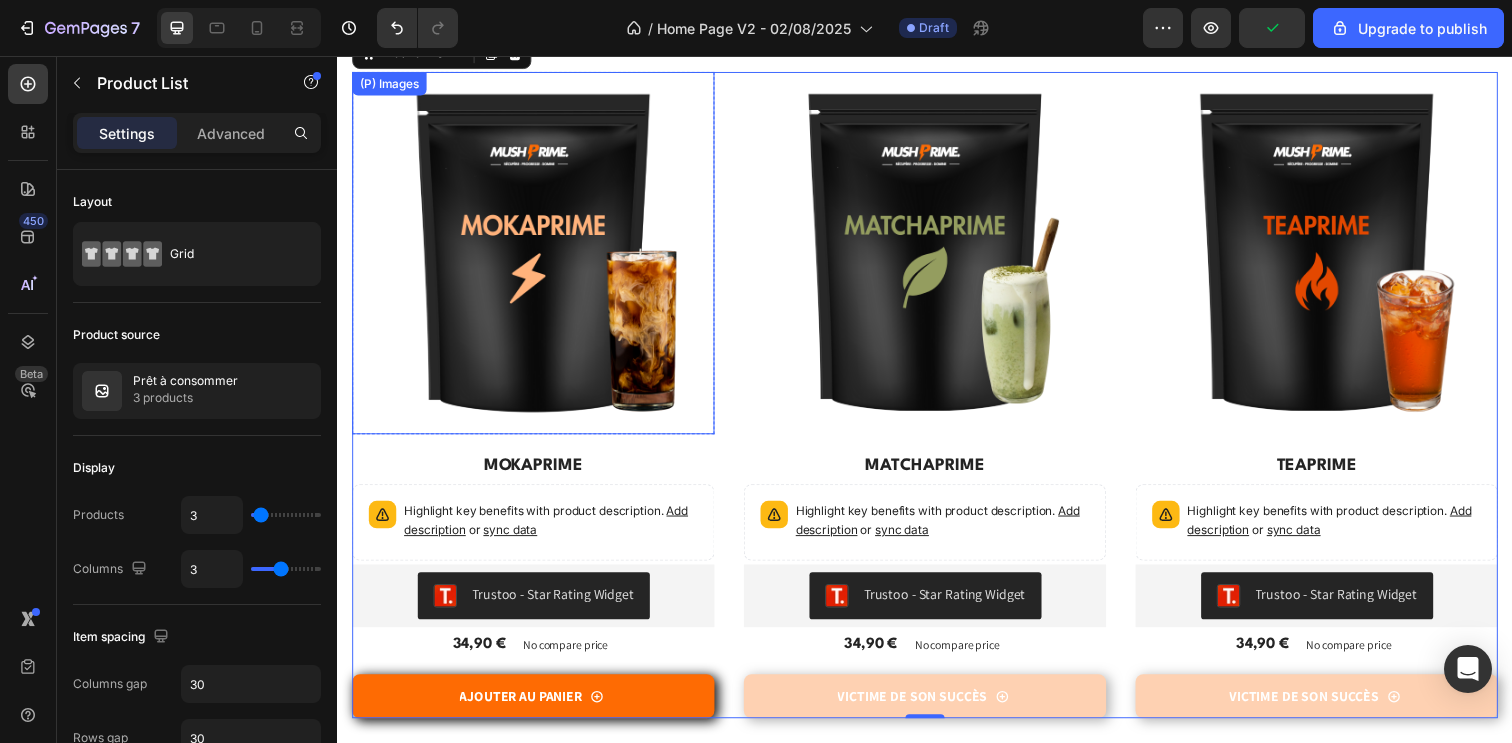 scroll, scrollTop: 946, scrollLeft: 0, axis: vertical 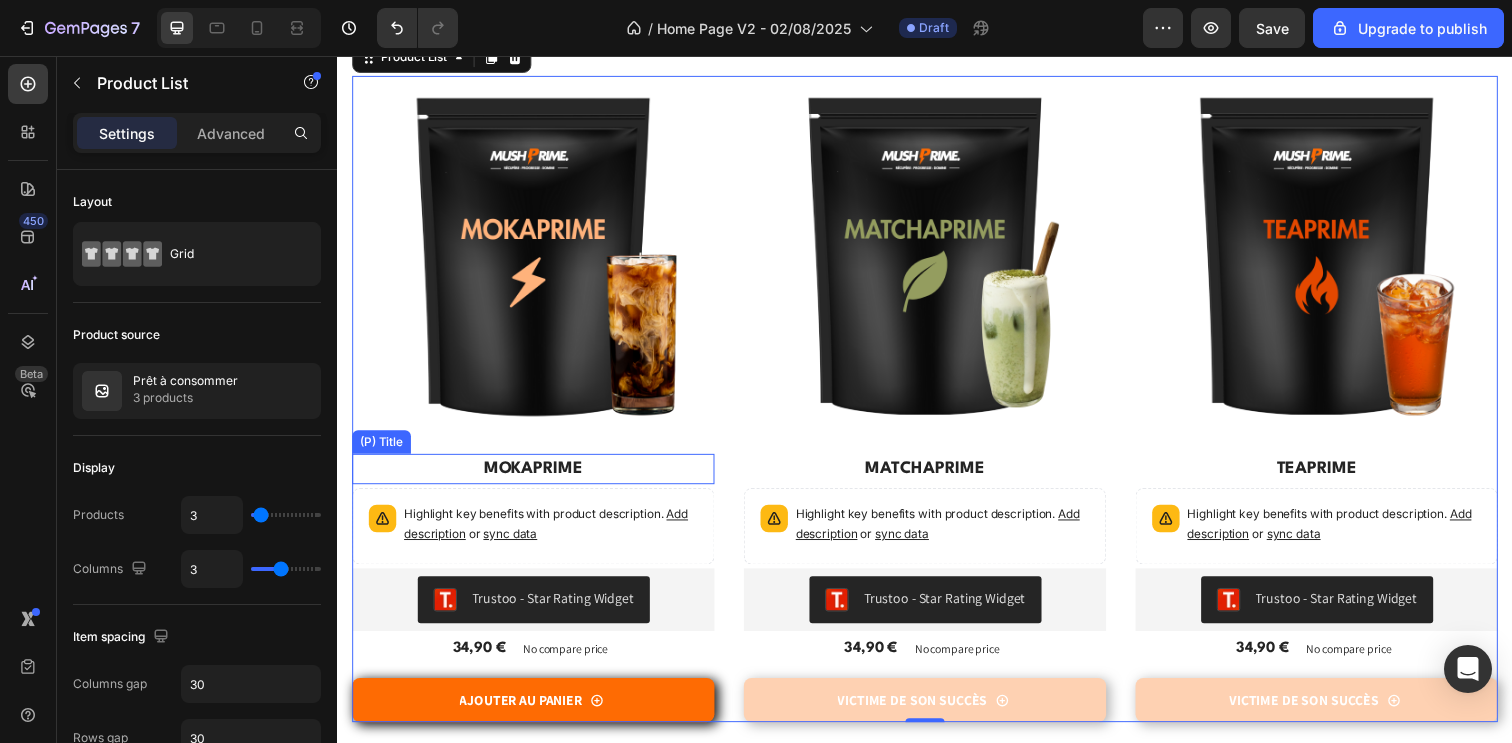 click on "MOKAPRIME" at bounding box center [537, 477] 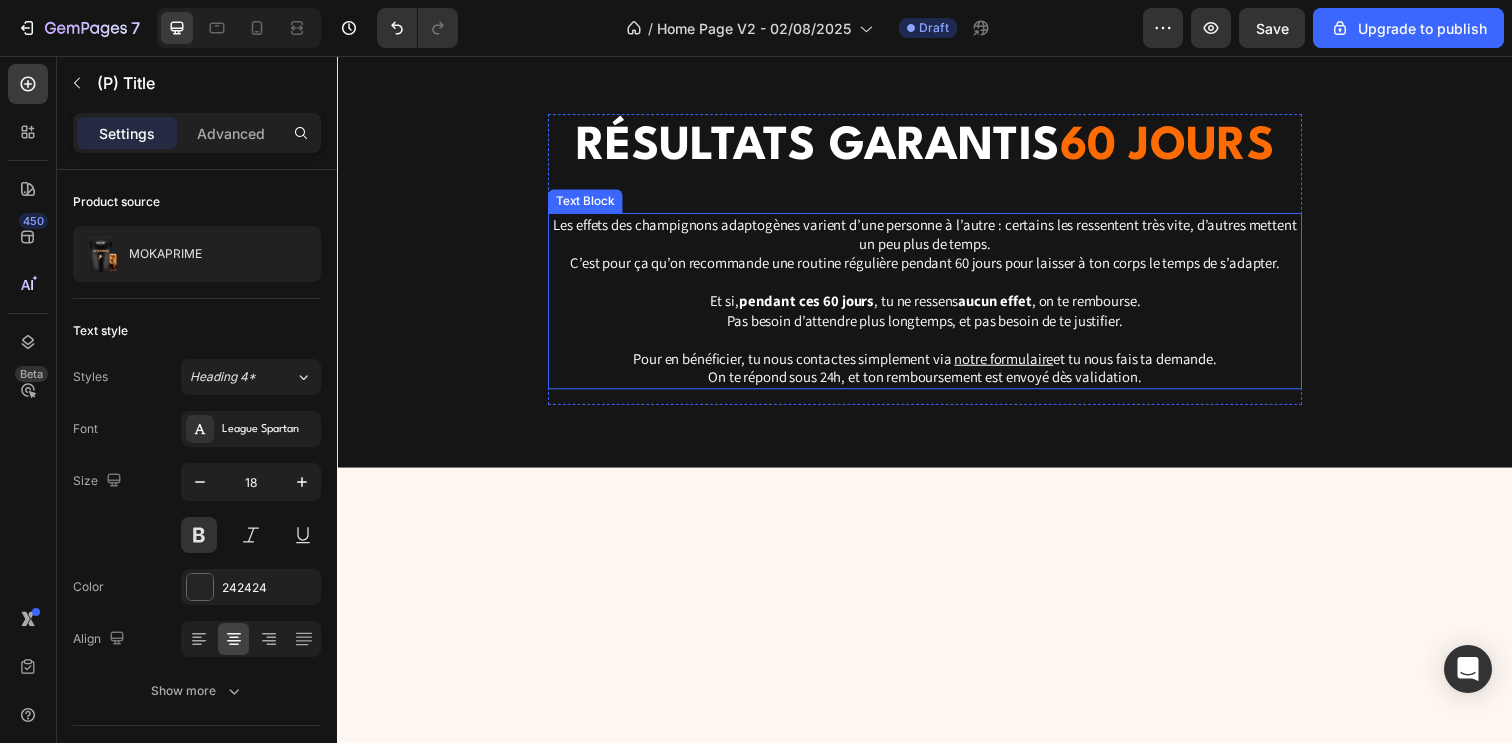 scroll, scrollTop: 2774, scrollLeft: 0, axis: vertical 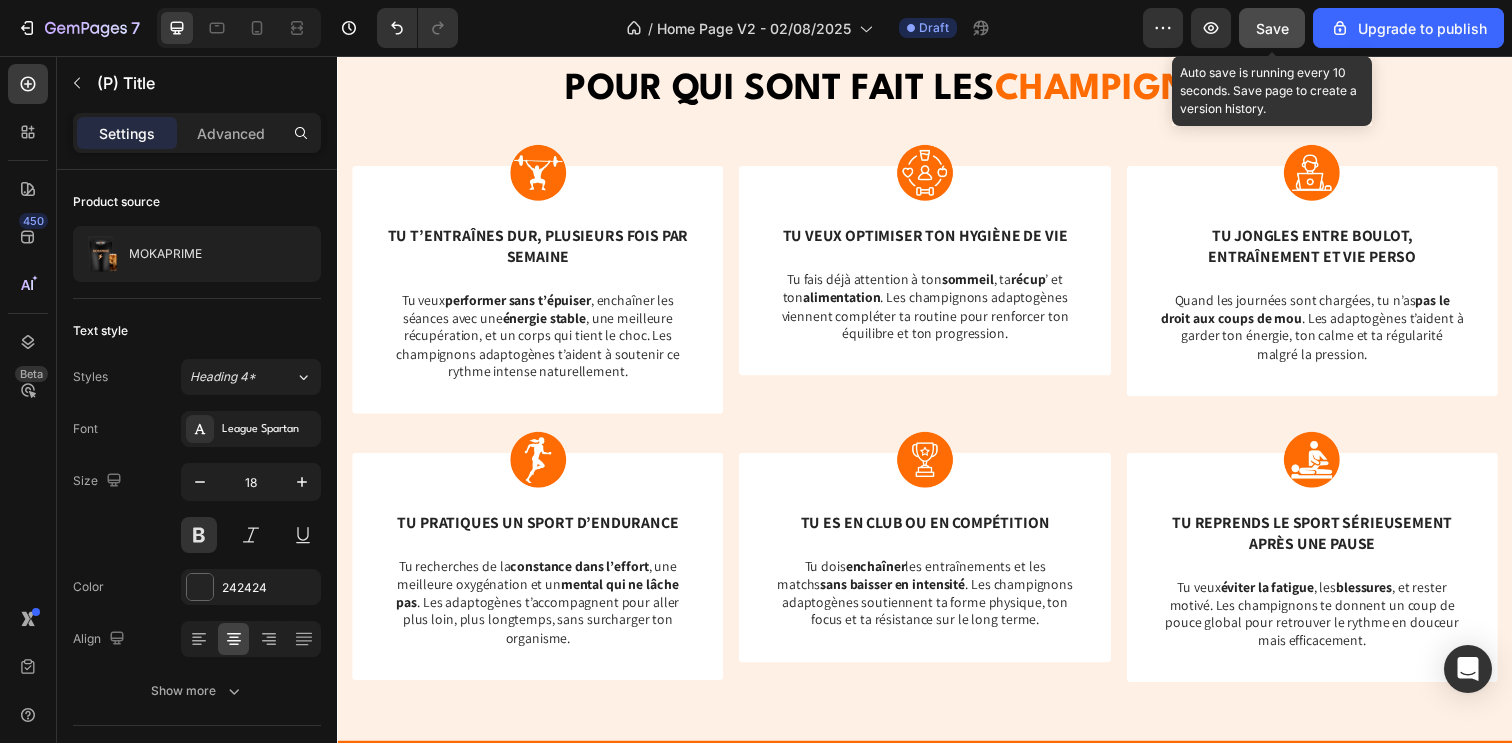 click on "Save" at bounding box center (1272, 28) 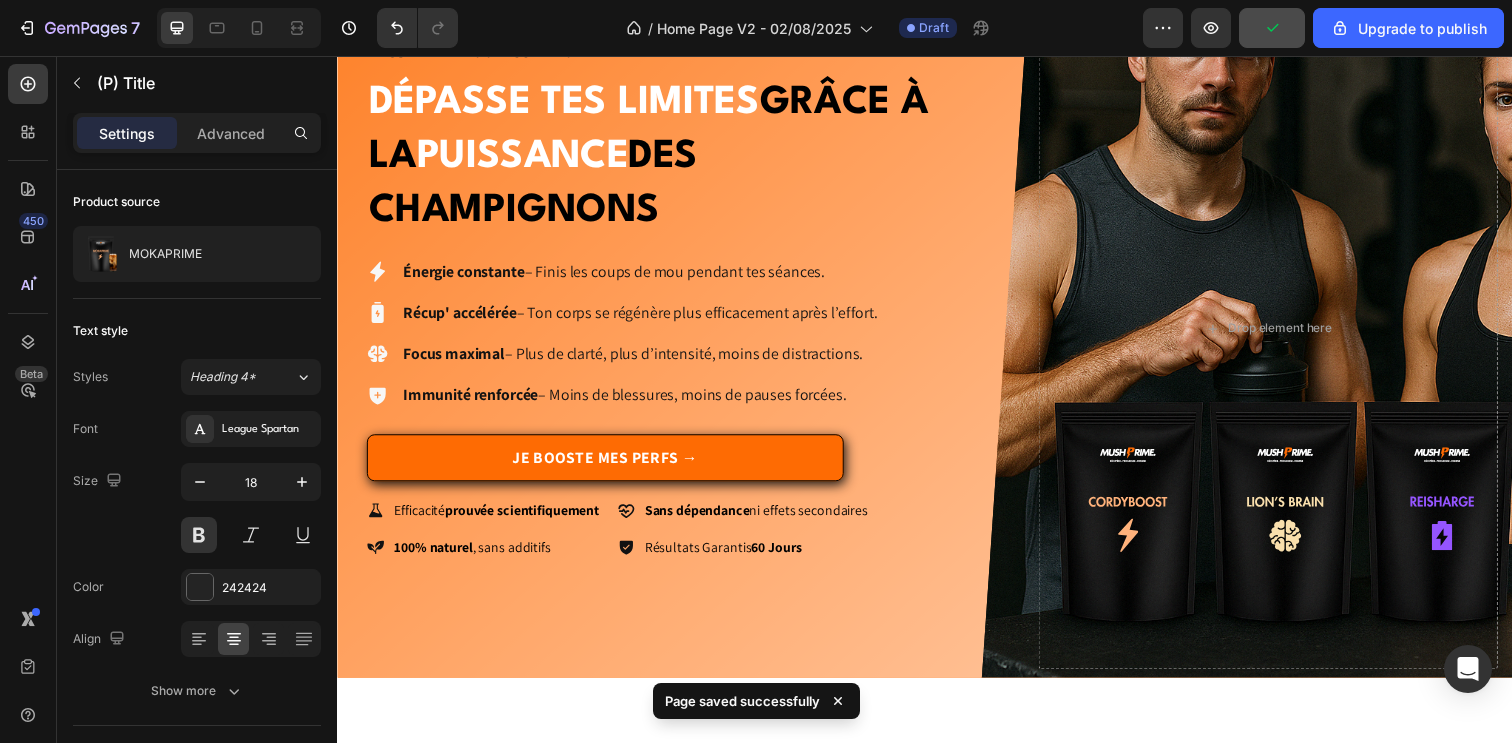 scroll, scrollTop: 0, scrollLeft: 0, axis: both 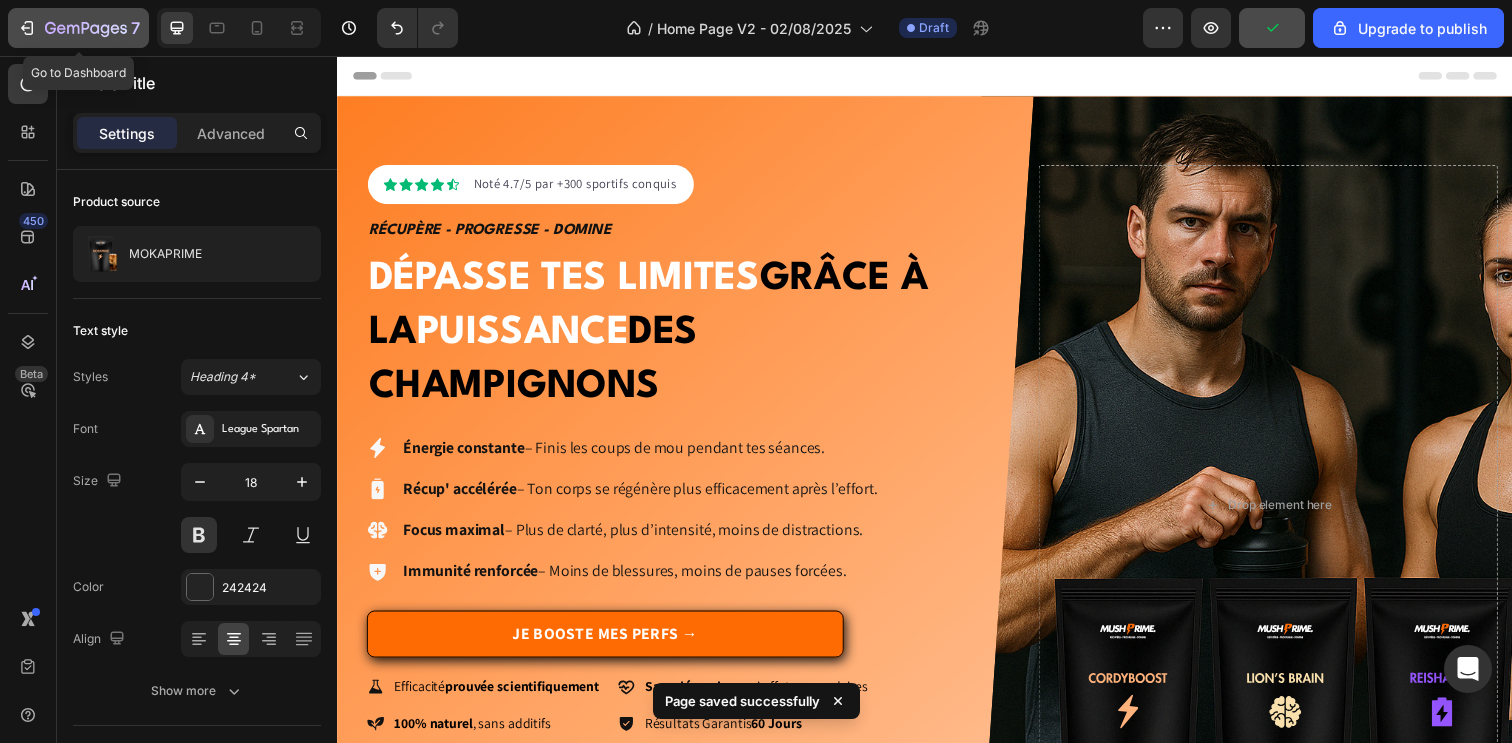 click 